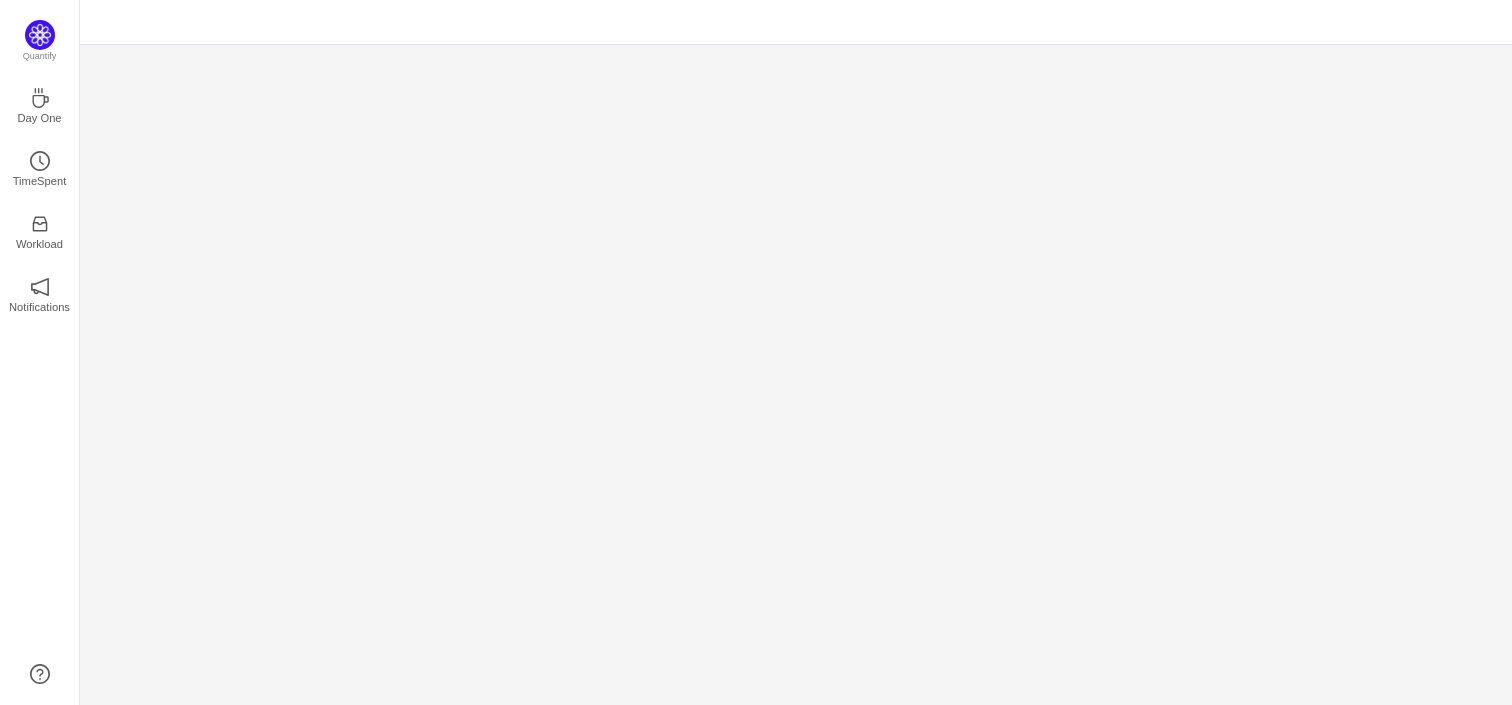 scroll, scrollTop: 0, scrollLeft: 0, axis: both 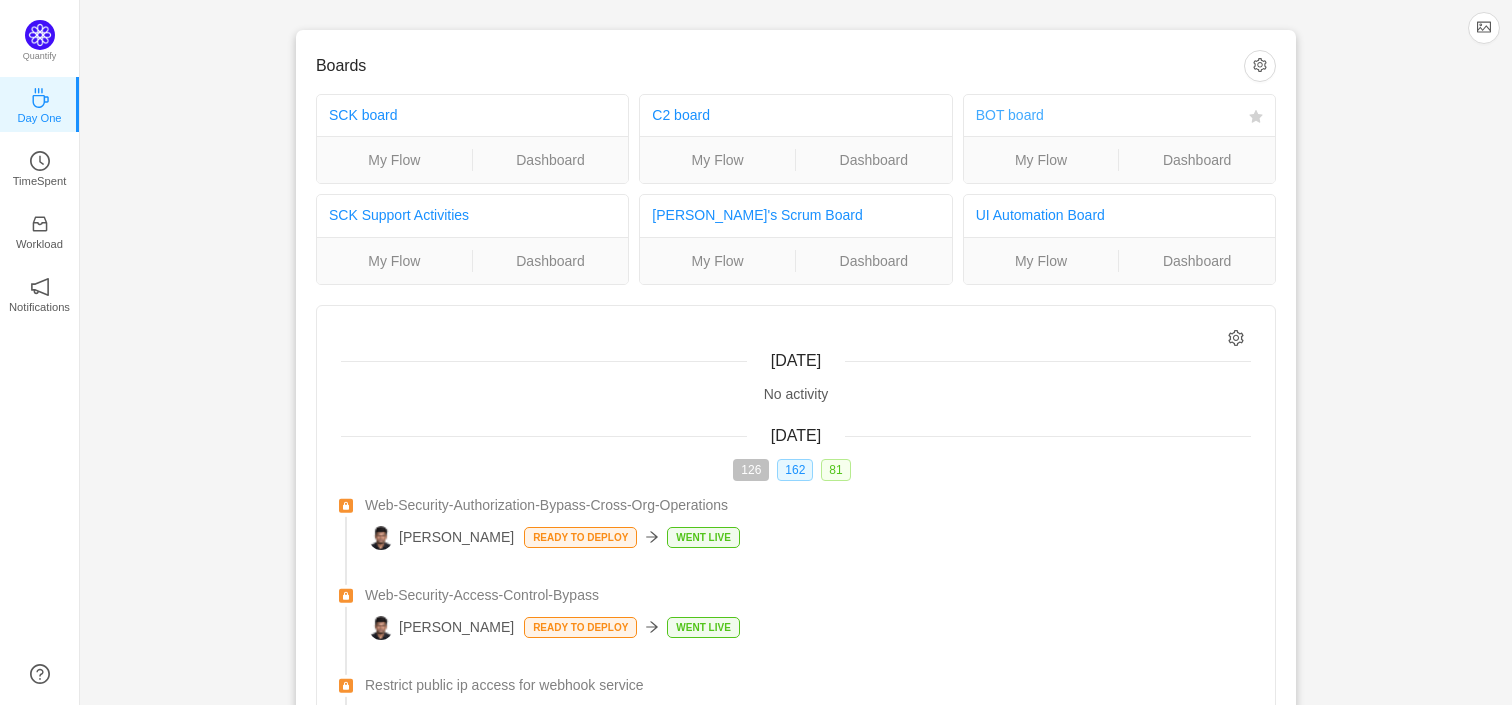 click on "BOT board" at bounding box center [1010, 115] 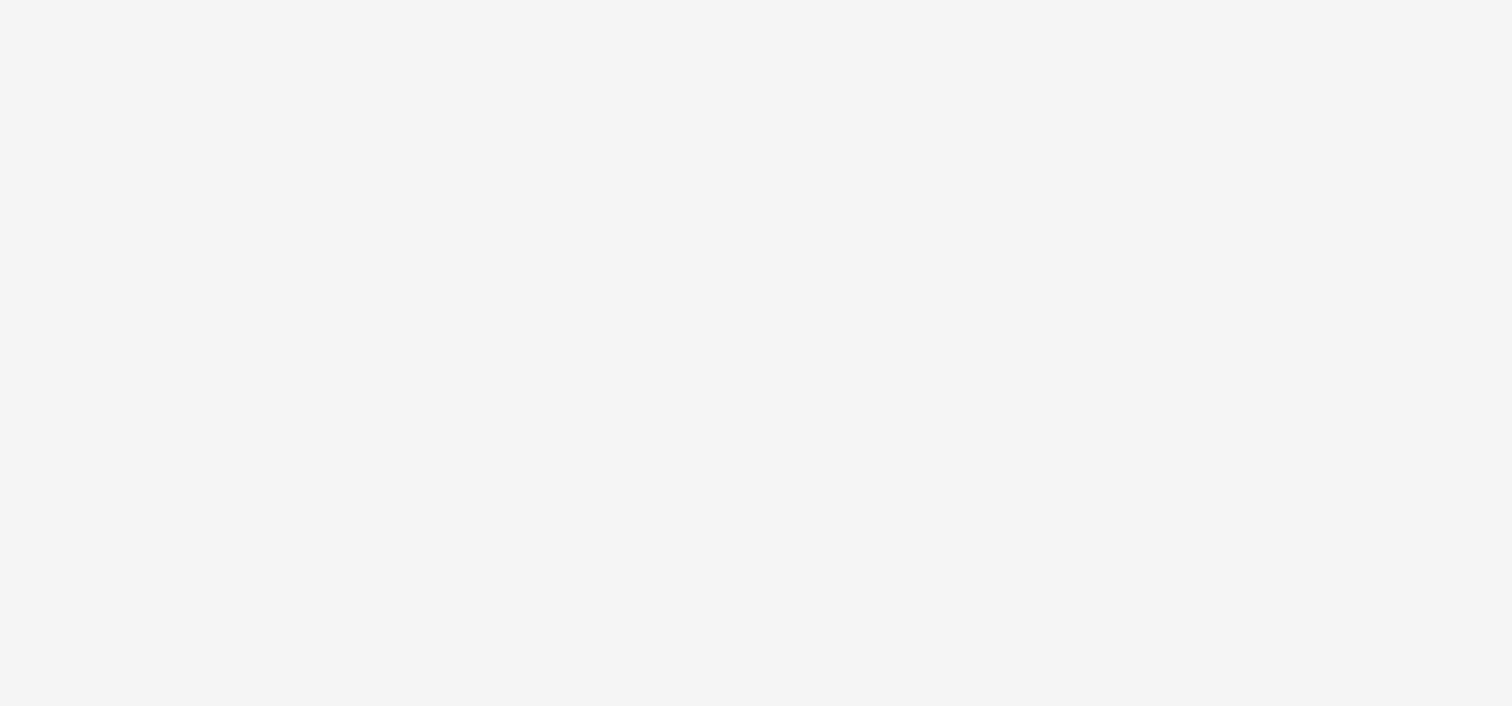 scroll, scrollTop: 0, scrollLeft: 0, axis: both 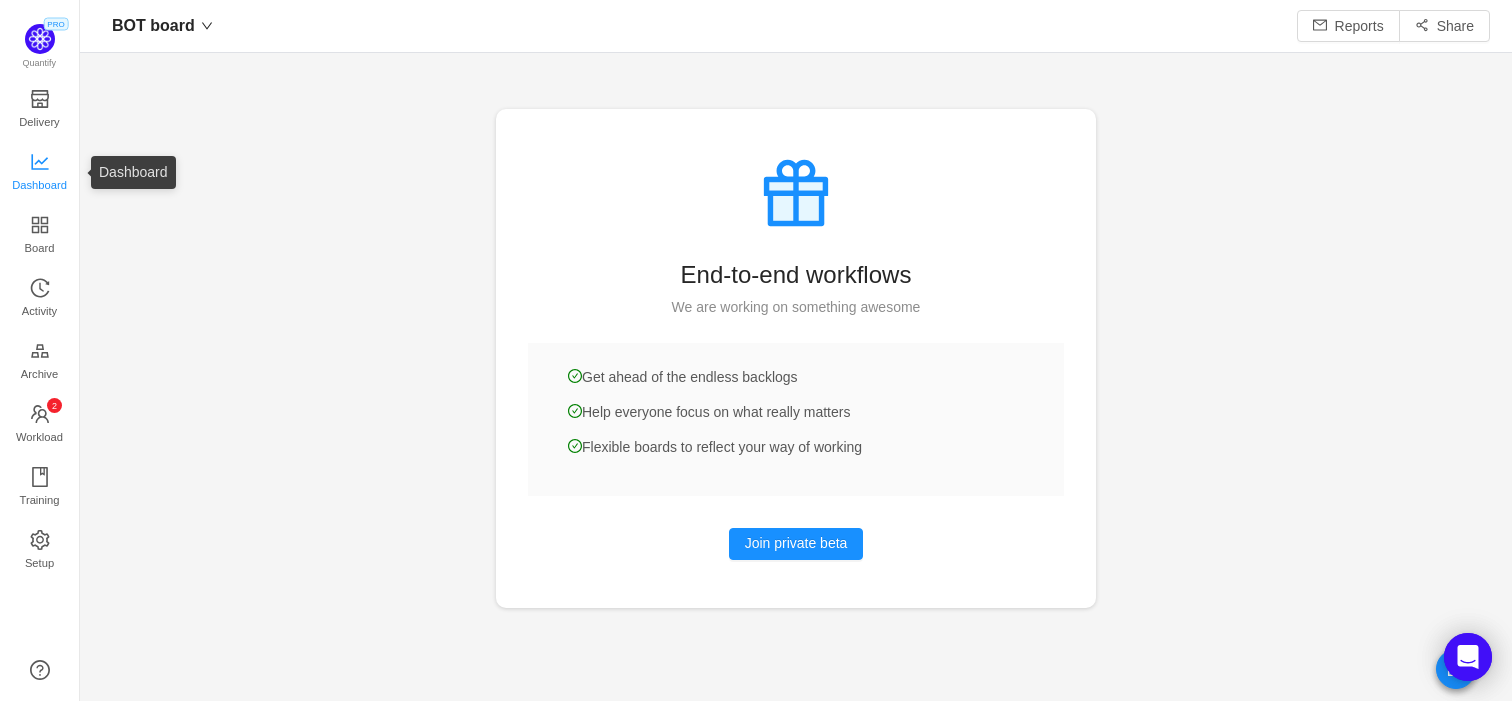click on "Dashboard" at bounding box center (39, 185) 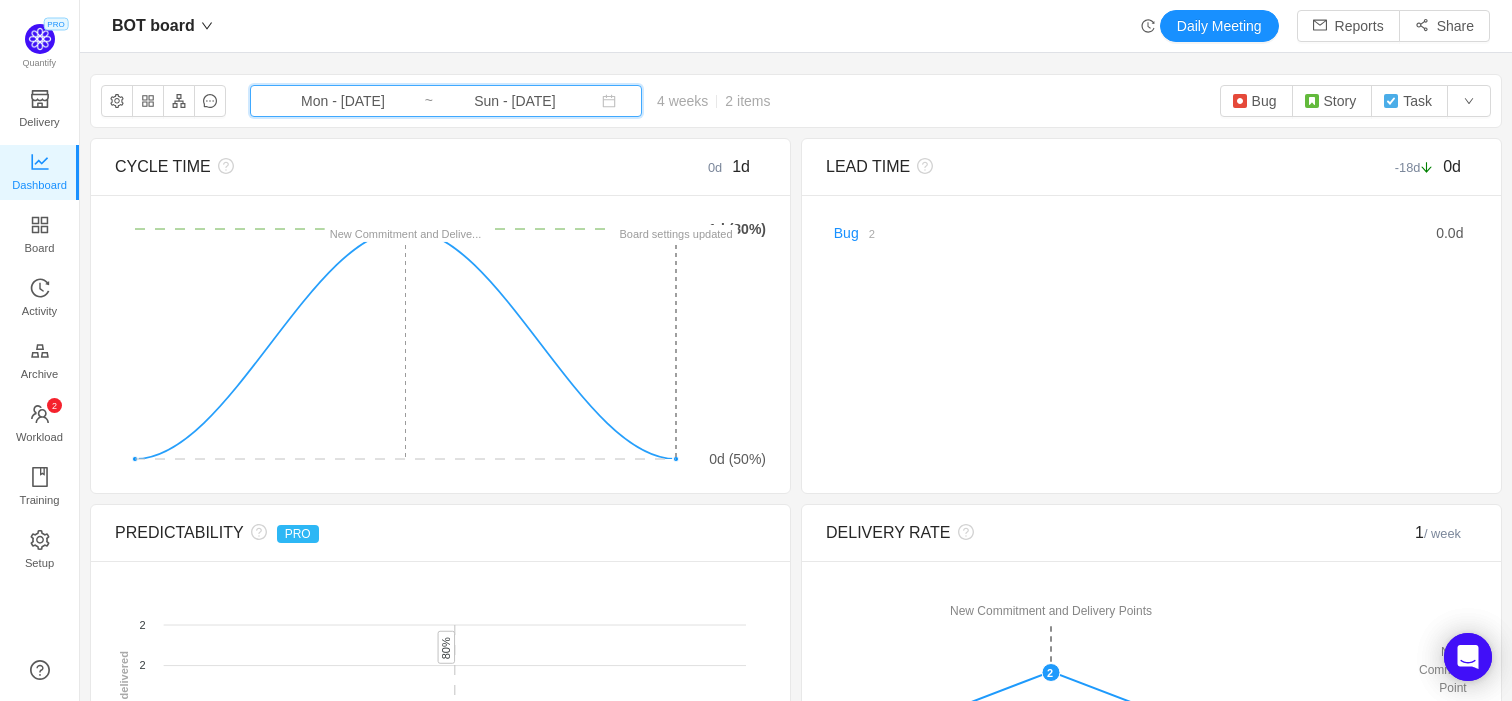click 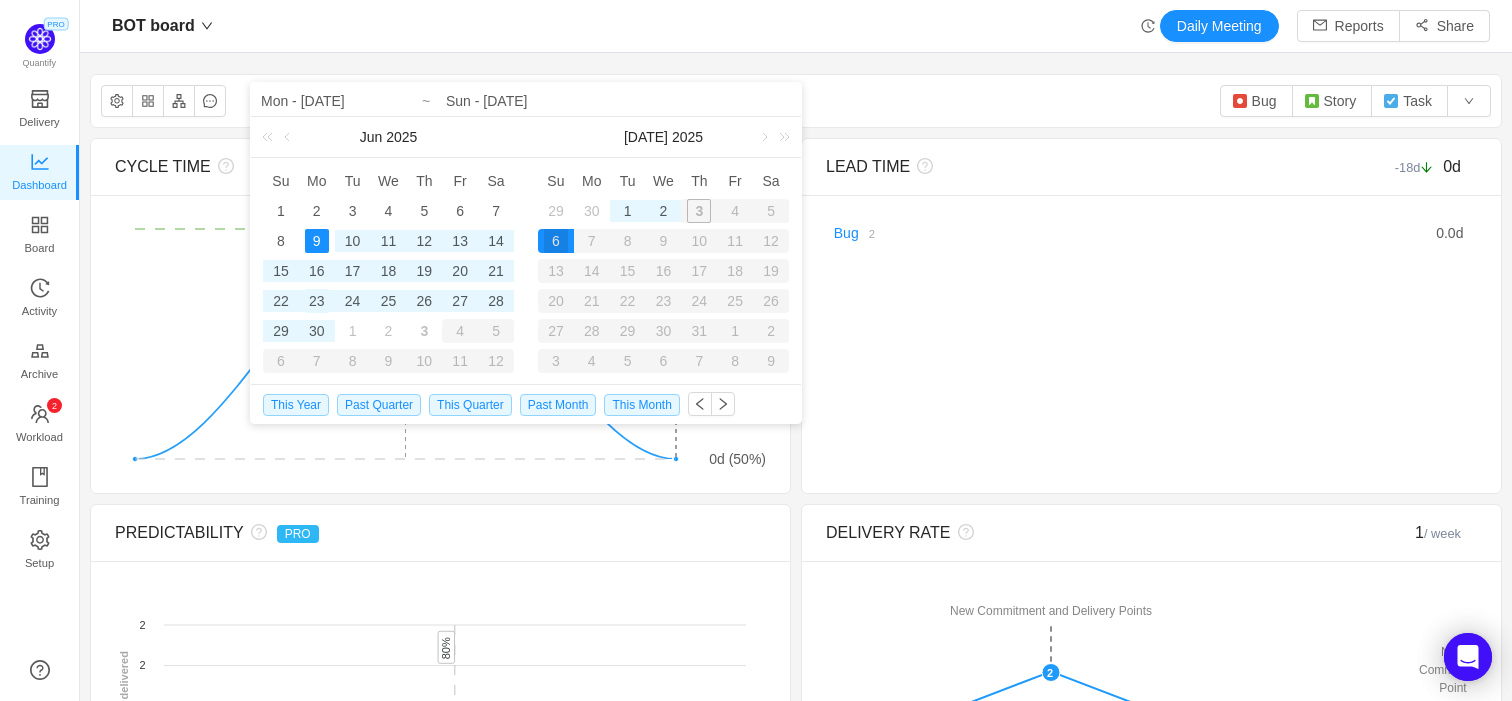 click on "23" at bounding box center (317, 301) 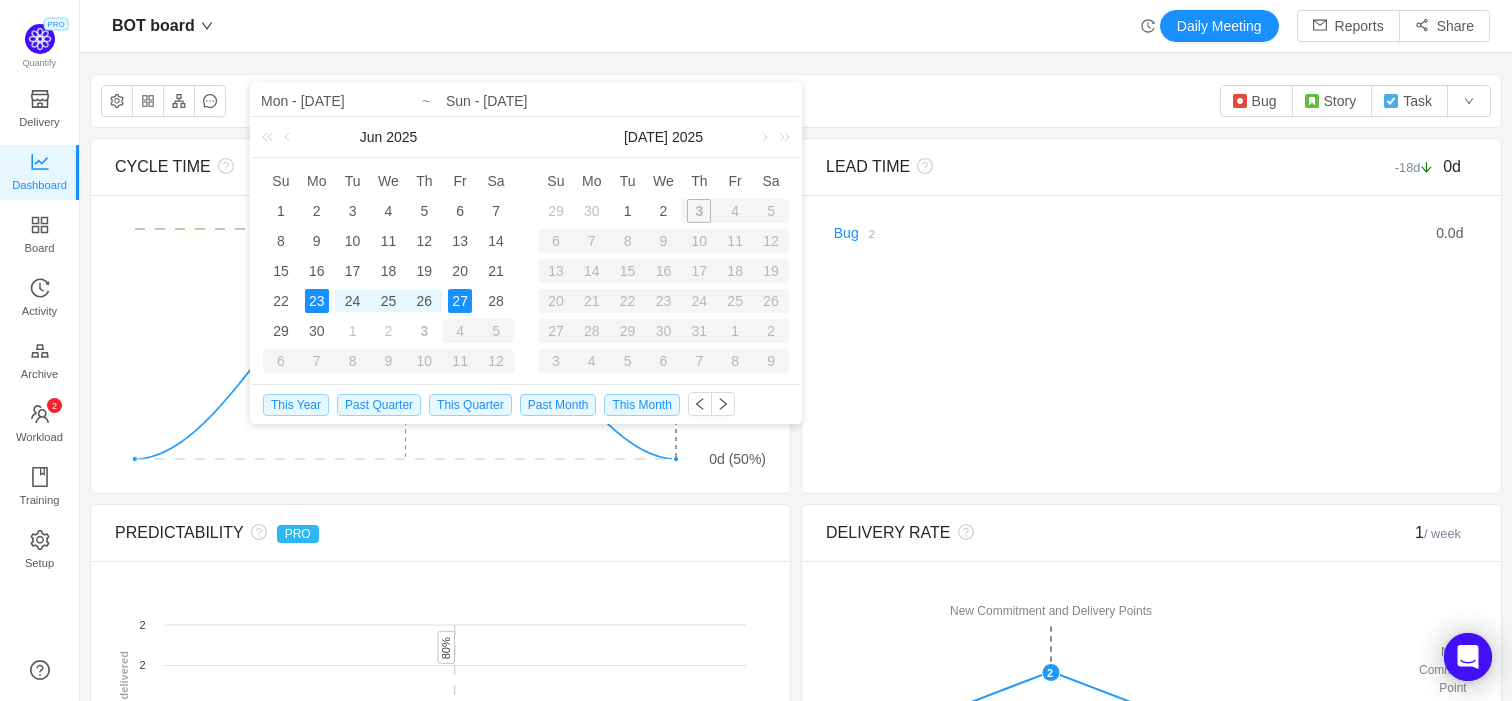 click on "27" at bounding box center (460, 301) 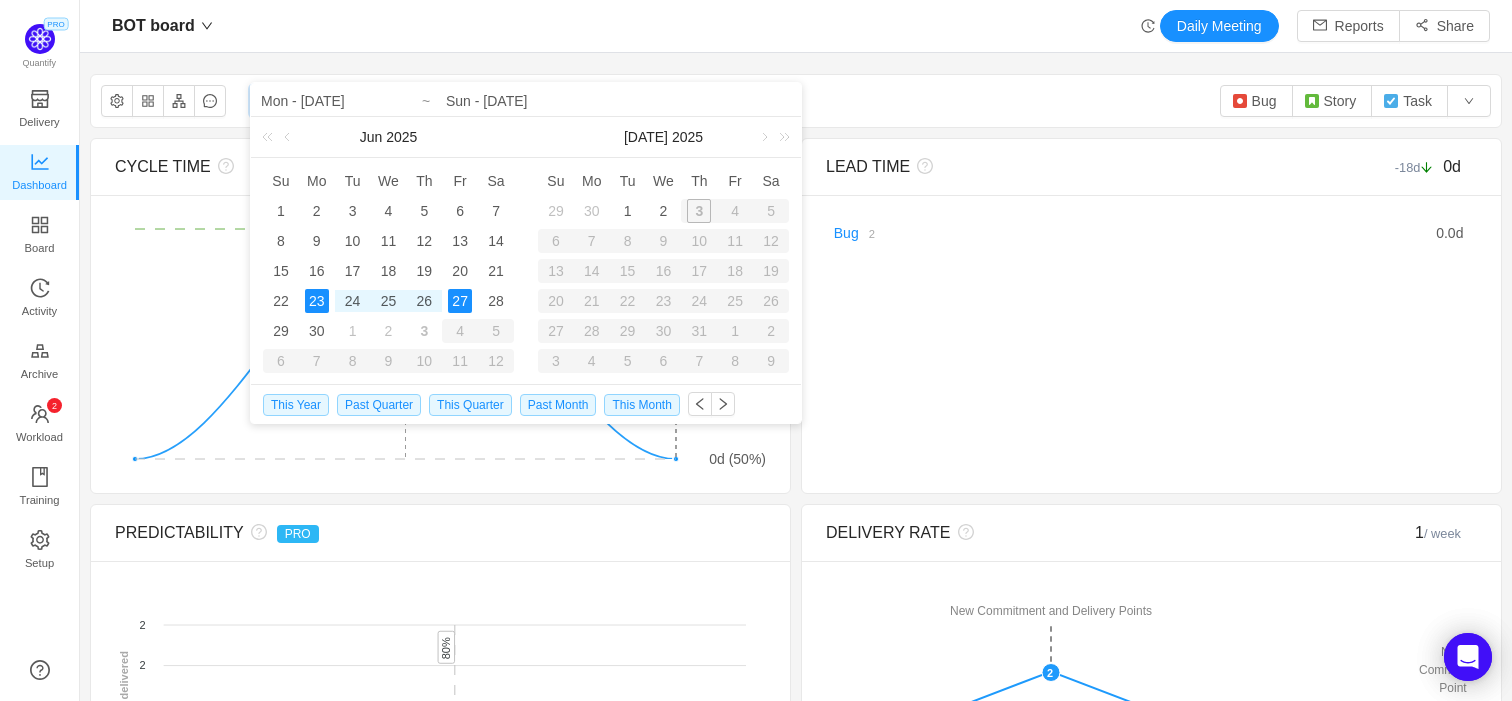 type on "Mon - [DATE]" 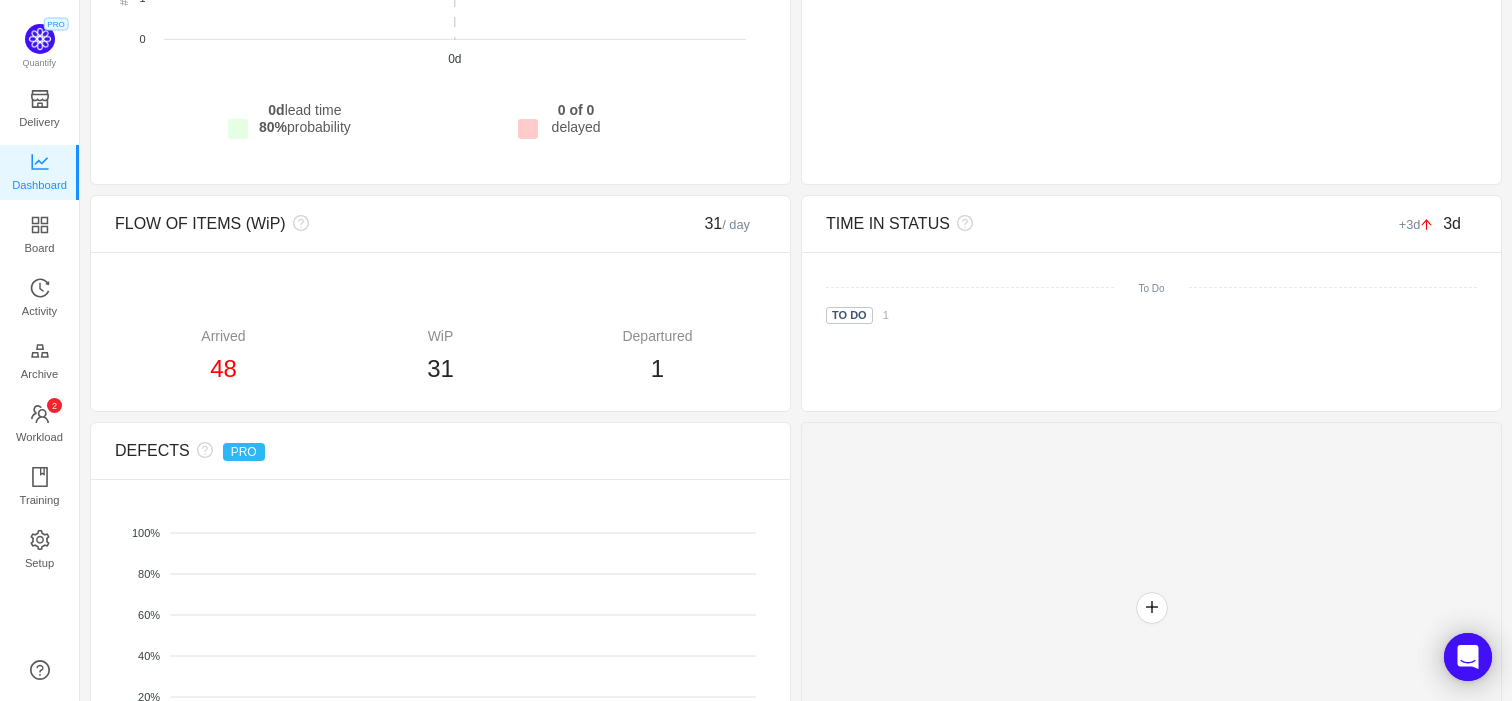 scroll, scrollTop: 850, scrollLeft: 0, axis: vertical 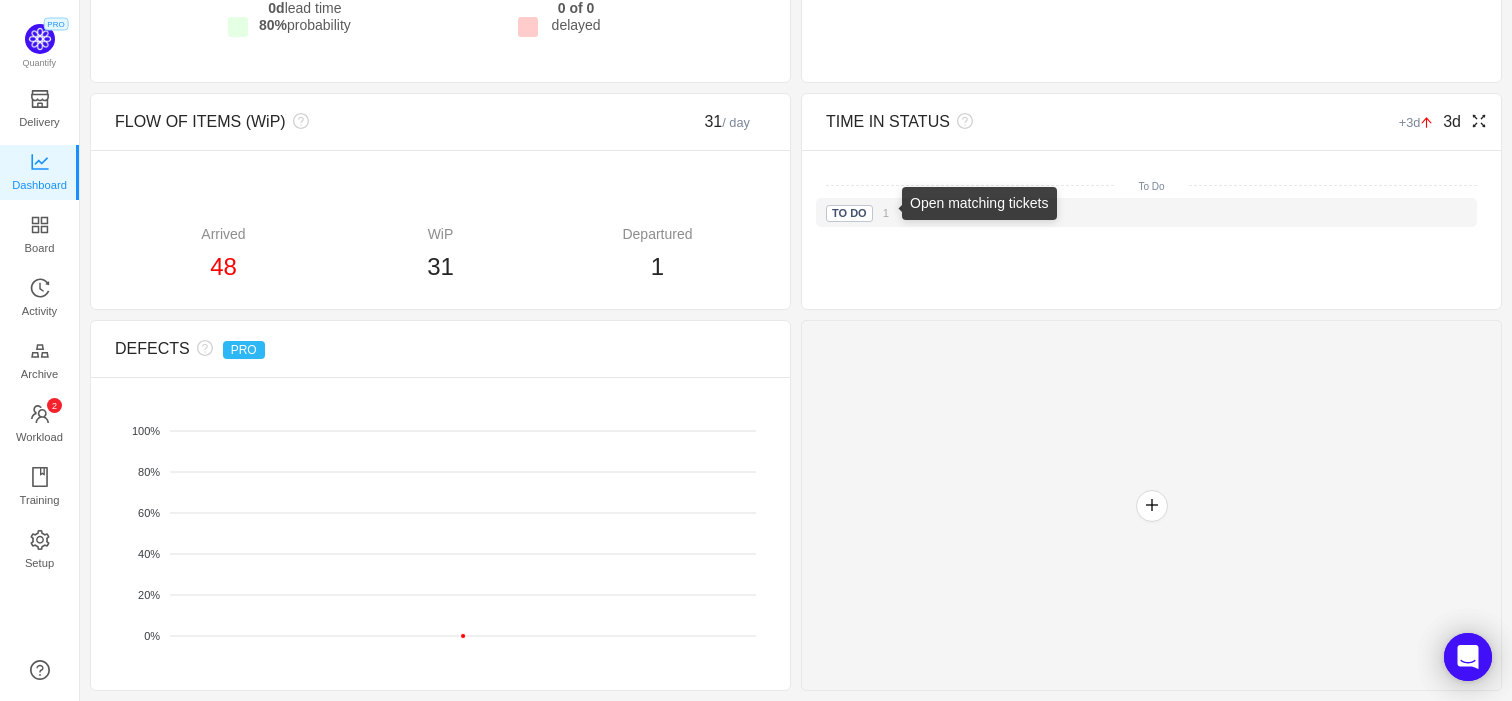 click on "1" at bounding box center (886, 213) 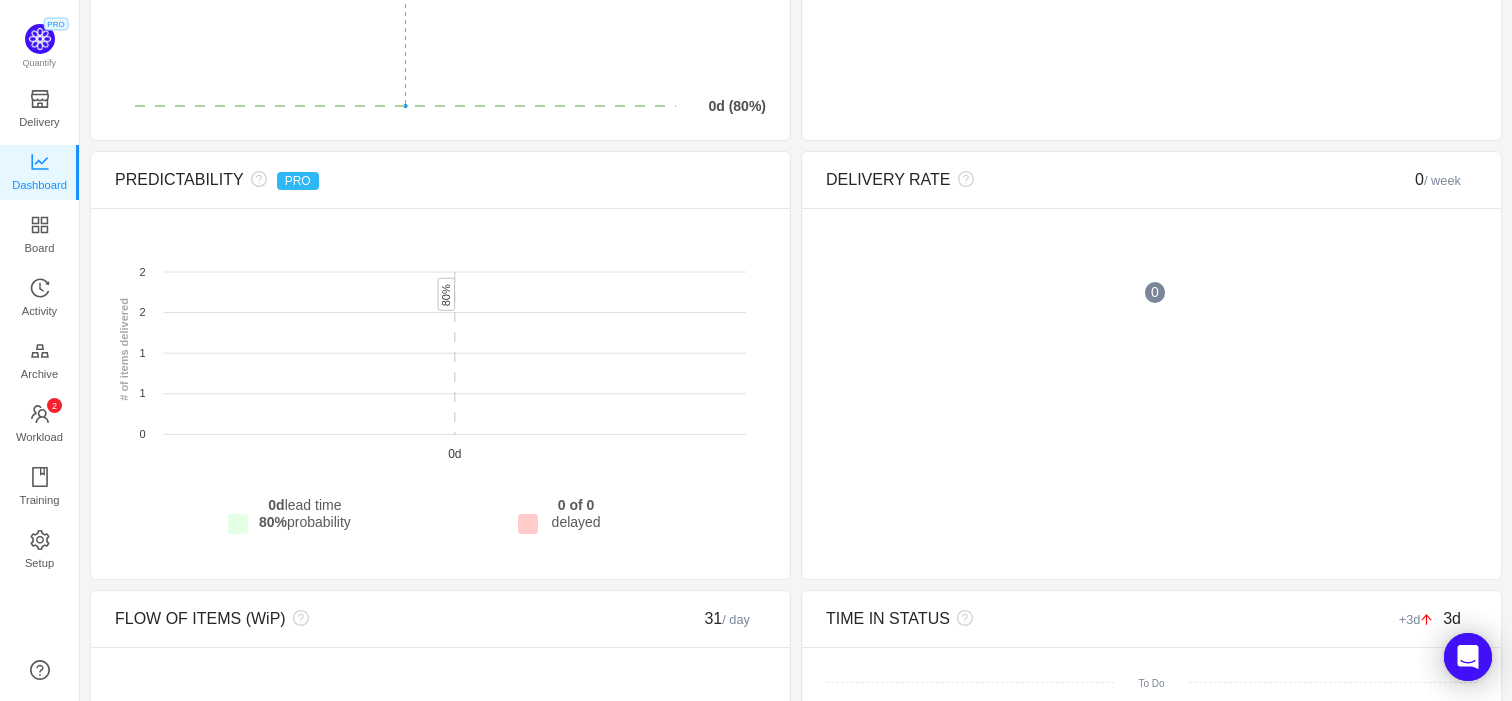 scroll, scrollTop: 0, scrollLeft: 0, axis: both 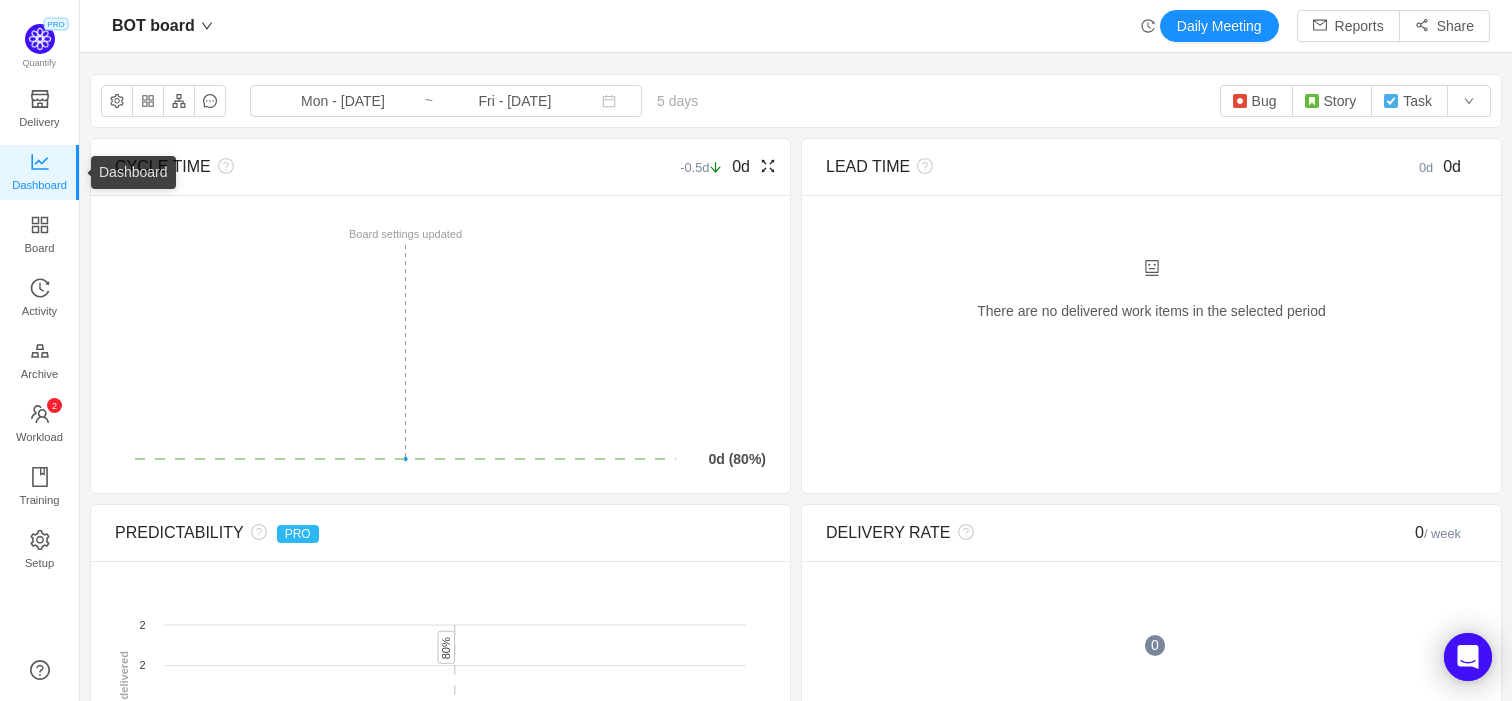 click on "Dashboard" at bounding box center (39, 185) 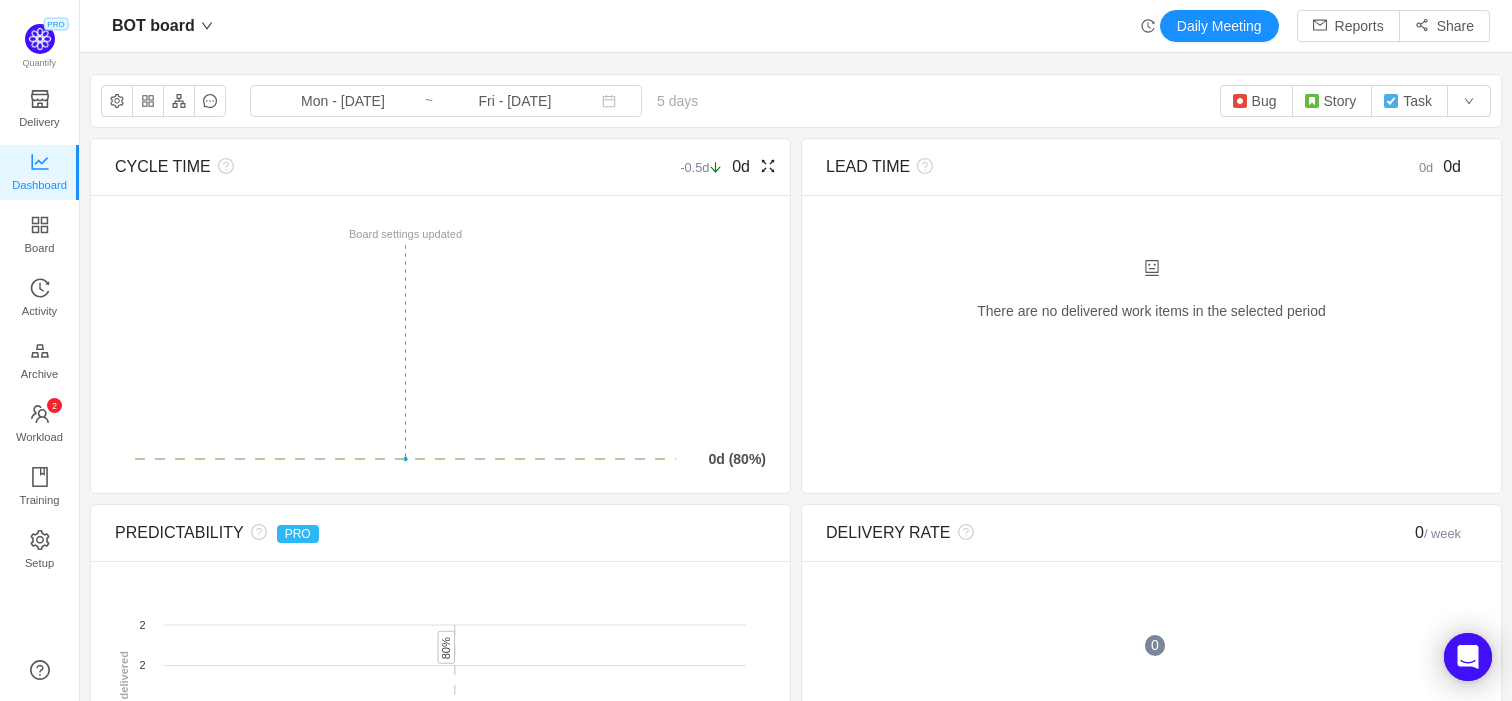 click on "BOT board Daily Meeting Reports Share" at bounding box center (796, 26) 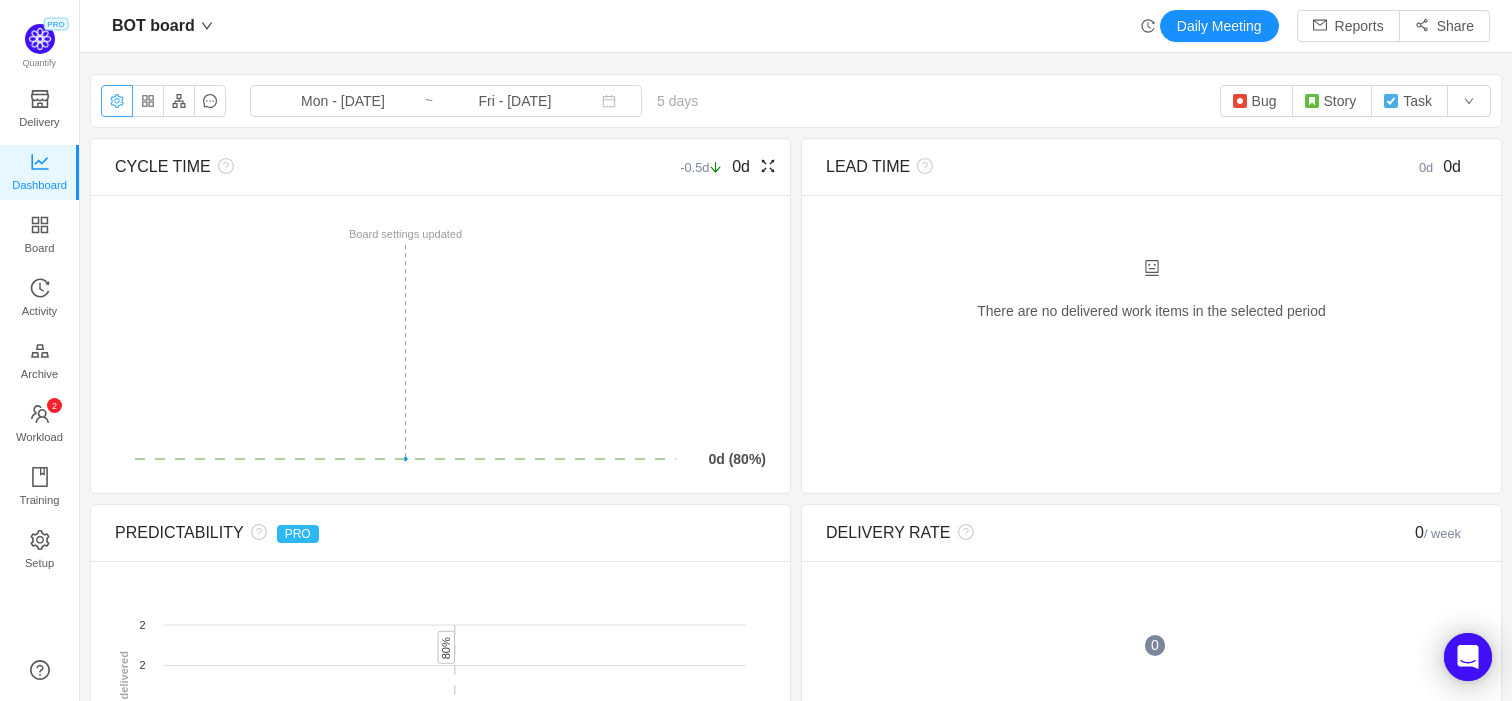 click at bounding box center (117, 101) 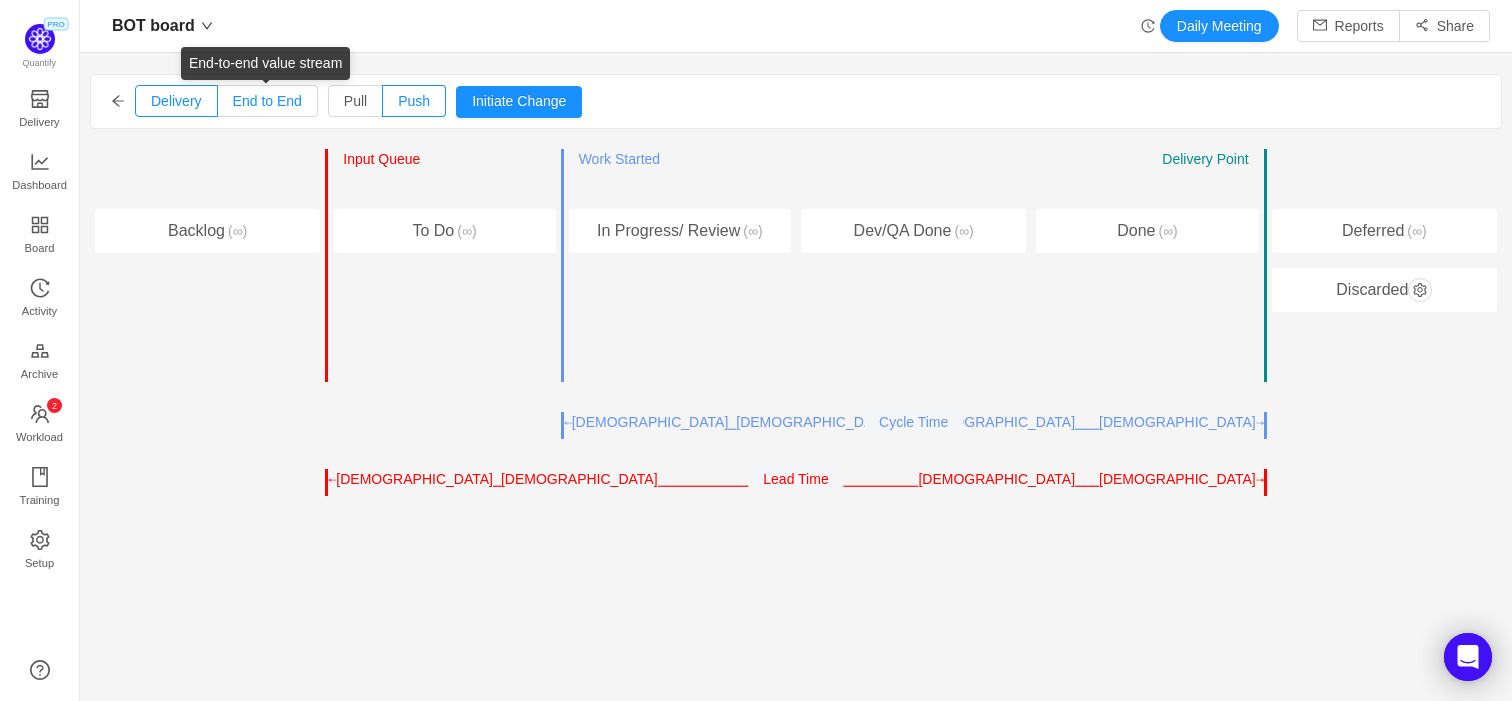 click on "End to End" at bounding box center (267, 101) 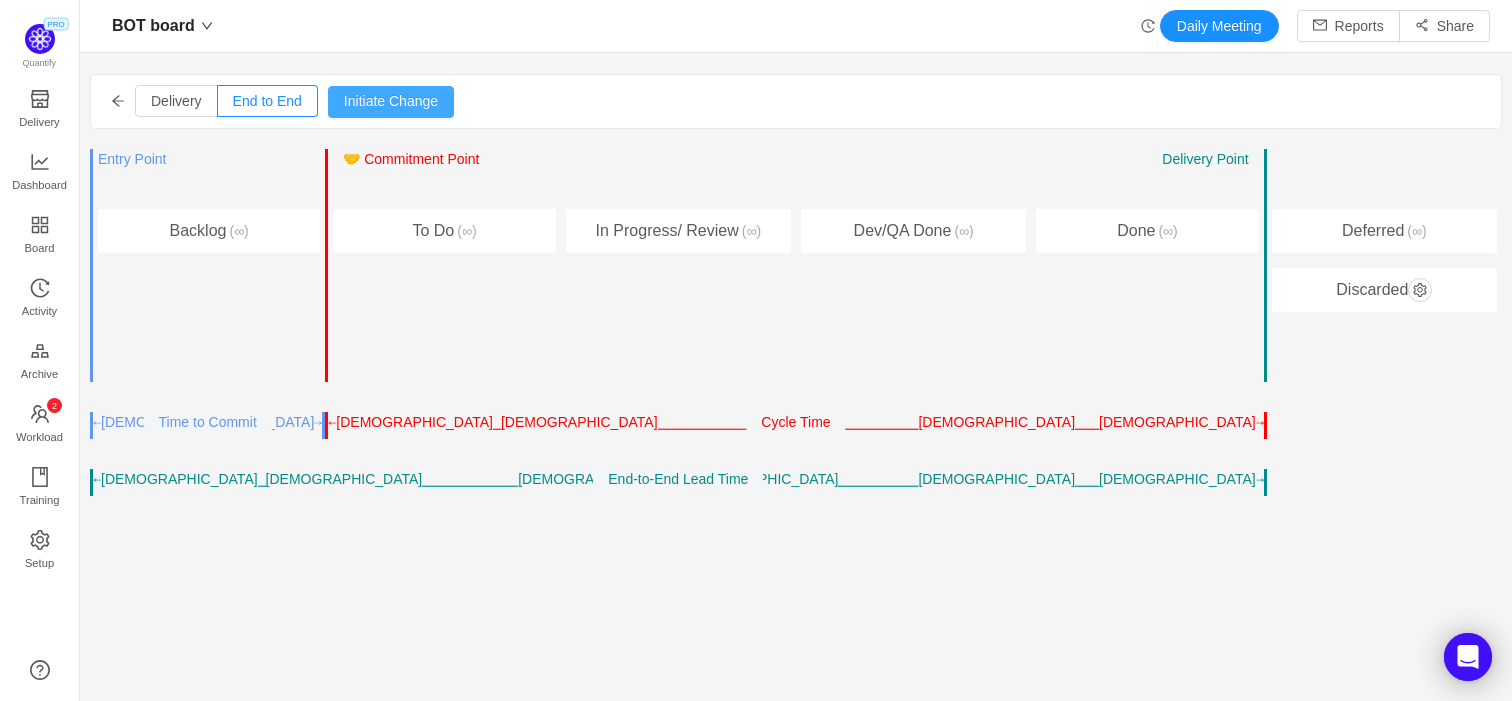 click on "Initiate Change" at bounding box center (391, 102) 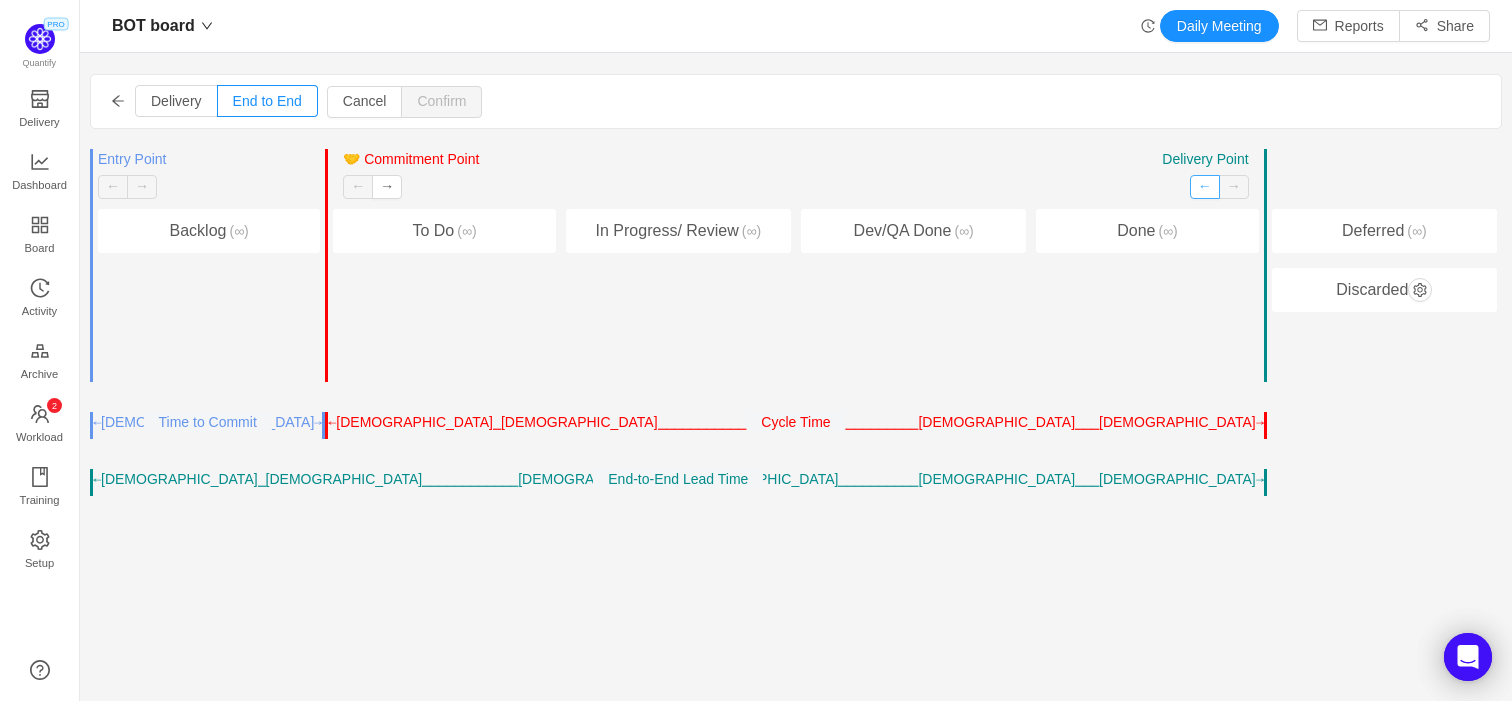click on "←" at bounding box center [1205, 187] 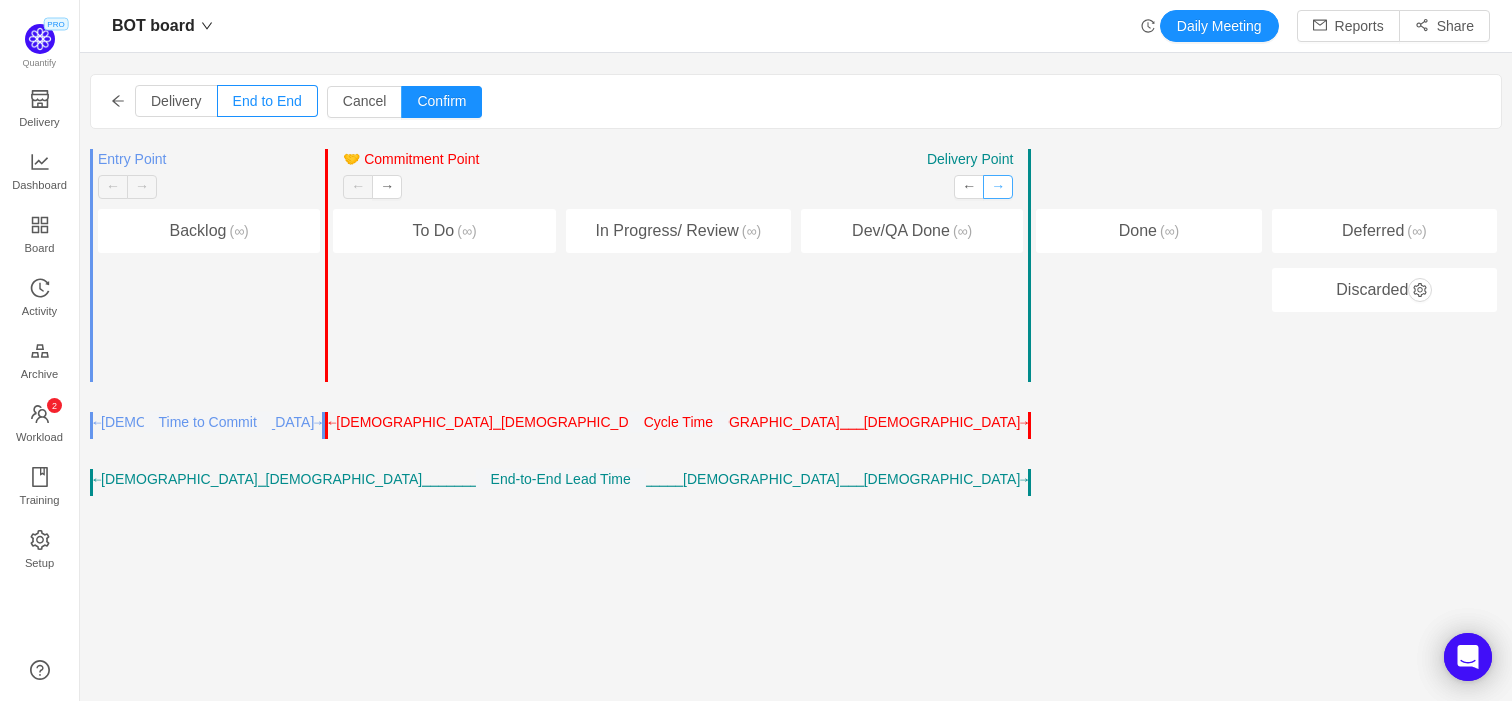 click on "→" at bounding box center (998, 187) 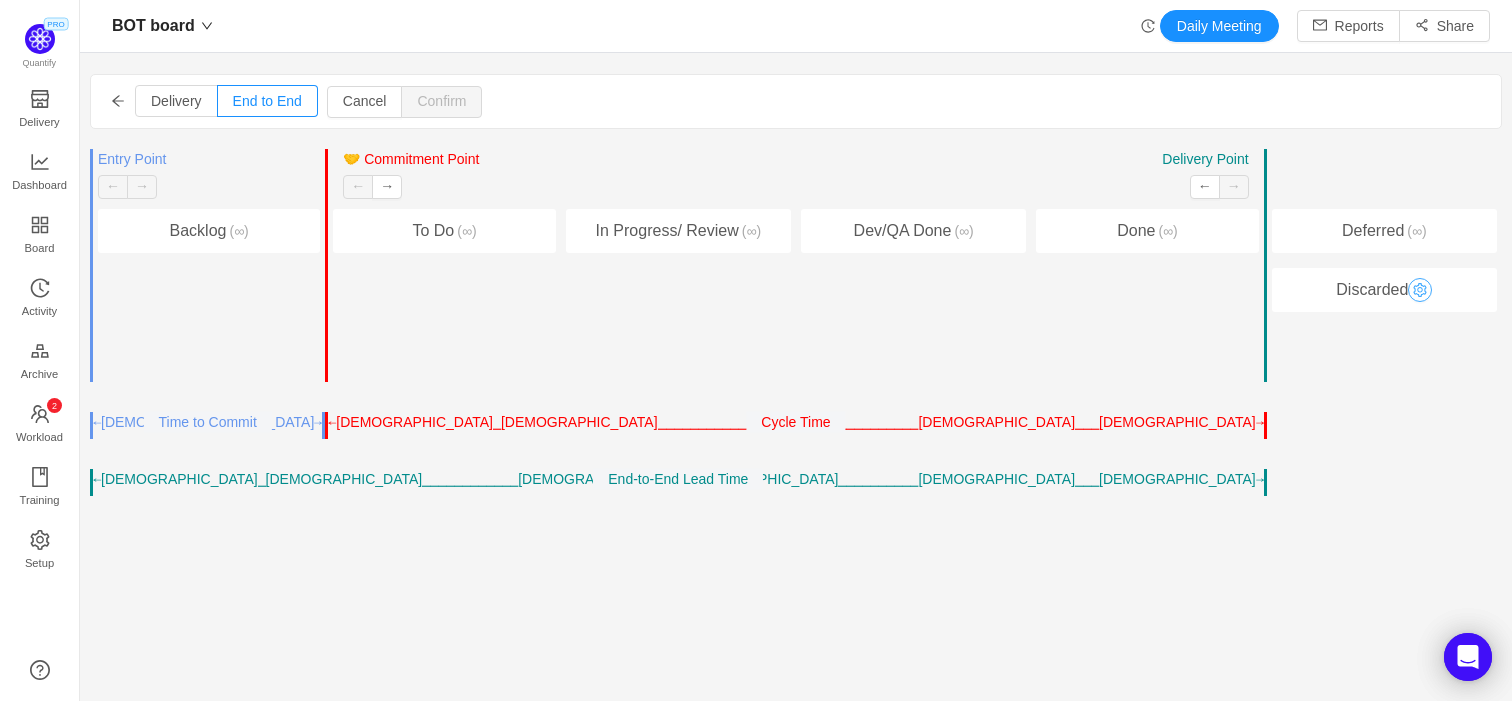 click at bounding box center (1420, 290) 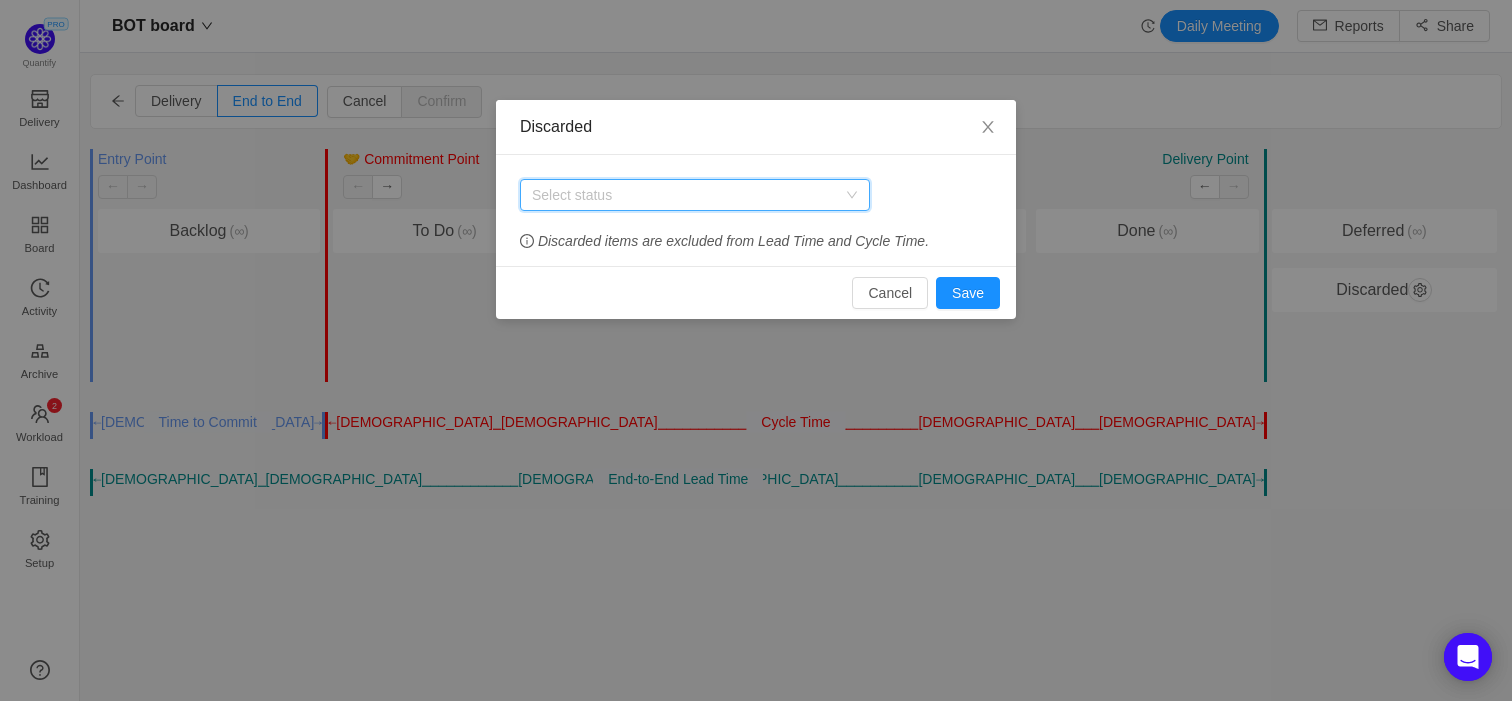 click 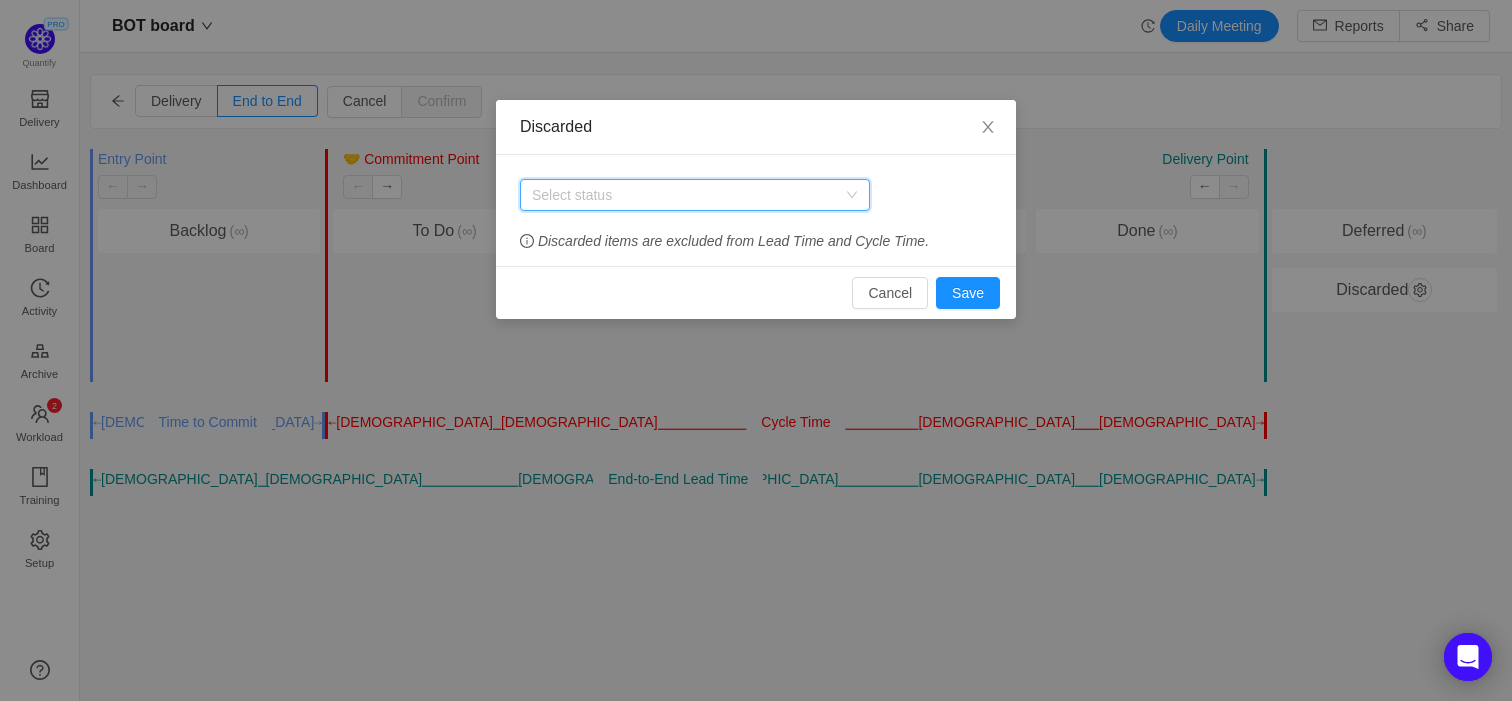click on "Select status   Discarded items are excluded from Lead Time and Cycle Time." at bounding box center [756, 210] 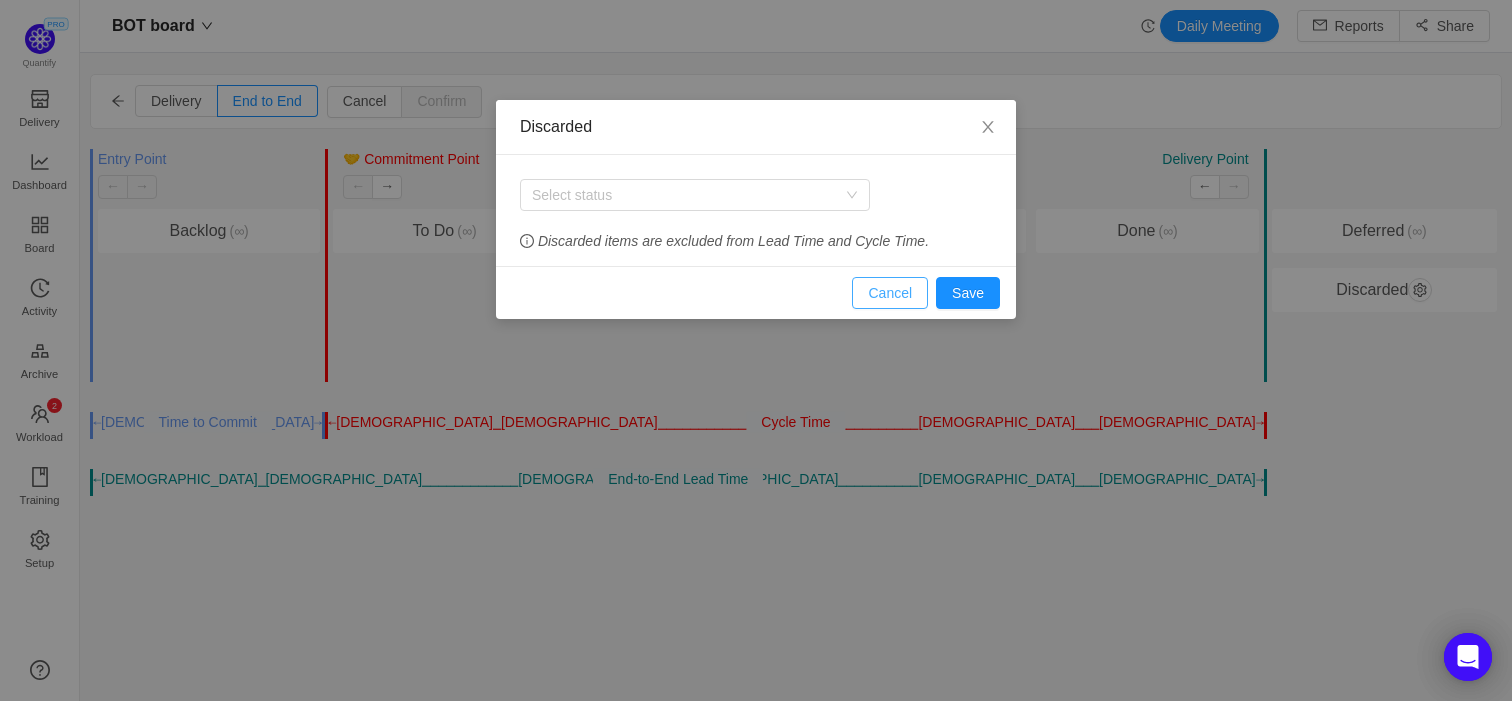 click on "Cancel" at bounding box center (890, 293) 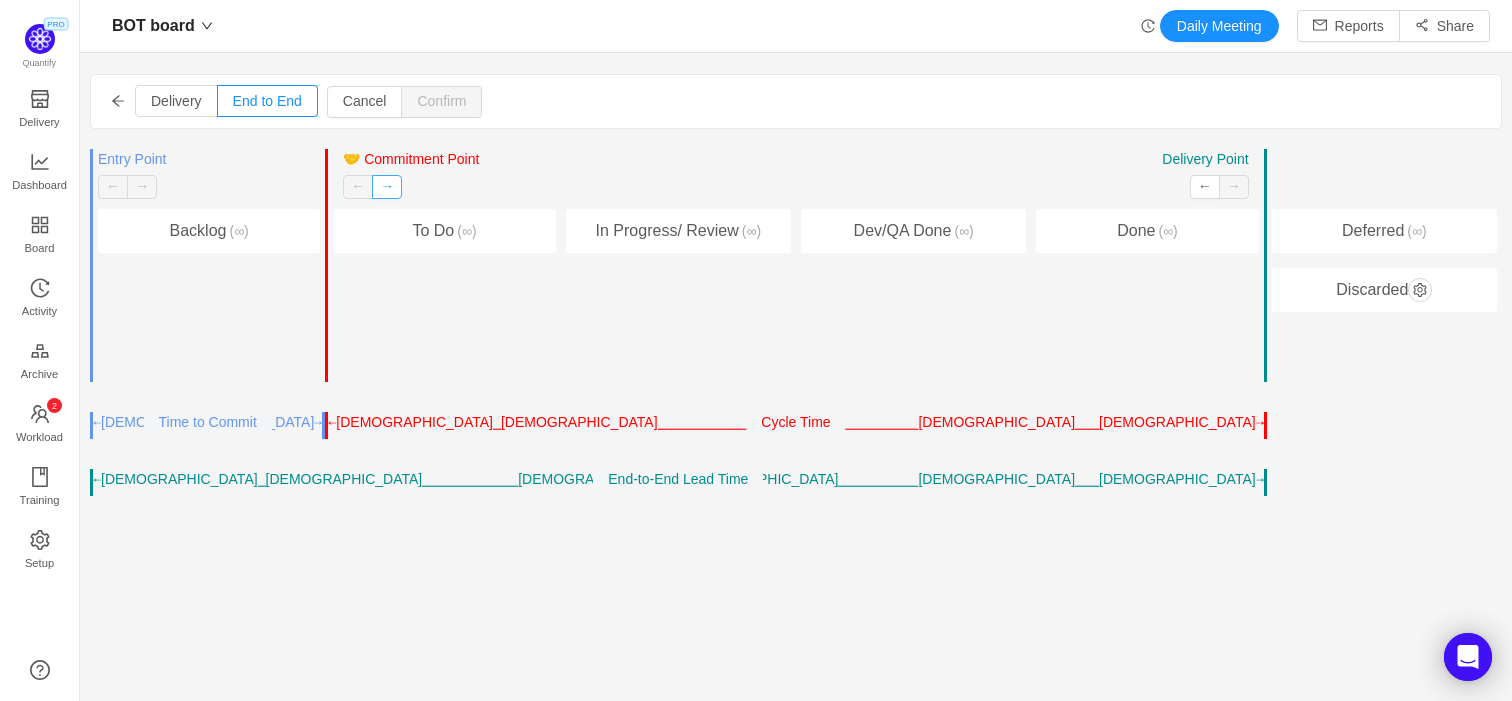 click on "→" at bounding box center (387, 187) 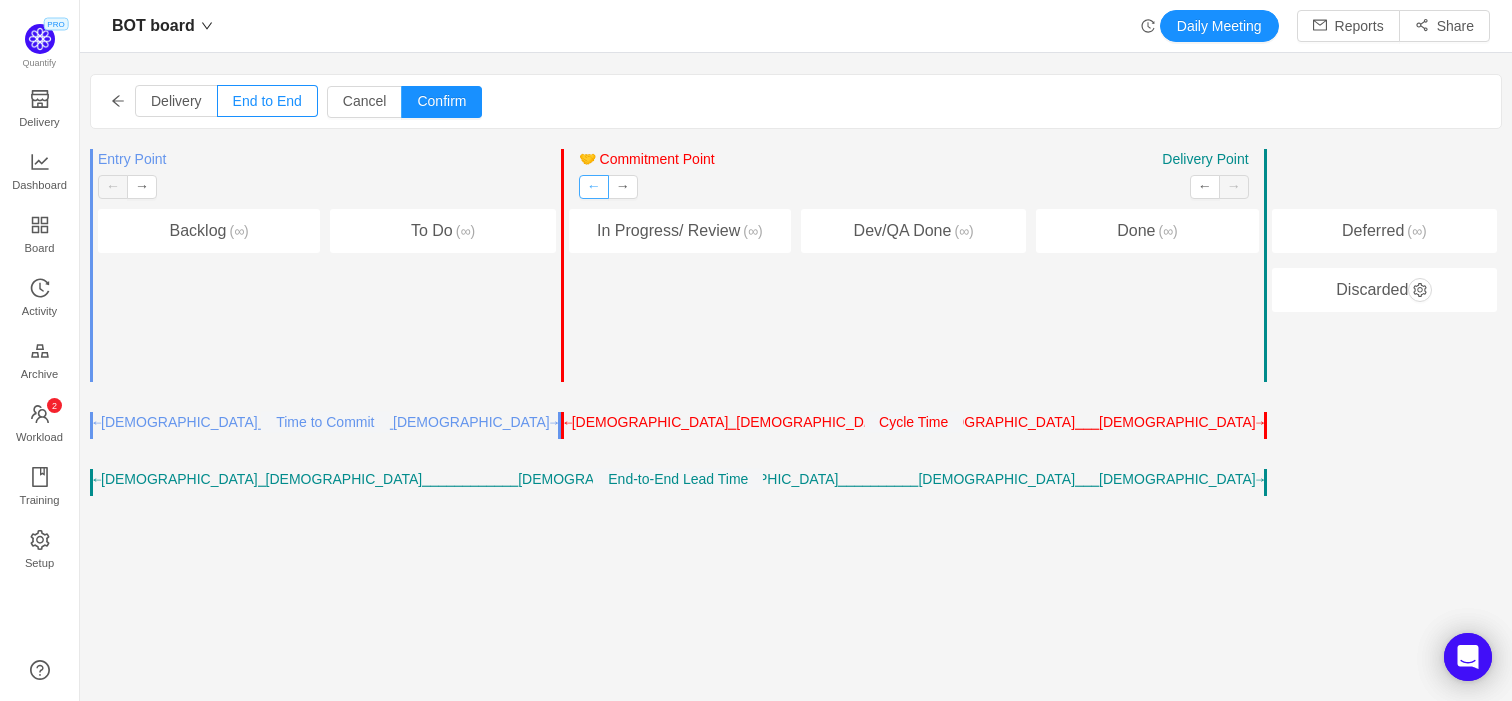 click on "←" at bounding box center (594, 187) 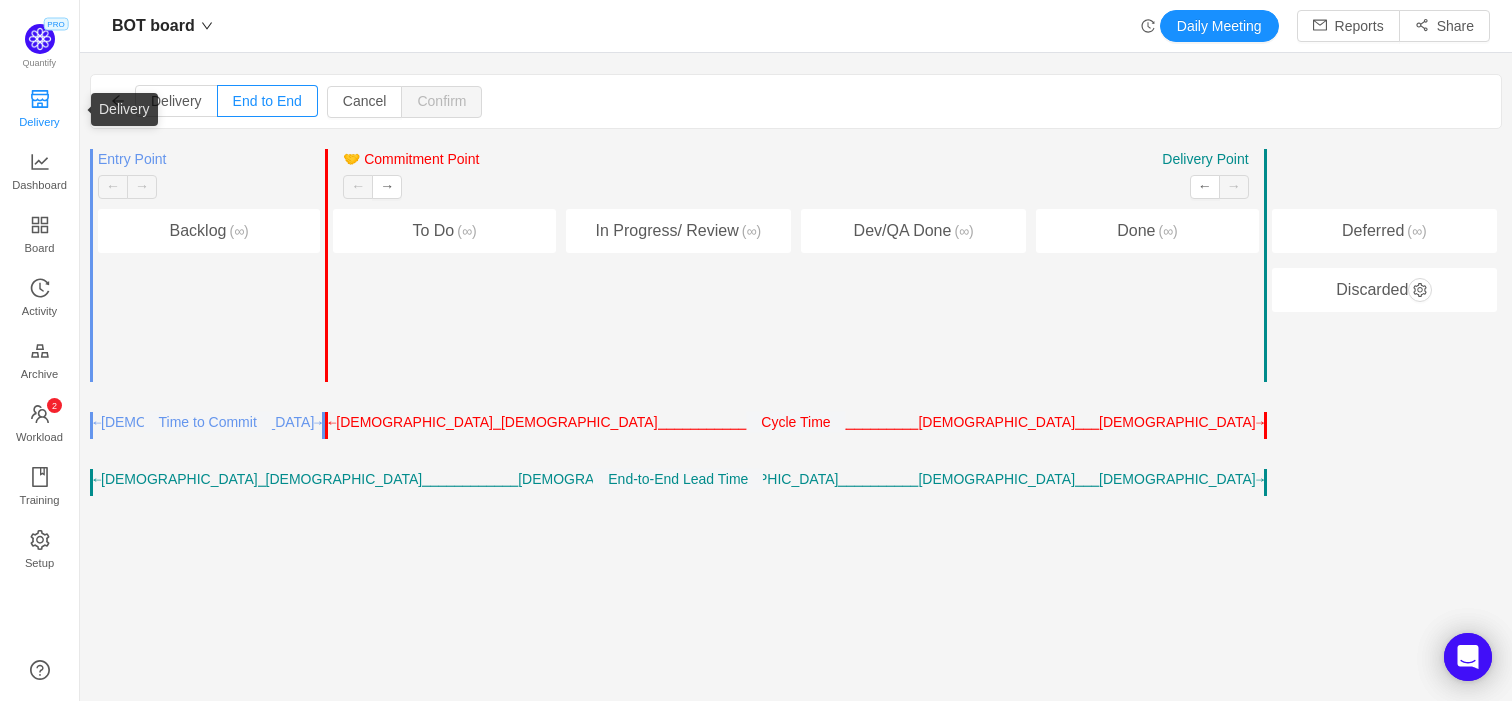 click on "Delivery" at bounding box center (39, 122) 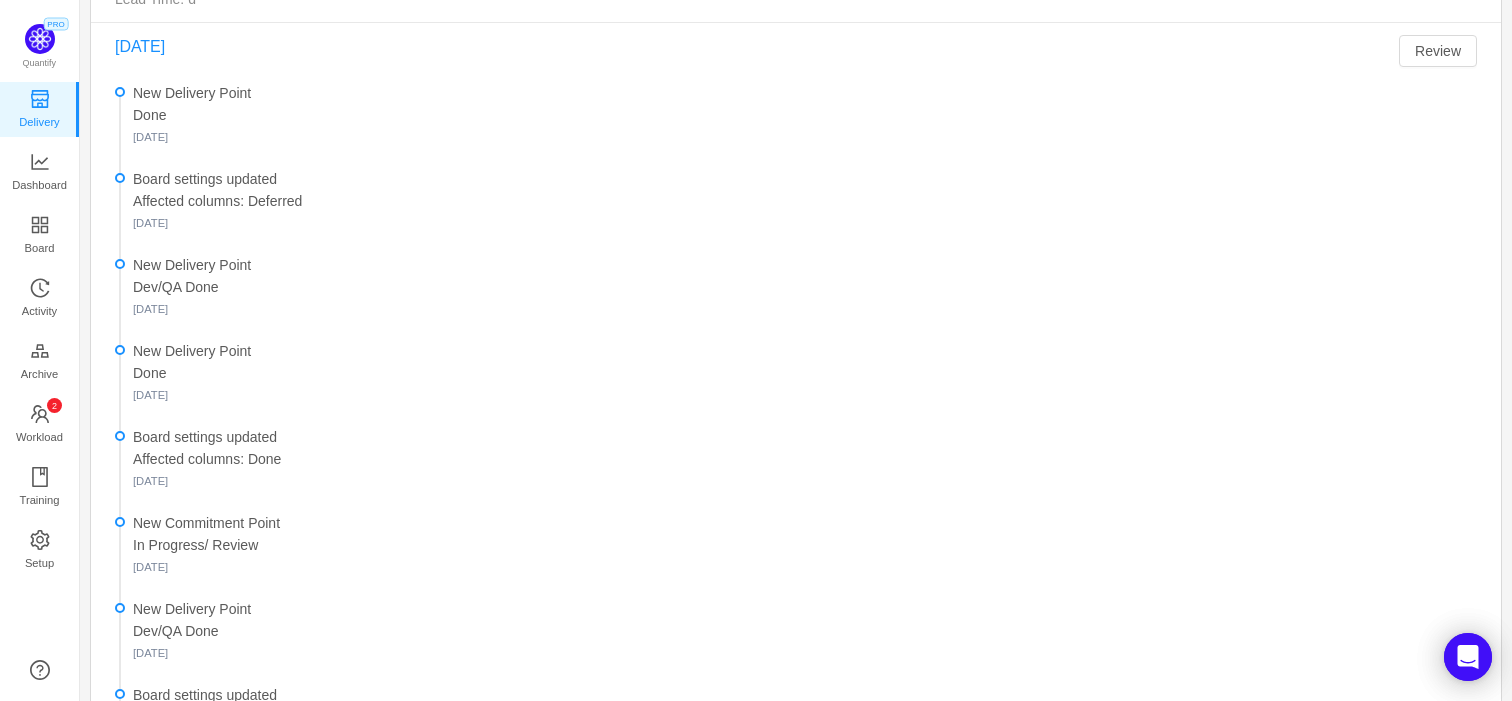 scroll, scrollTop: 589, scrollLeft: 0, axis: vertical 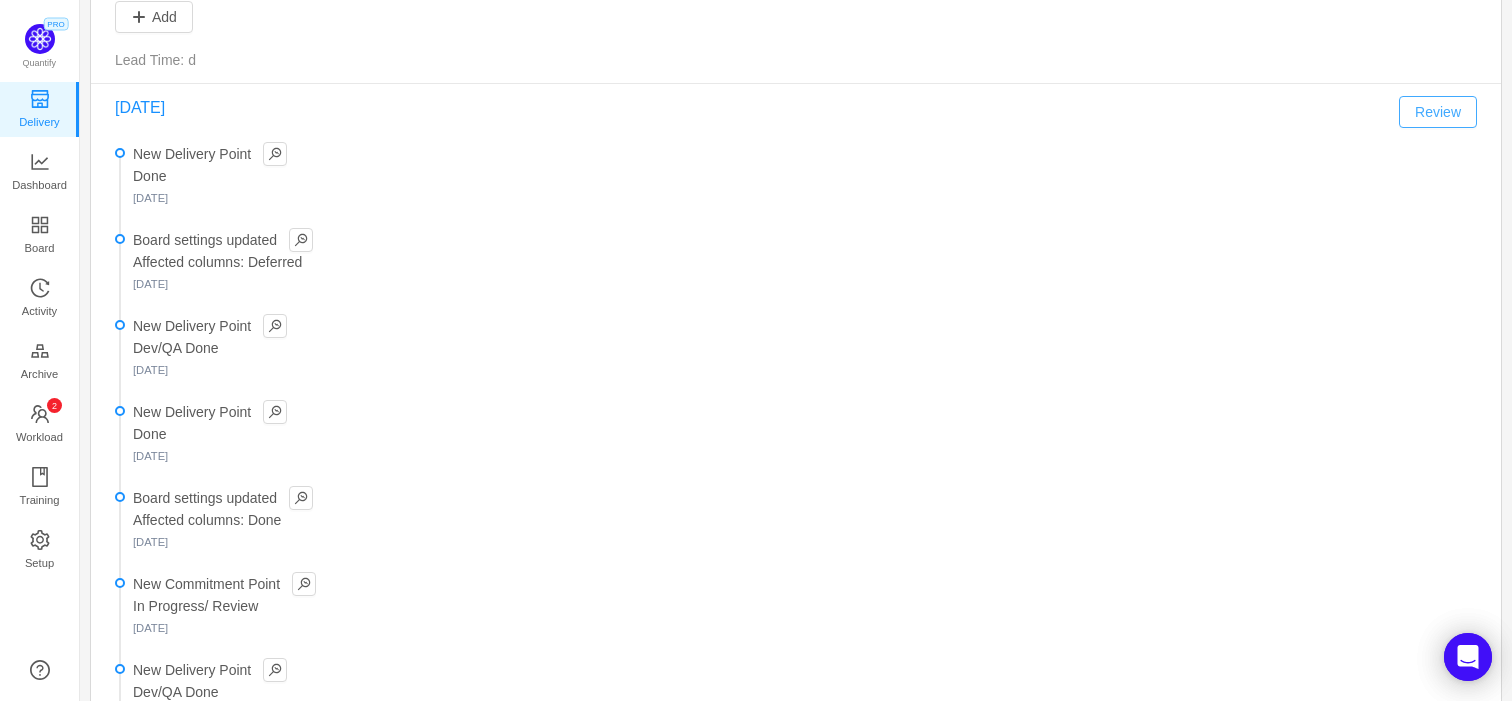 click on "Review" at bounding box center (1438, 112) 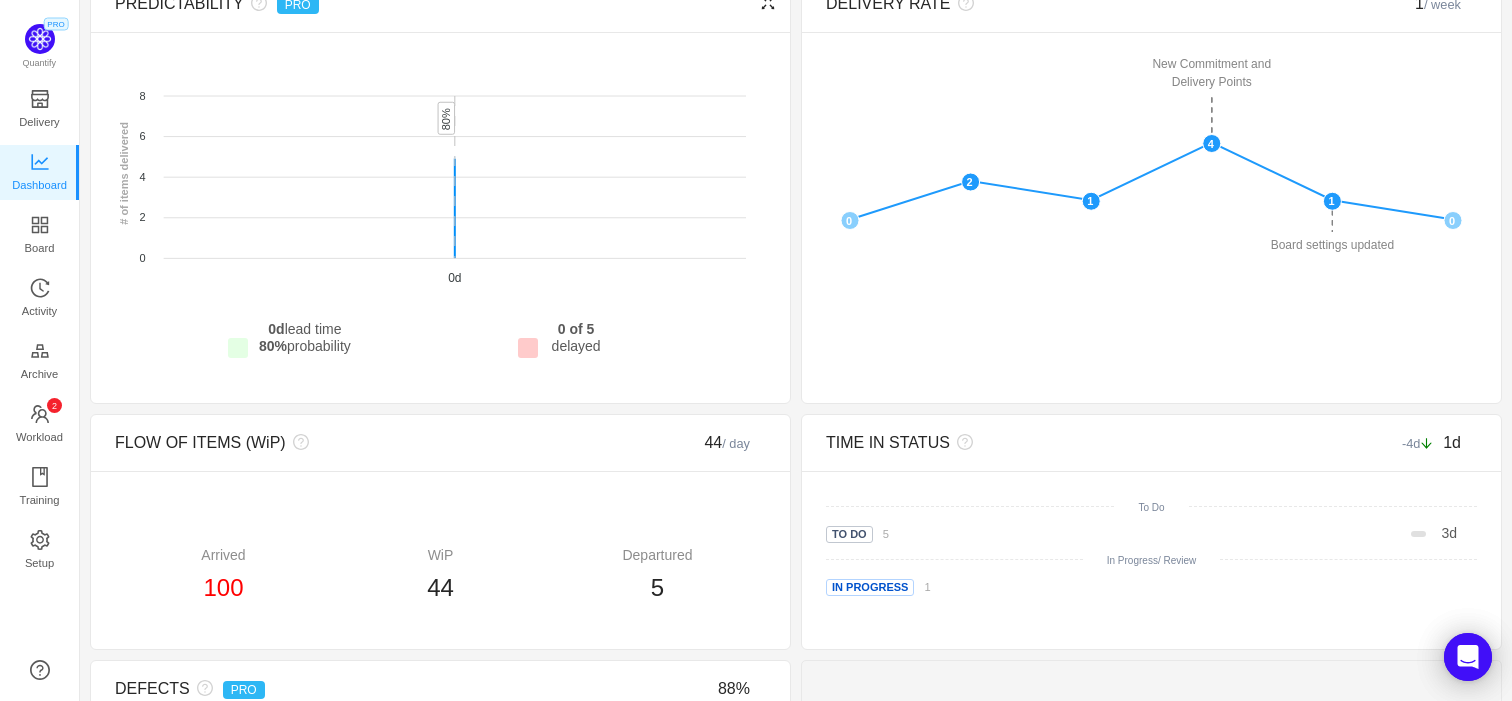 scroll, scrollTop: 869, scrollLeft: 0, axis: vertical 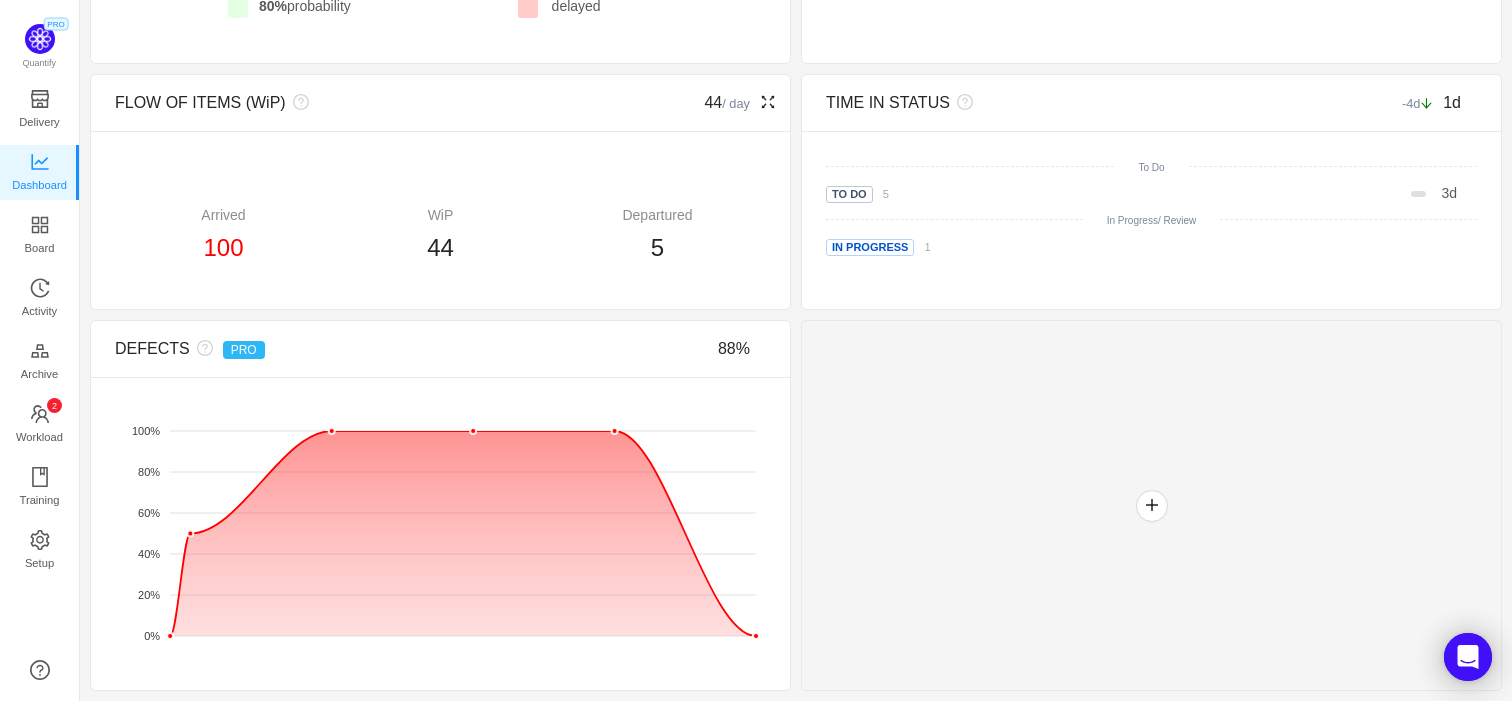 click on "100" at bounding box center [223, 247] 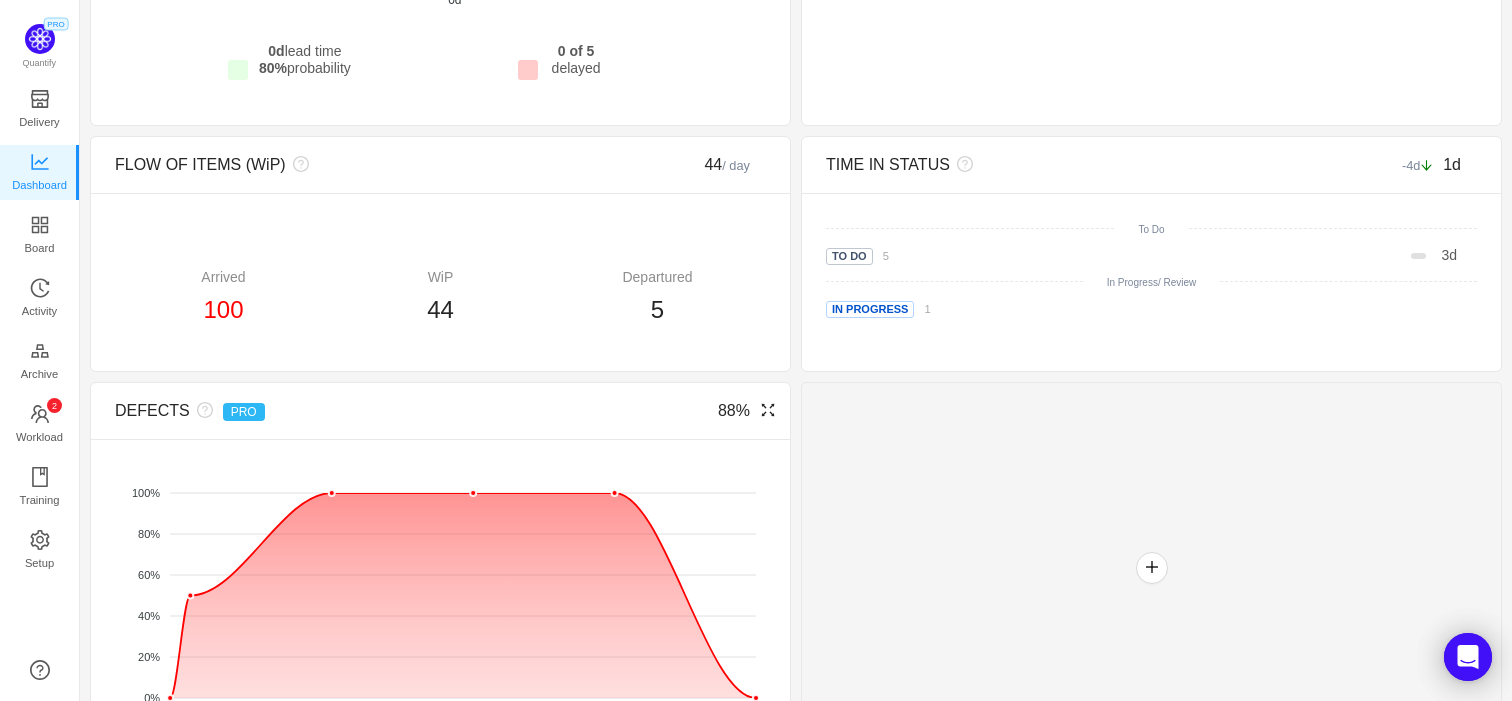 scroll, scrollTop: 796, scrollLeft: 0, axis: vertical 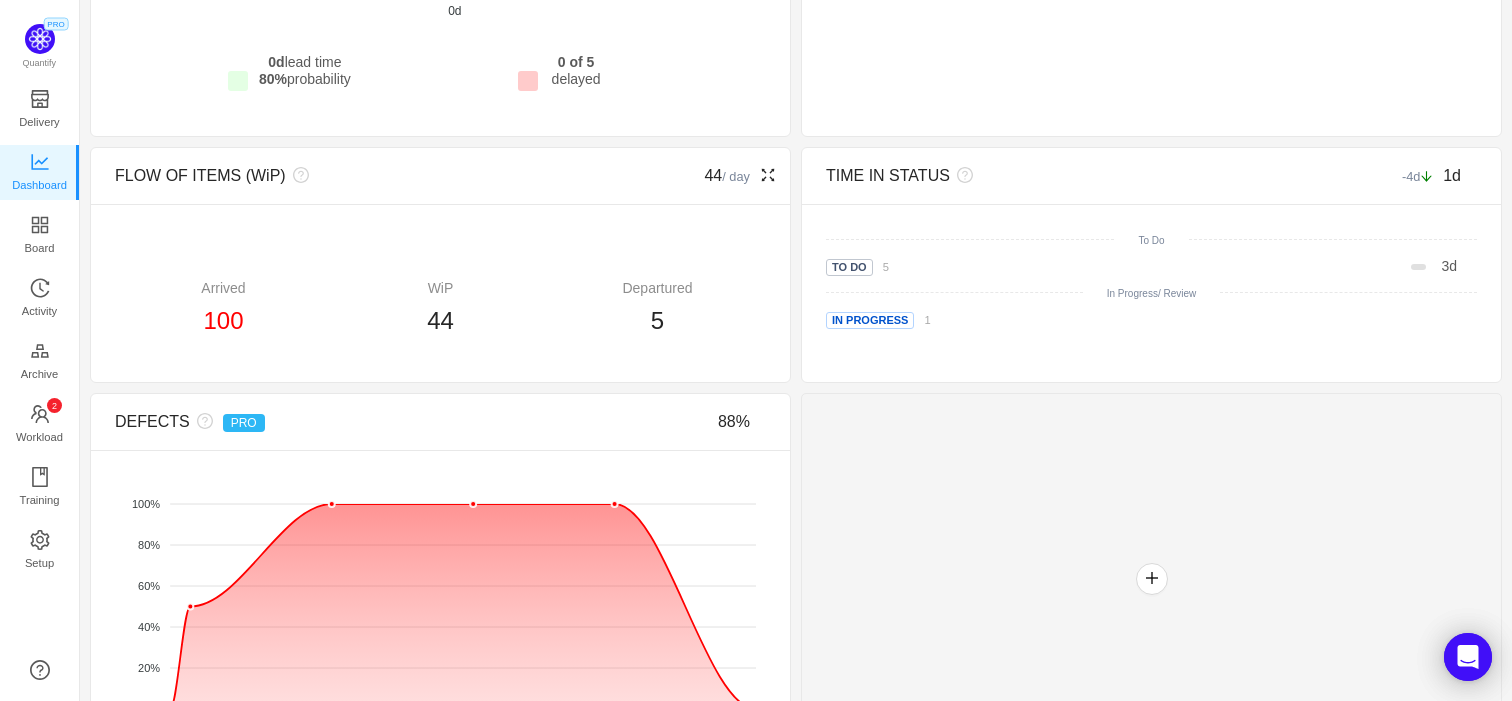 click 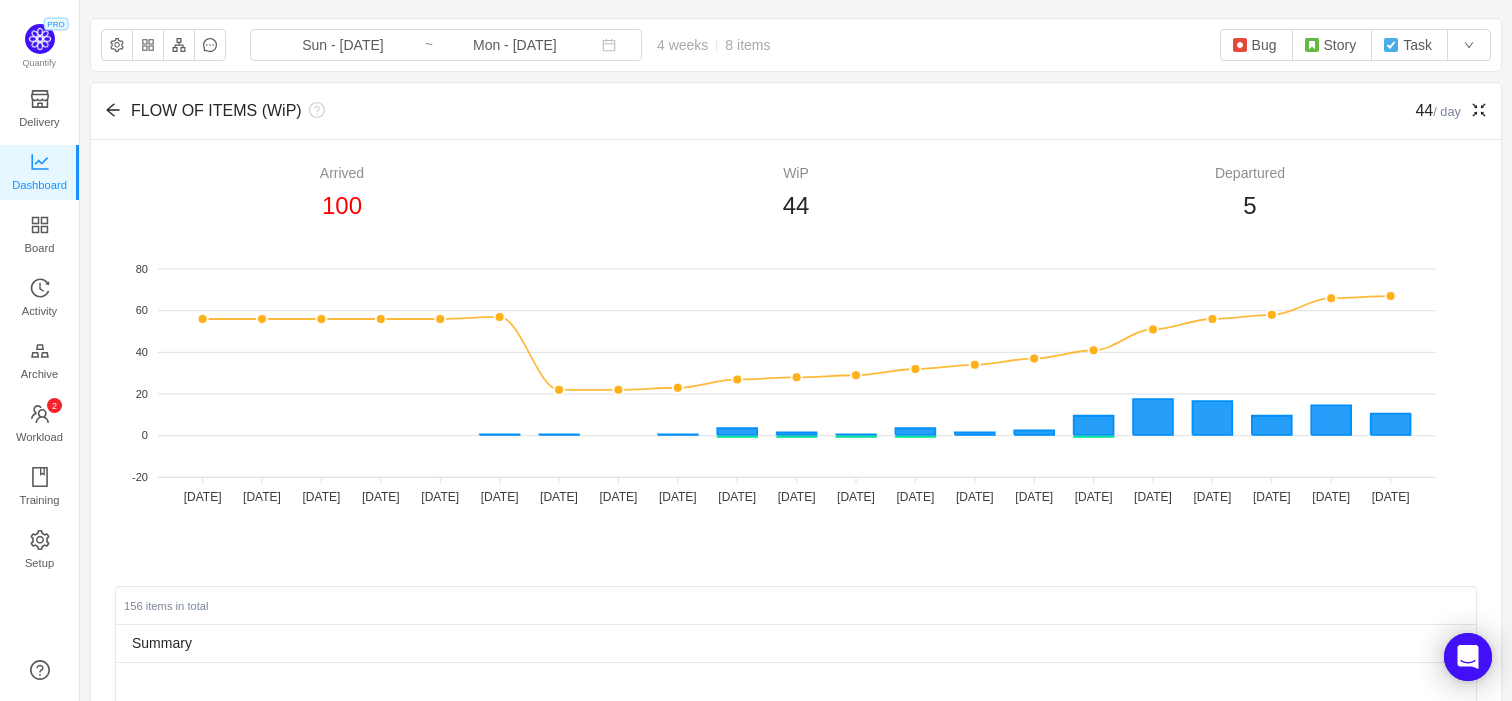 scroll, scrollTop: 0, scrollLeft: 0, axis: both 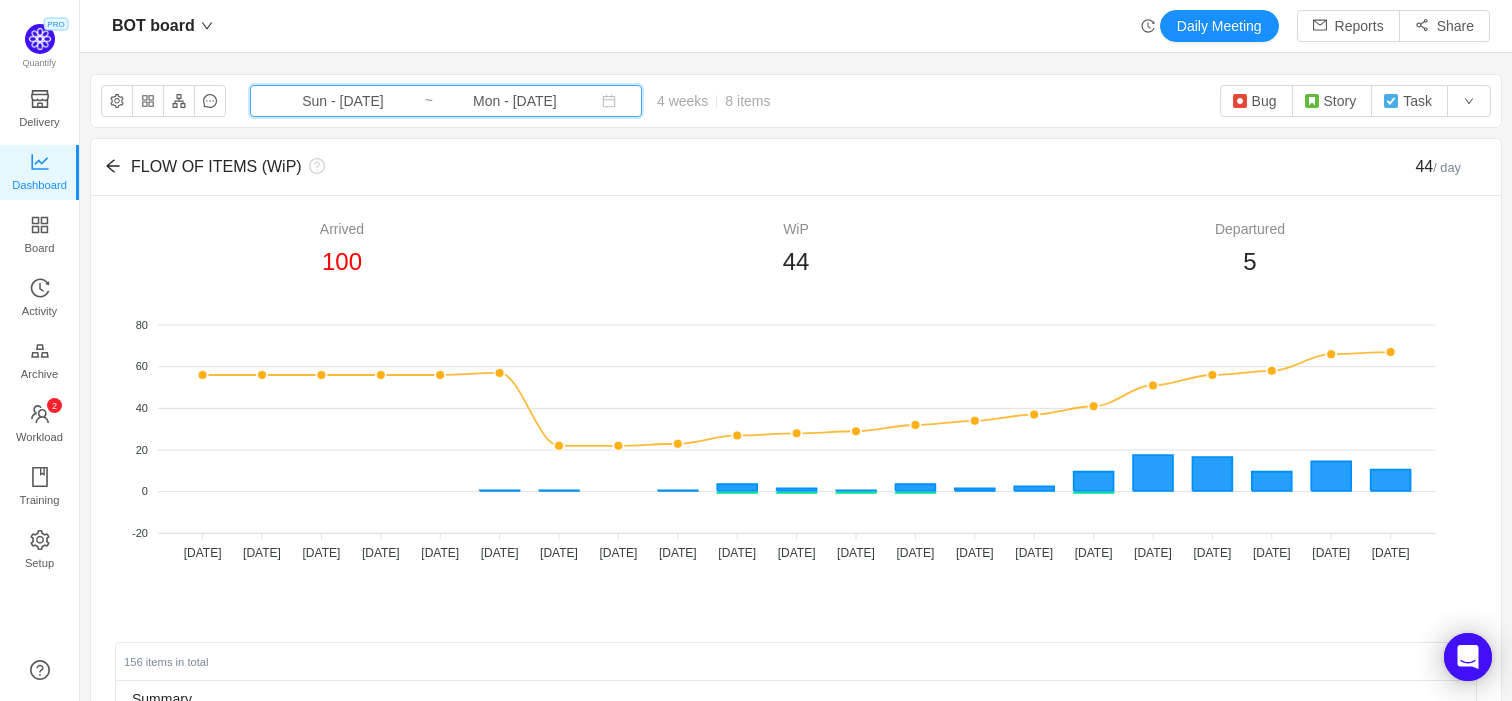 click on "Sun - Jun 01, 2025  ~  Mon - Jun 30, 2025" at bounding box center [446, 101] 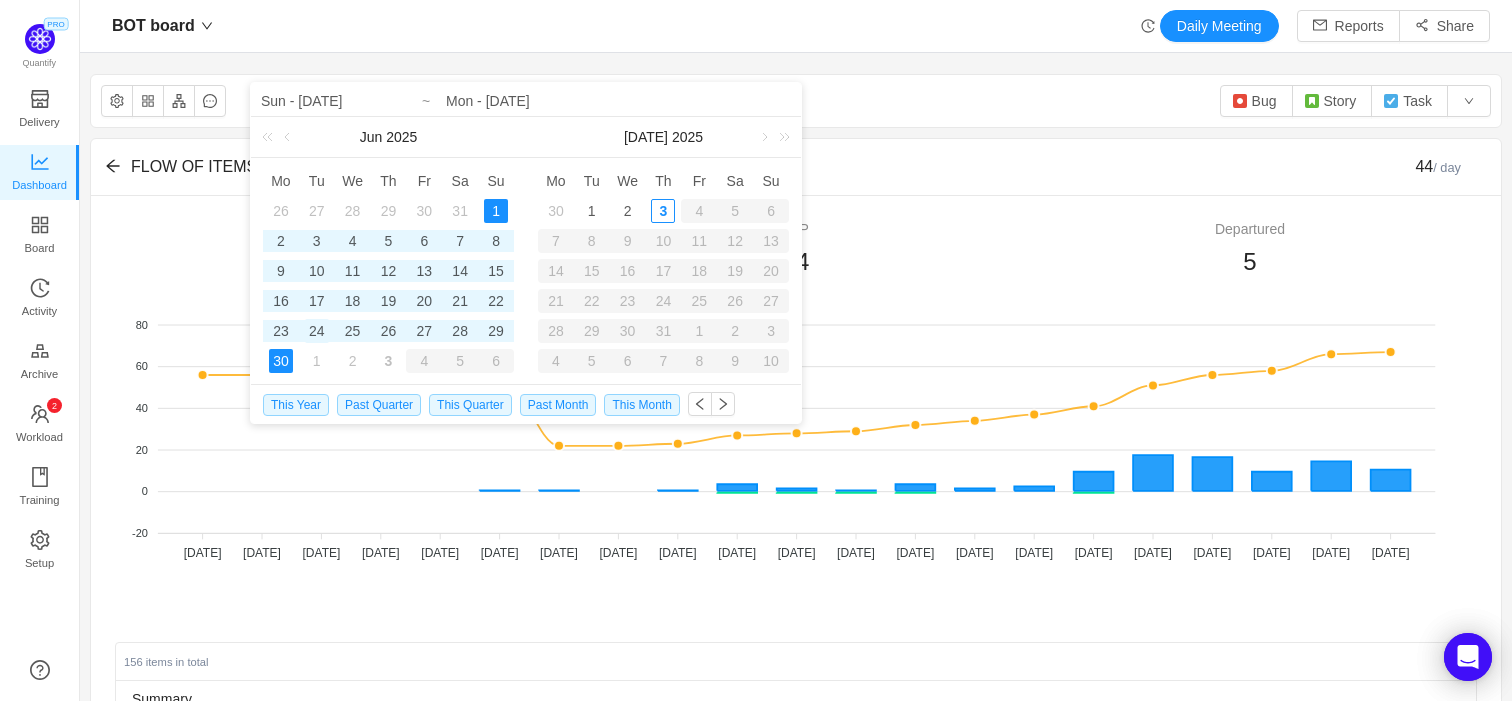 click on "24" at bounding box center (317, 331) 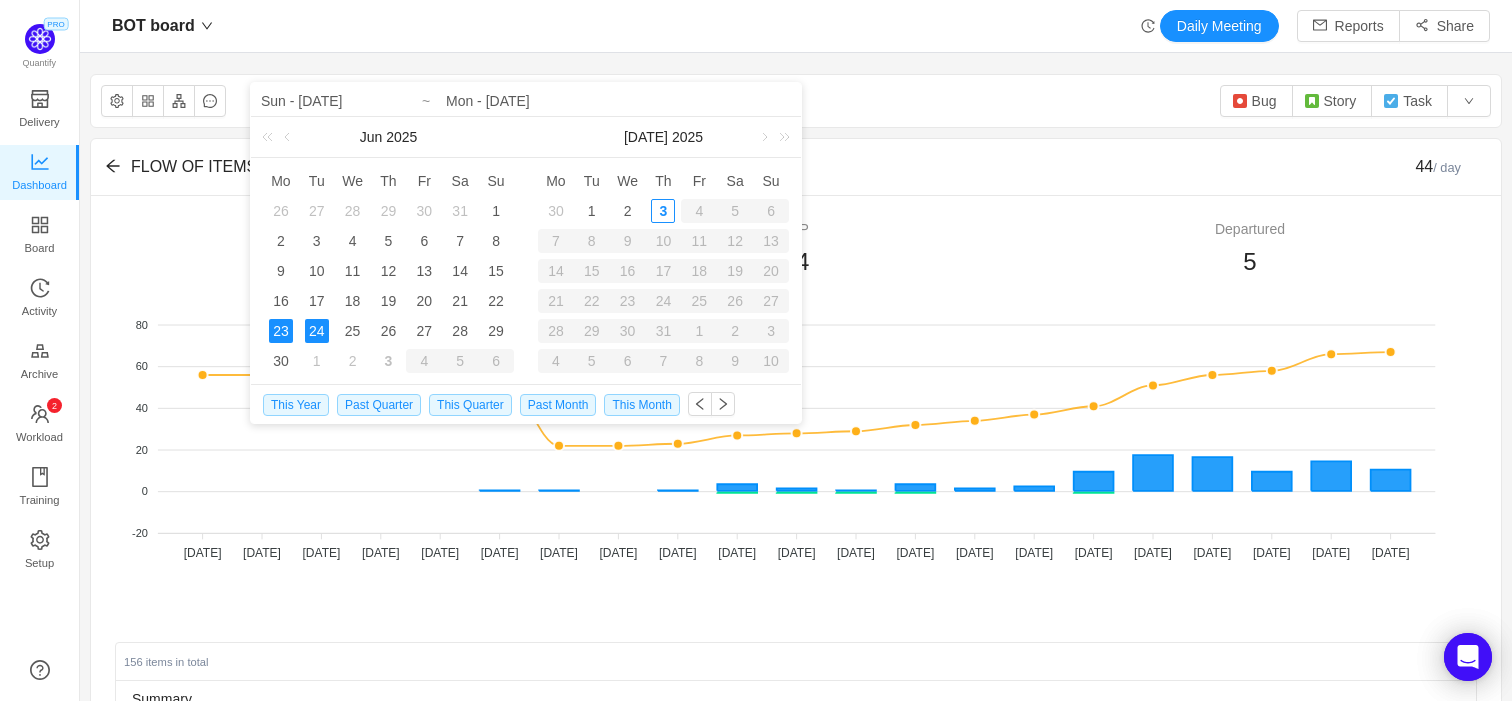 click on "23" at bounding box center (281, 331) 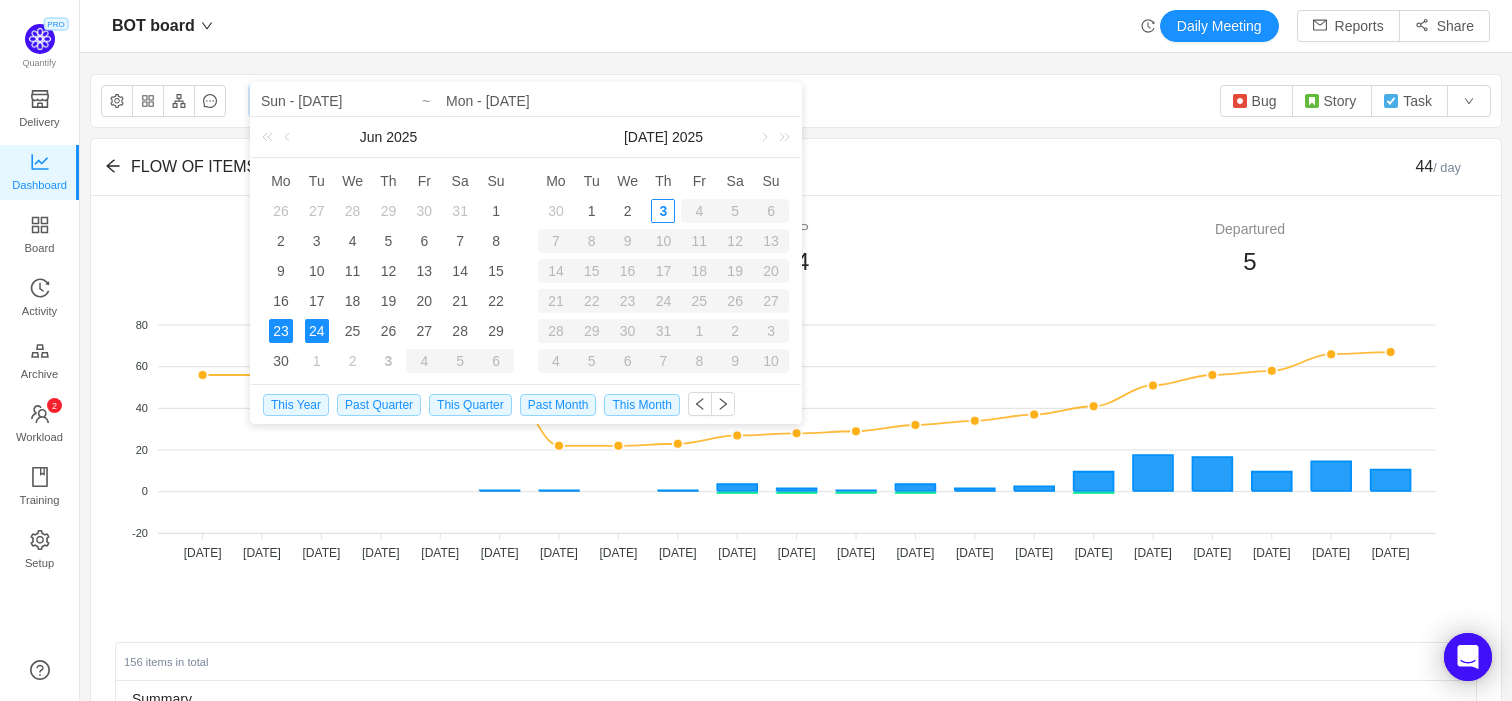 type on "Mon - [DATE]" 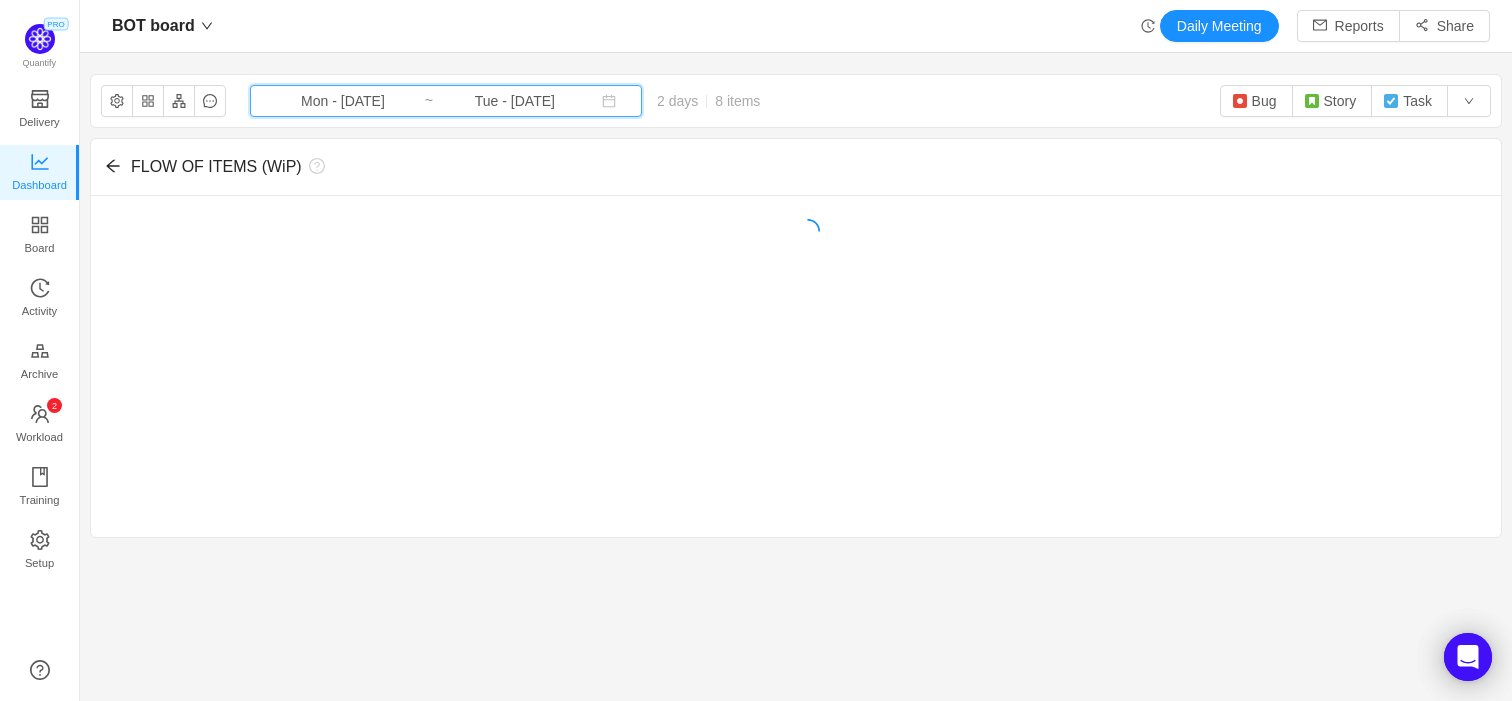 click 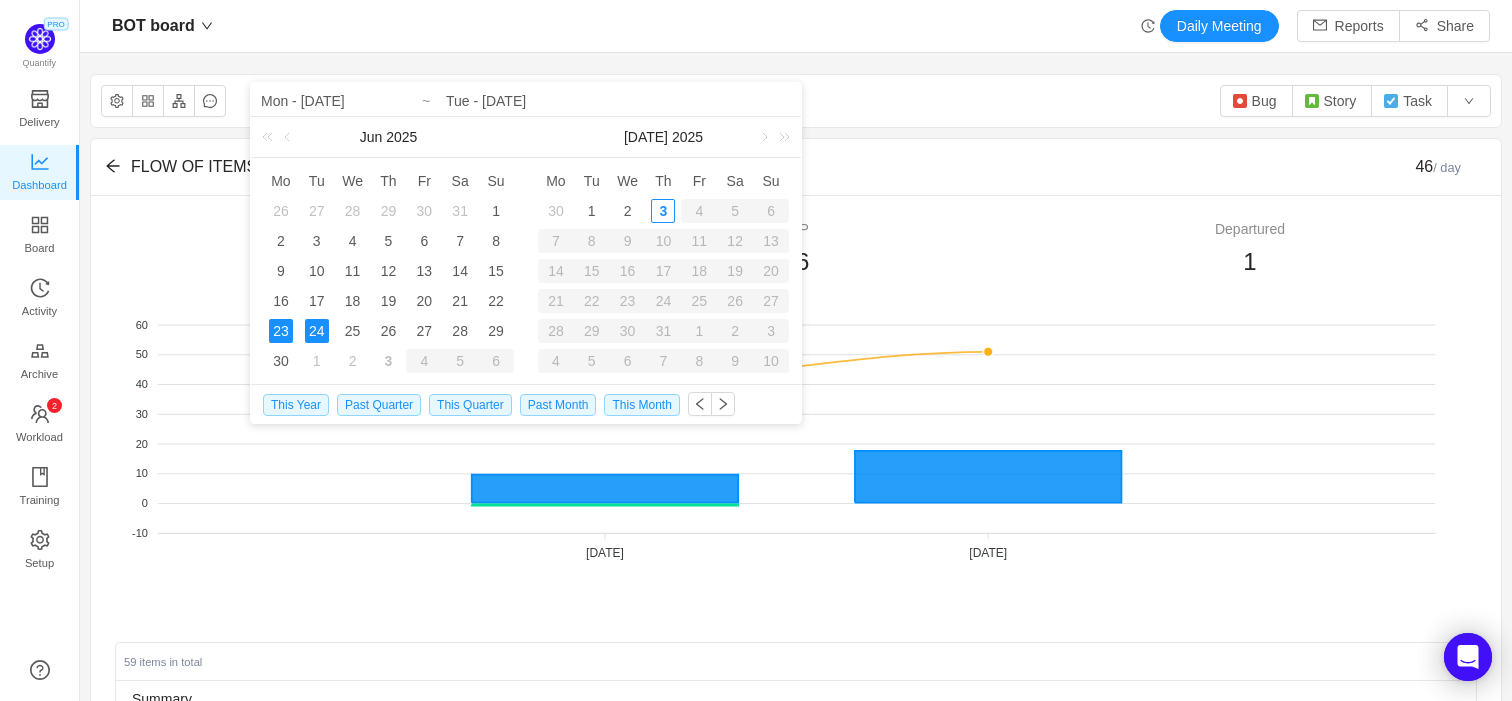 click on "23" at bounding box center [281, 331] 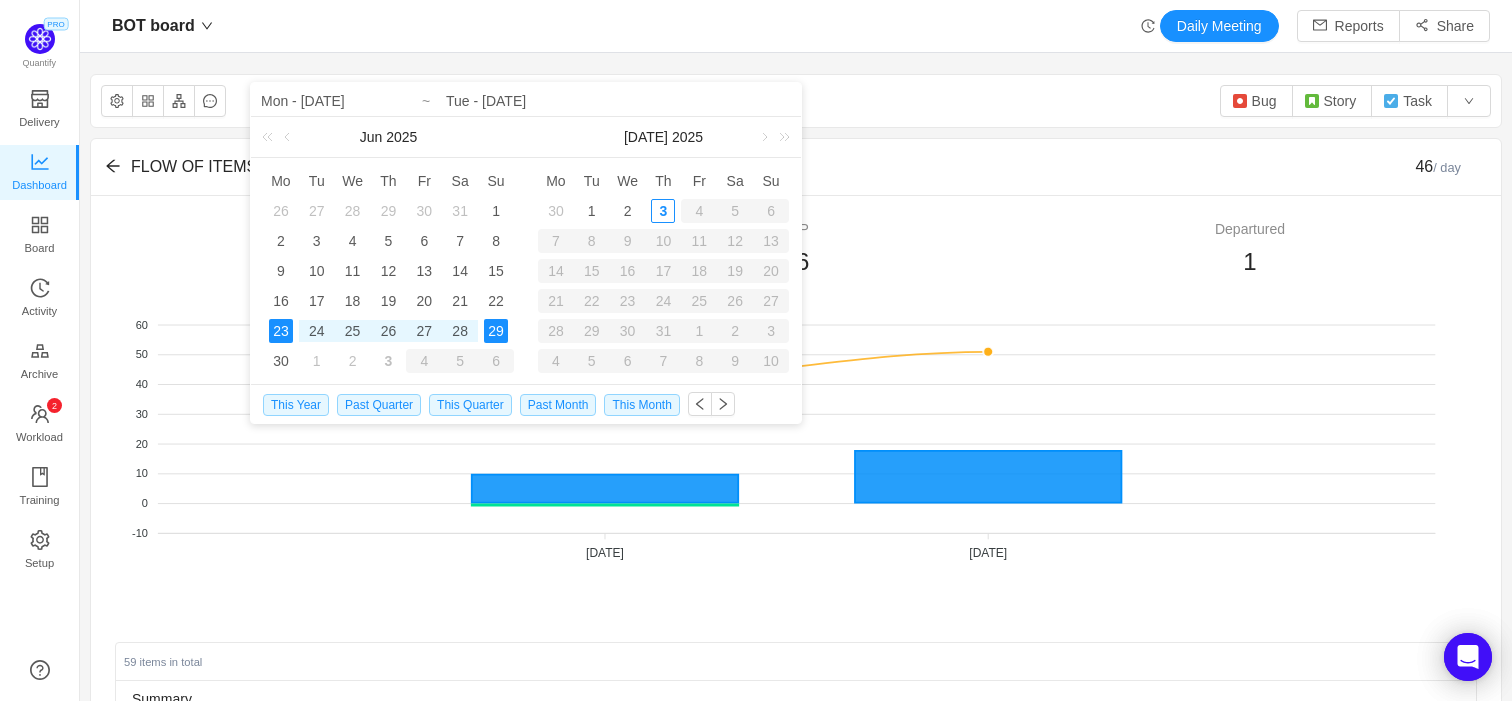click on "29" at bounding box center [496, 331] 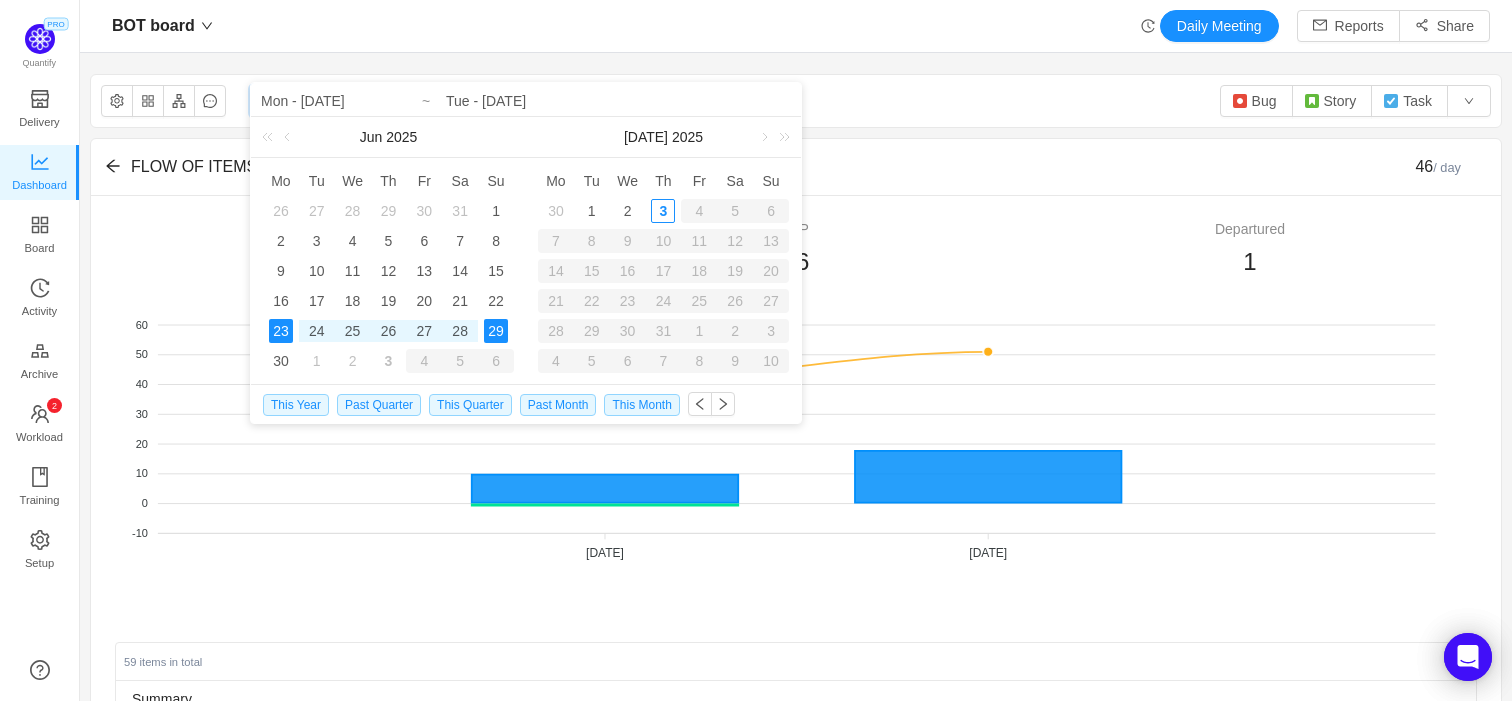 type on "Sun - Jun 29, 2025" 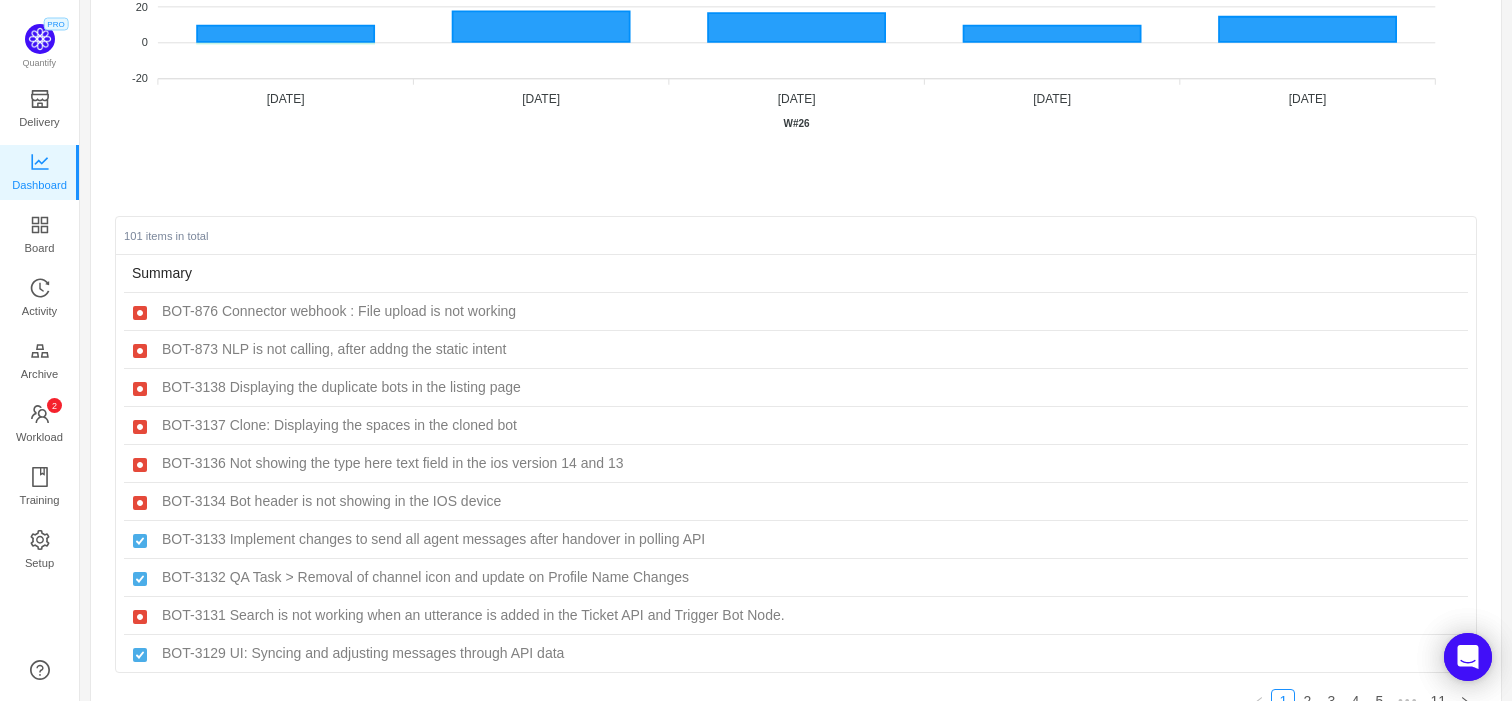 scroll, scrollTop: 489, scrollLeft: 0, axis: vertical 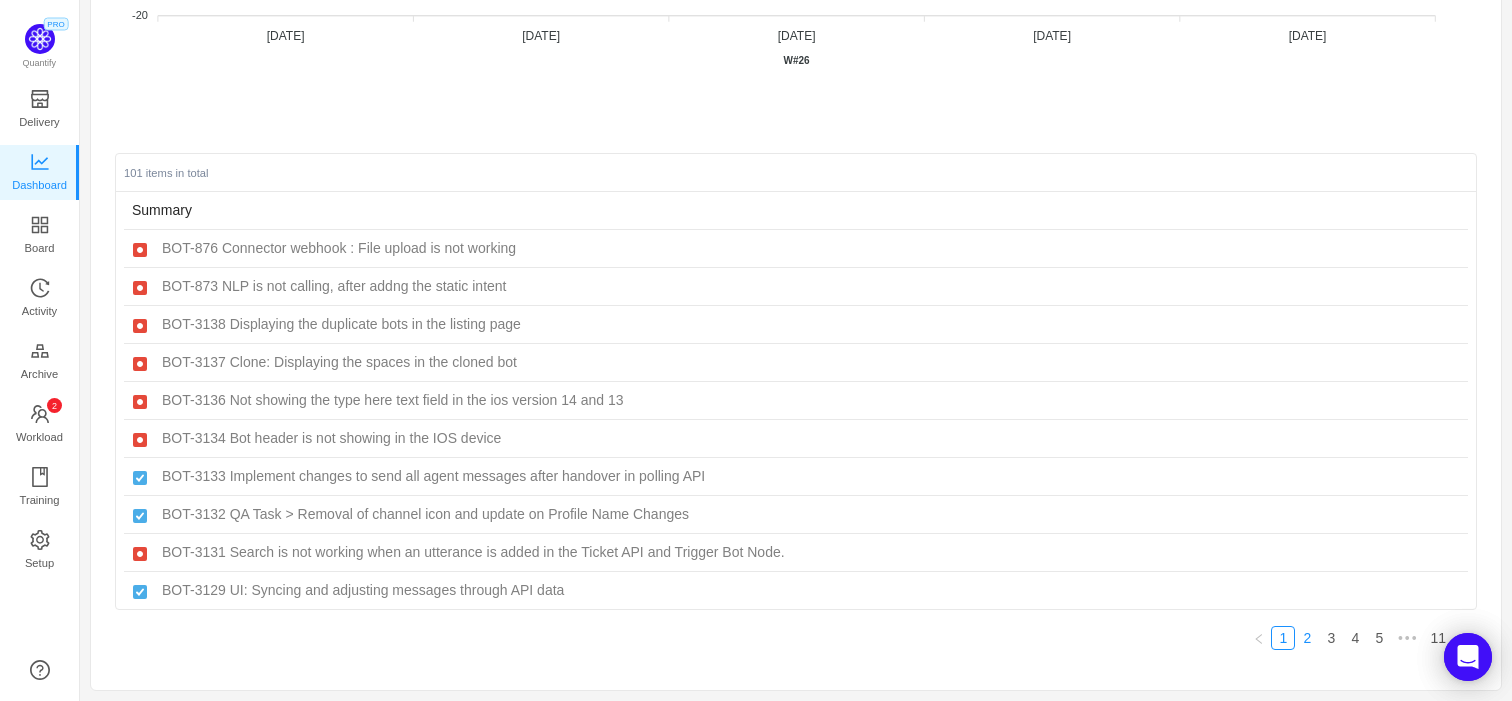 click on "2" at bounding box center (1307, 638) 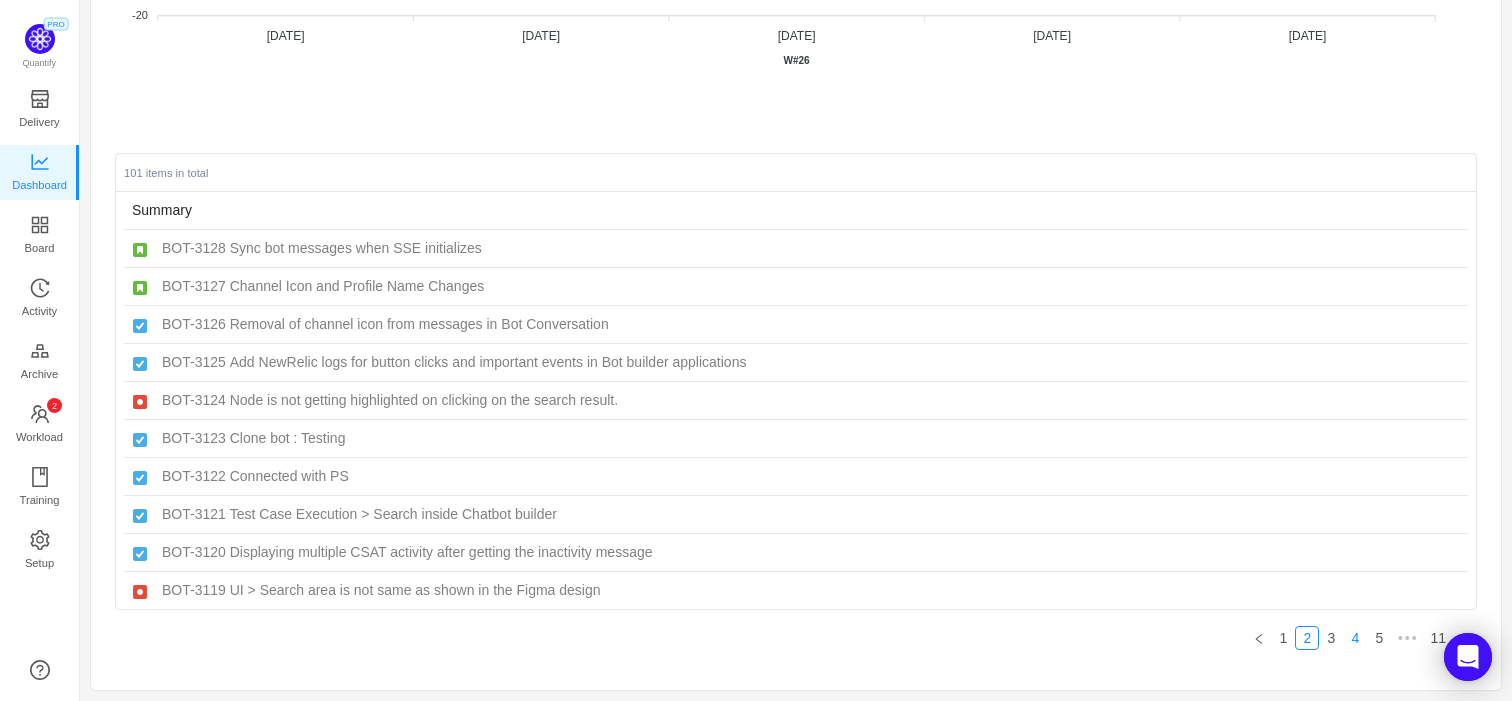 click on "4" at bounding box center (1355, 638) 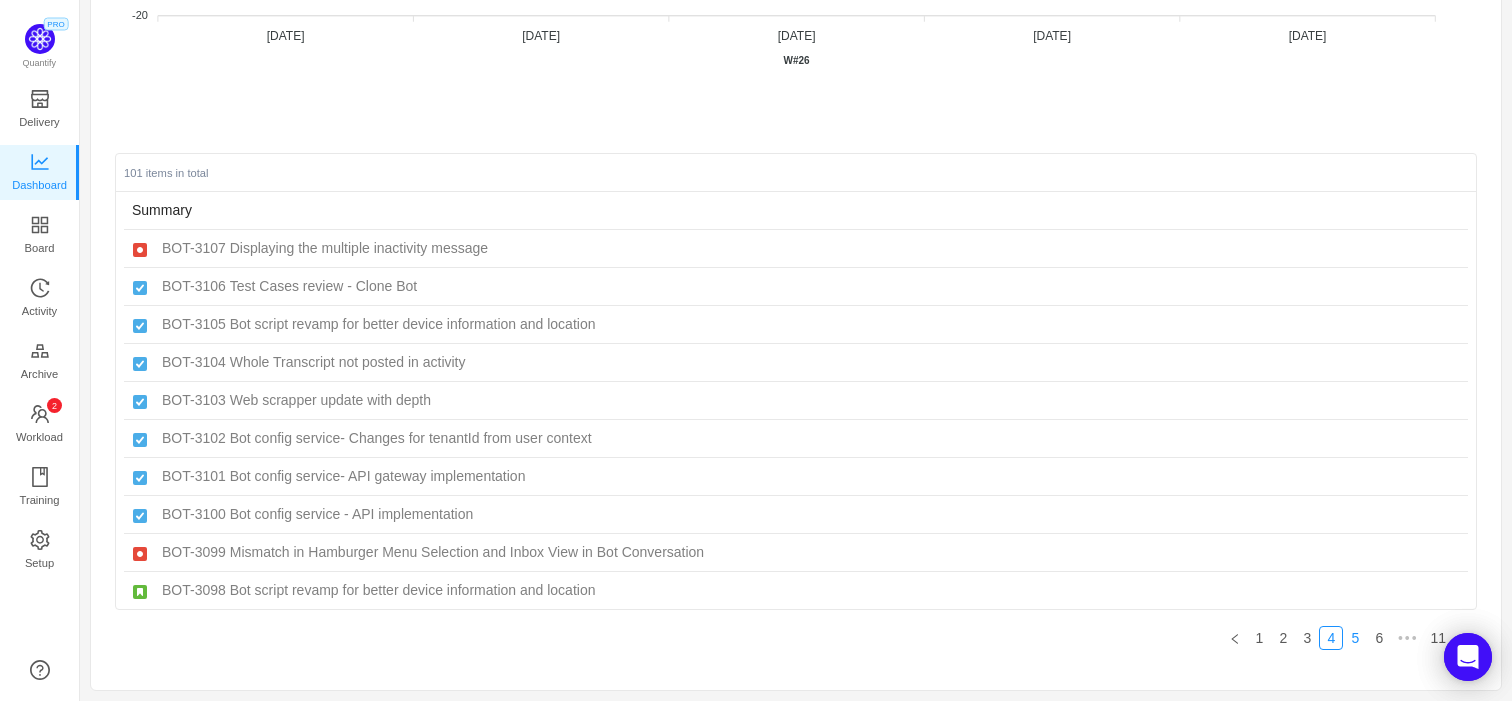 click on "5" at bounding box center [1355, 638] 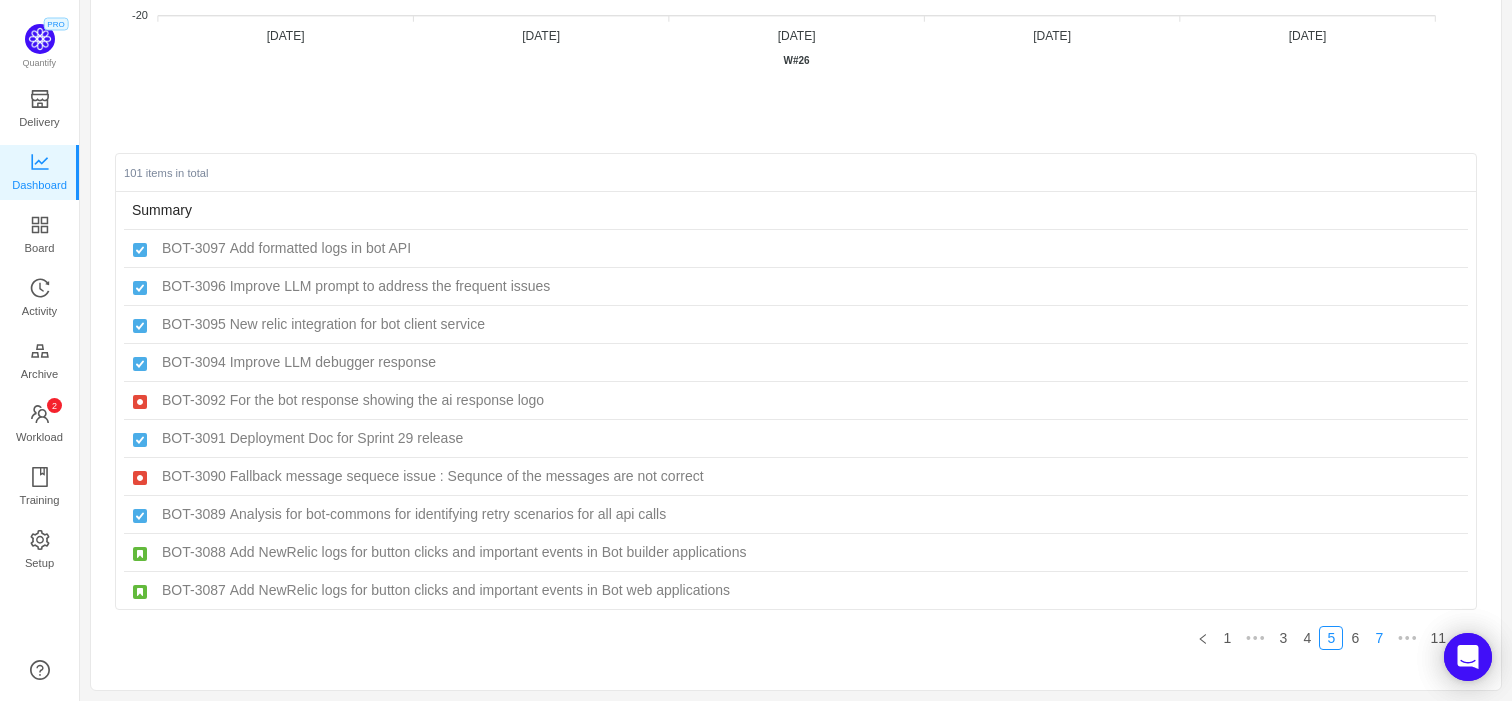 click on "7" at bounding box center [1379, 638] 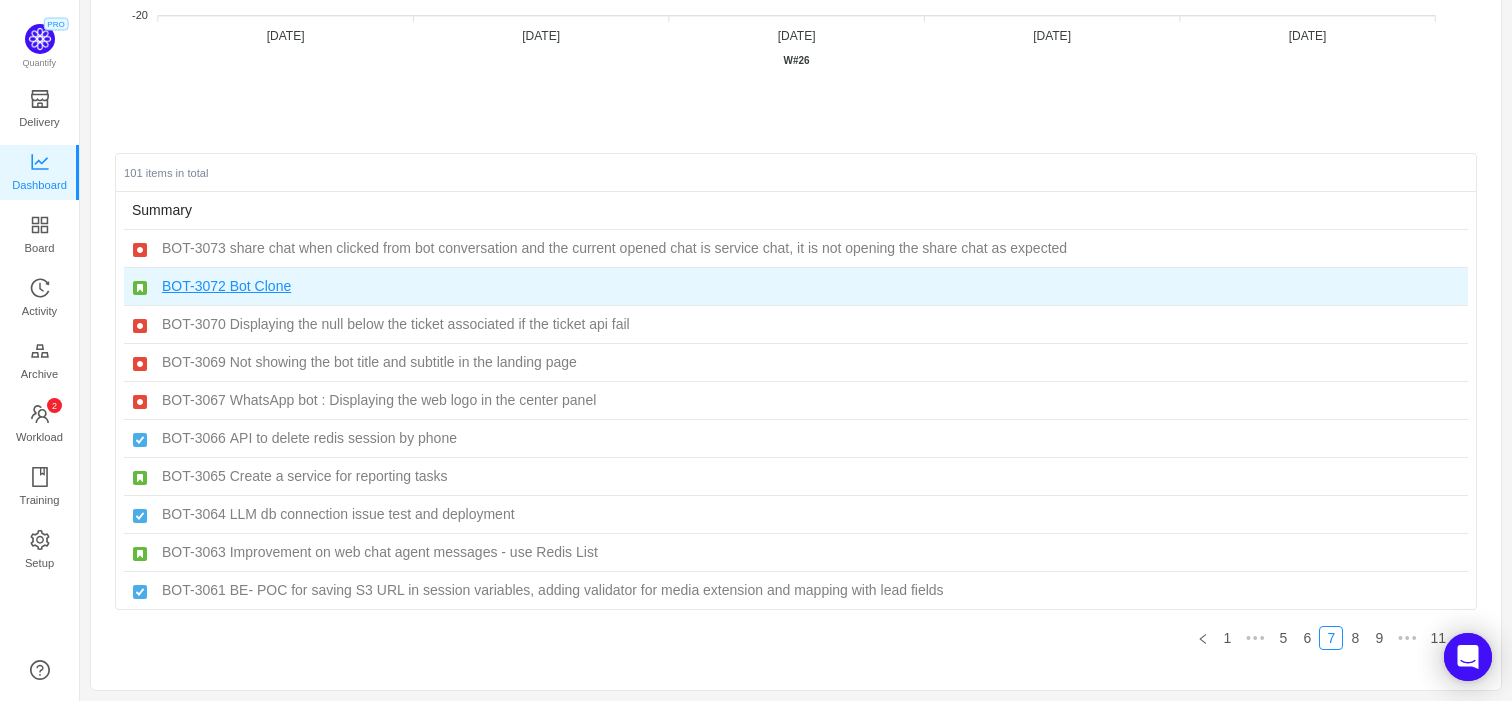 click on "Bot Clone" at bounding box center (260, 286) 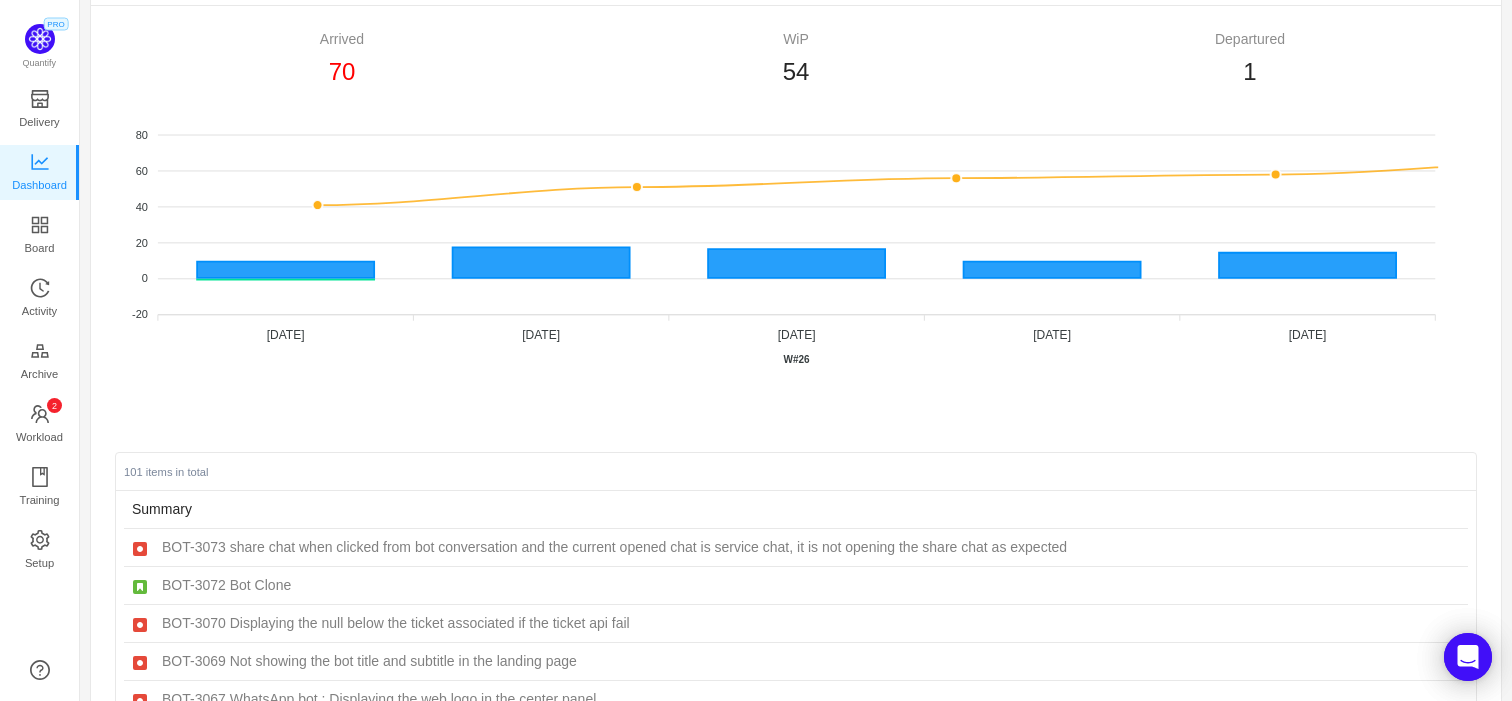 scroll, scrollTop: 0, scrollLeft: 0, axis: both 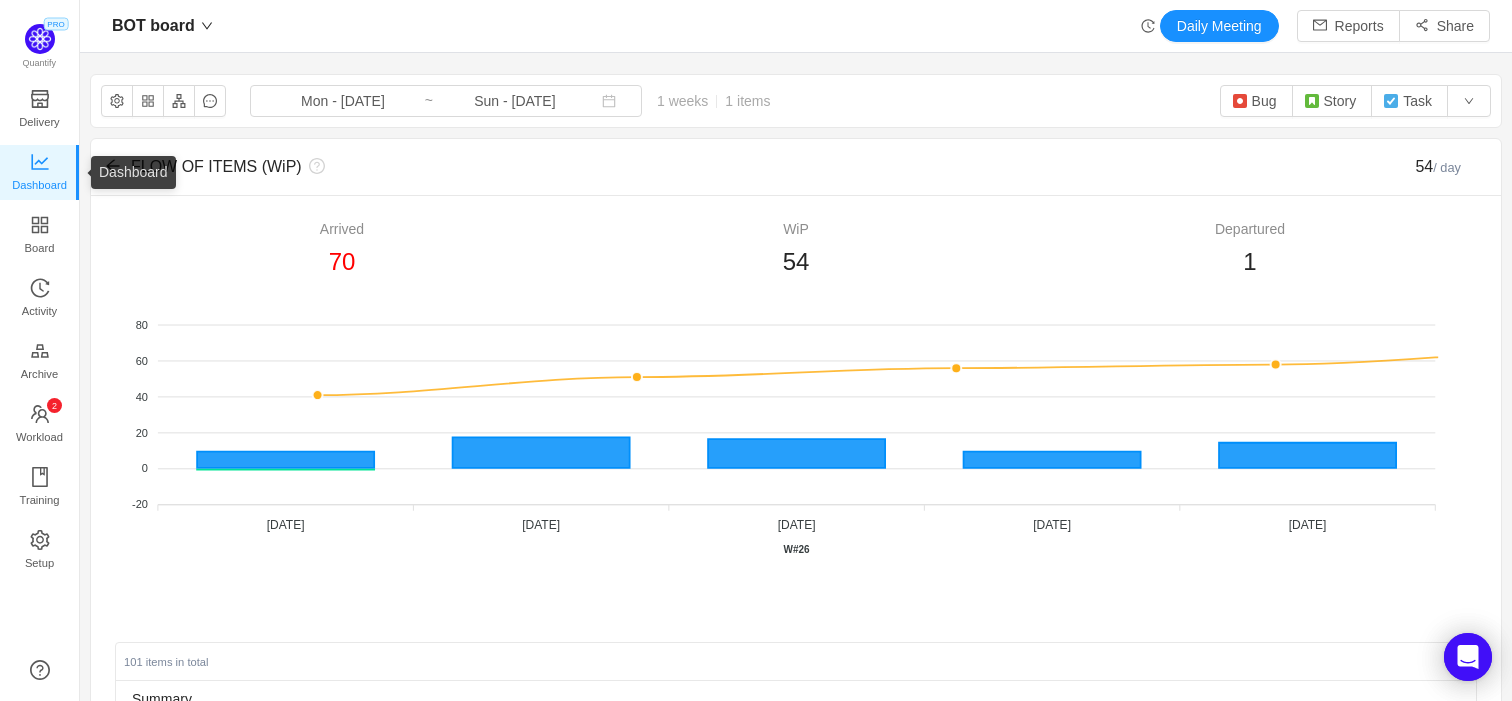 click on "Dashboard" at bounding box center [39, 185] 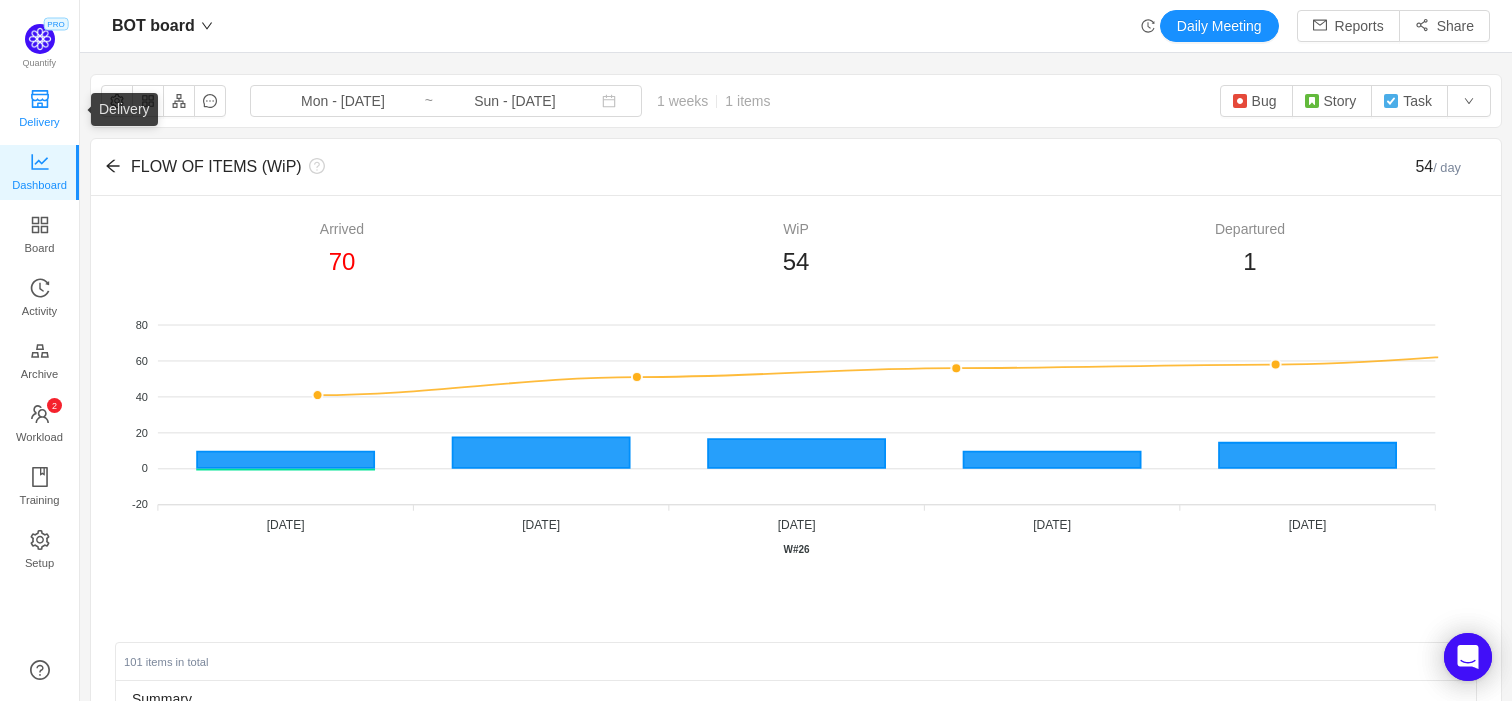click 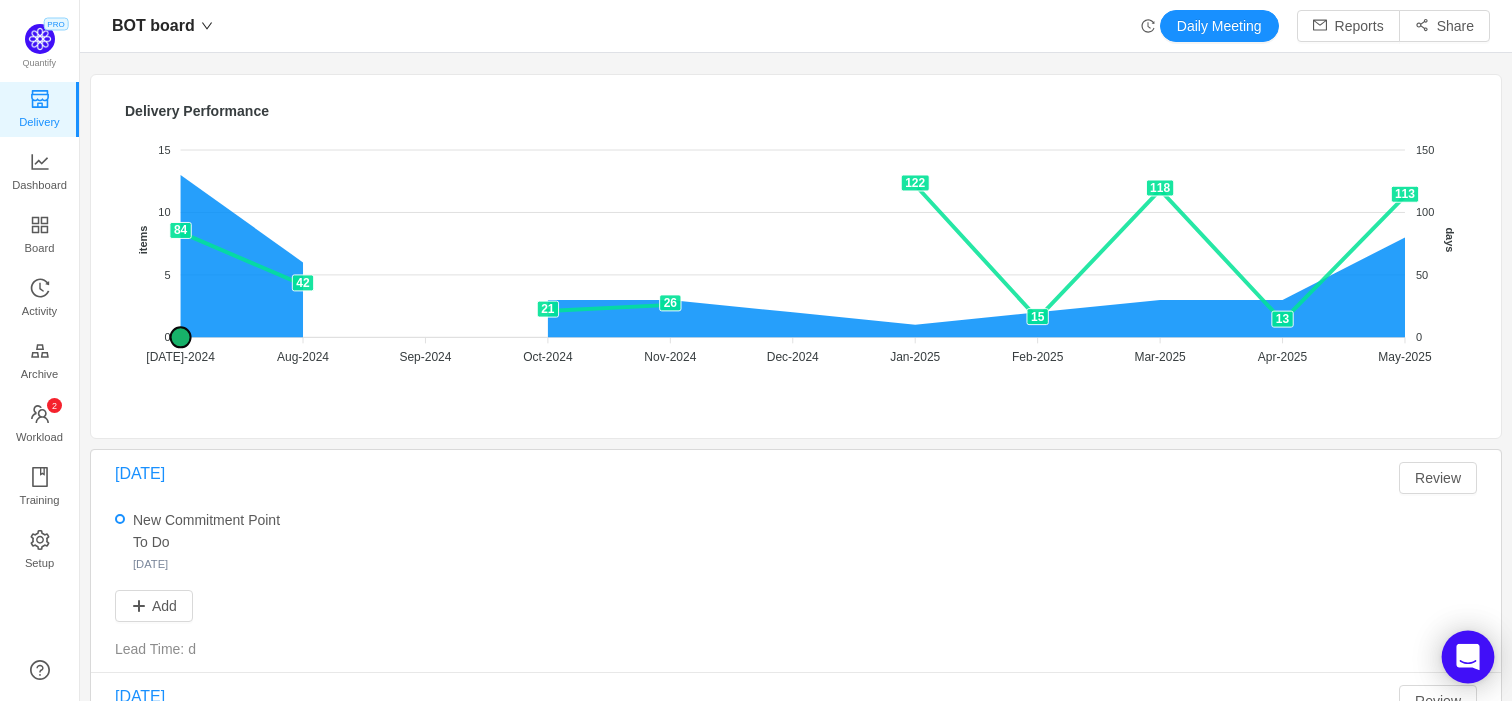 click 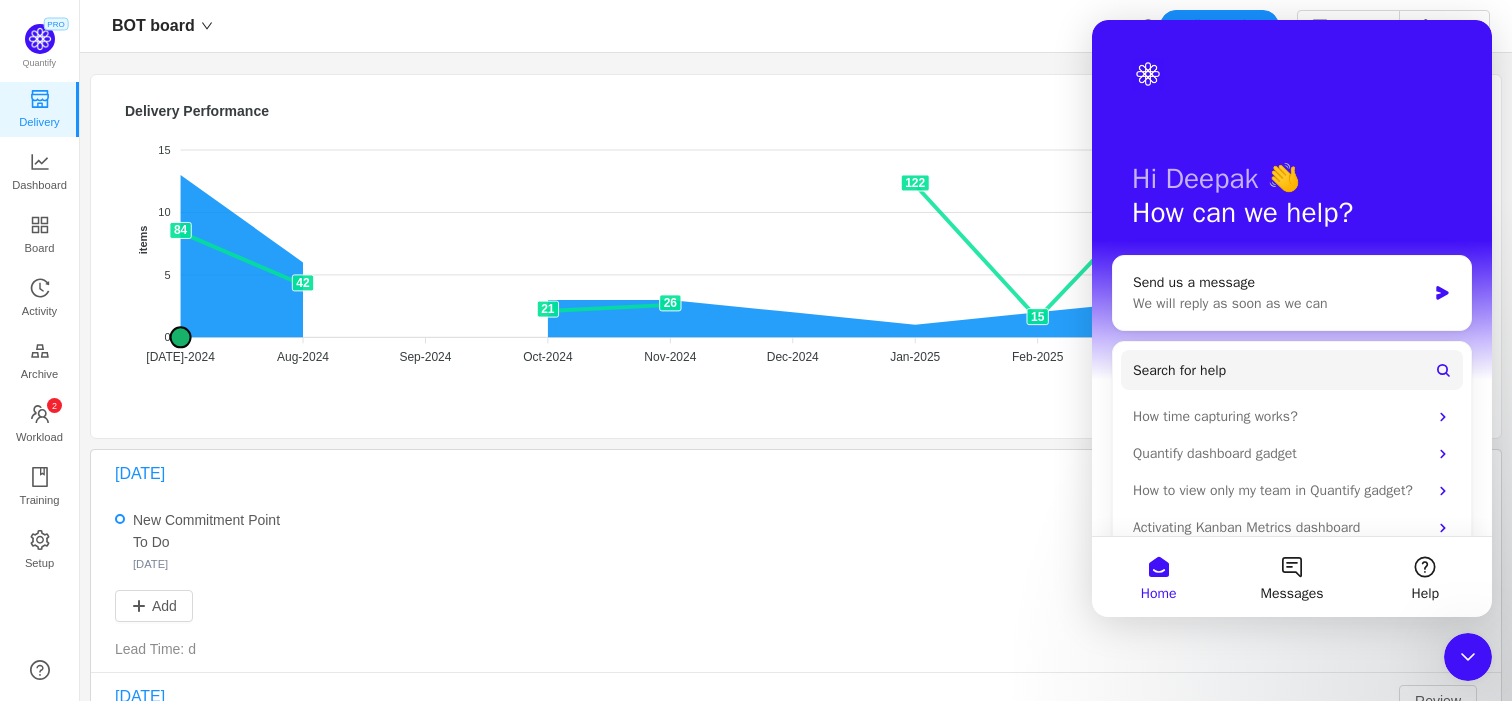 scroll, scrollTop: 0, scrollLeft: 0, axis: both 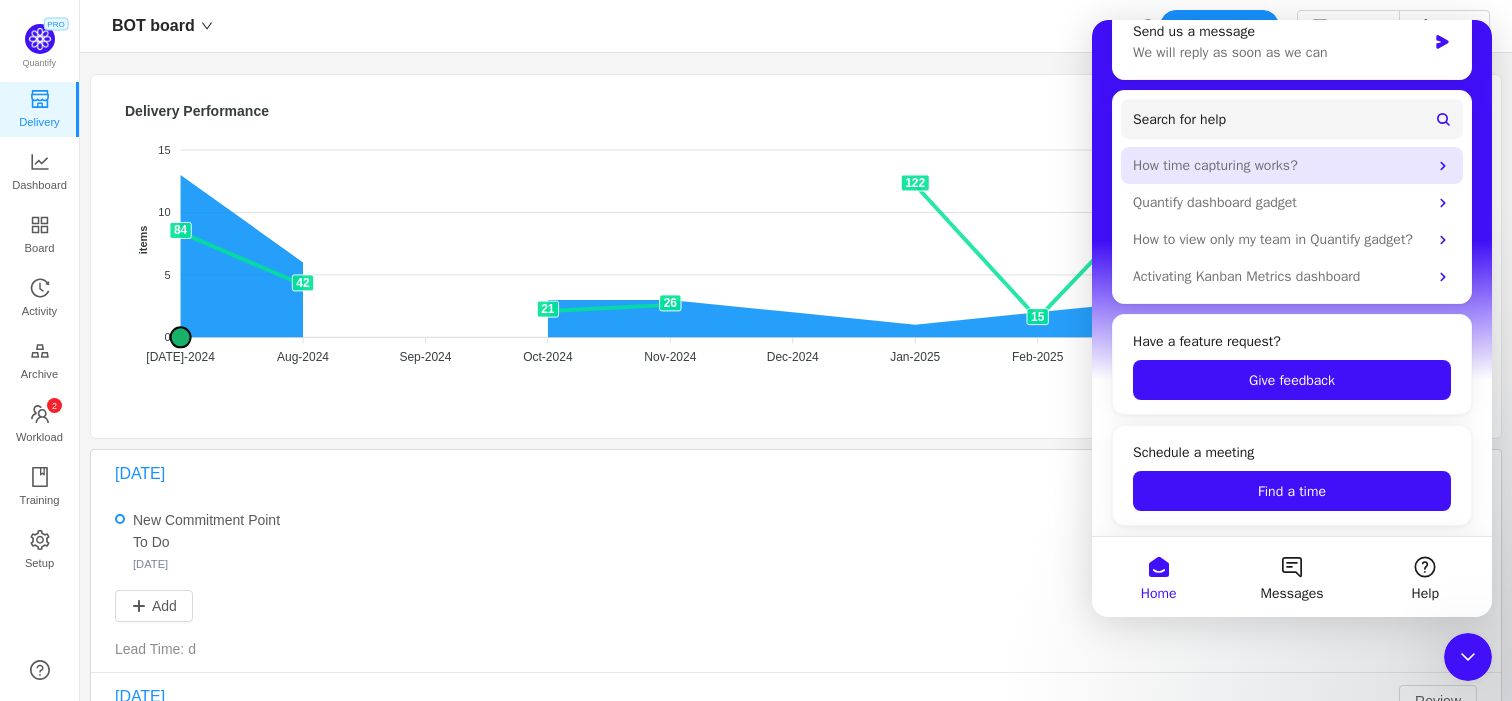 click on "How time capturing works?" at bounding box center [1280, 165] 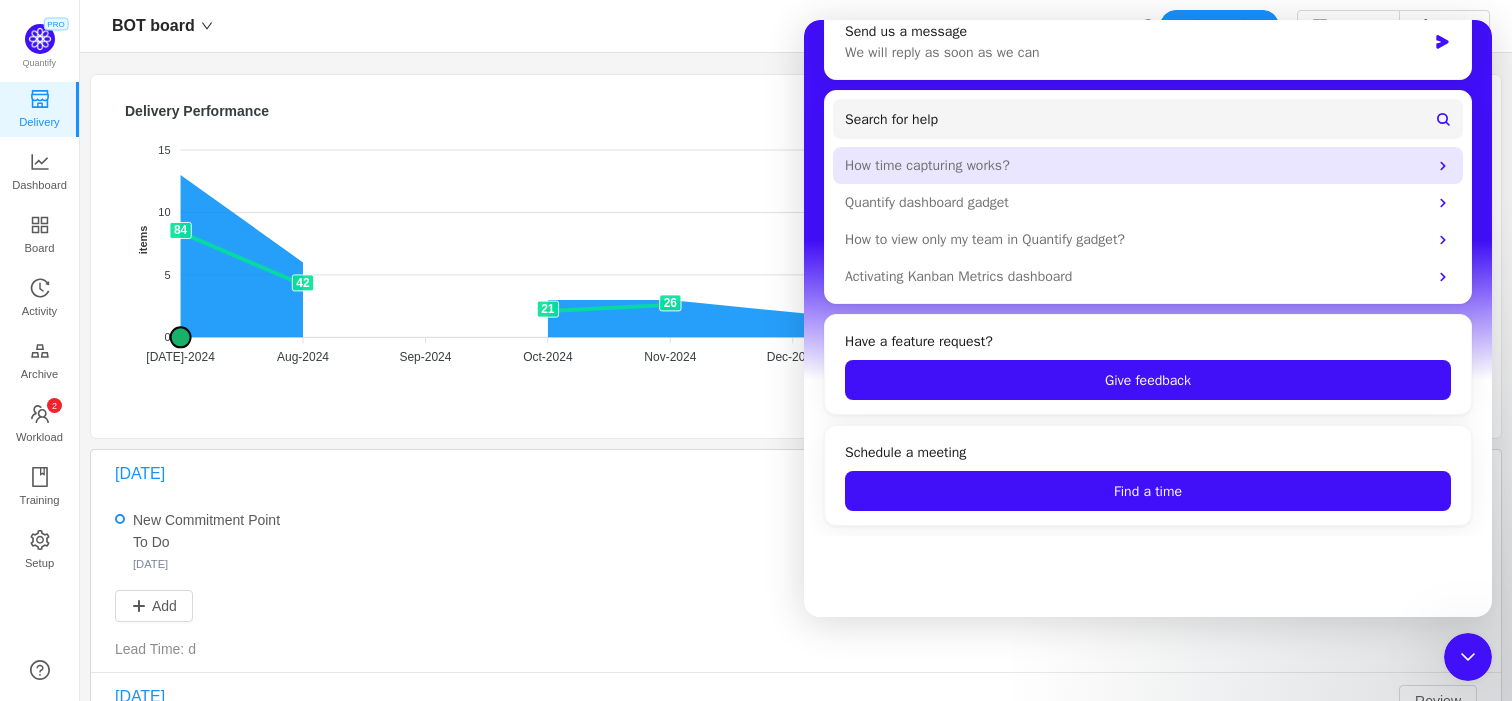 scroll, scrollTop: 0, scrollLeft: 0, axis: both 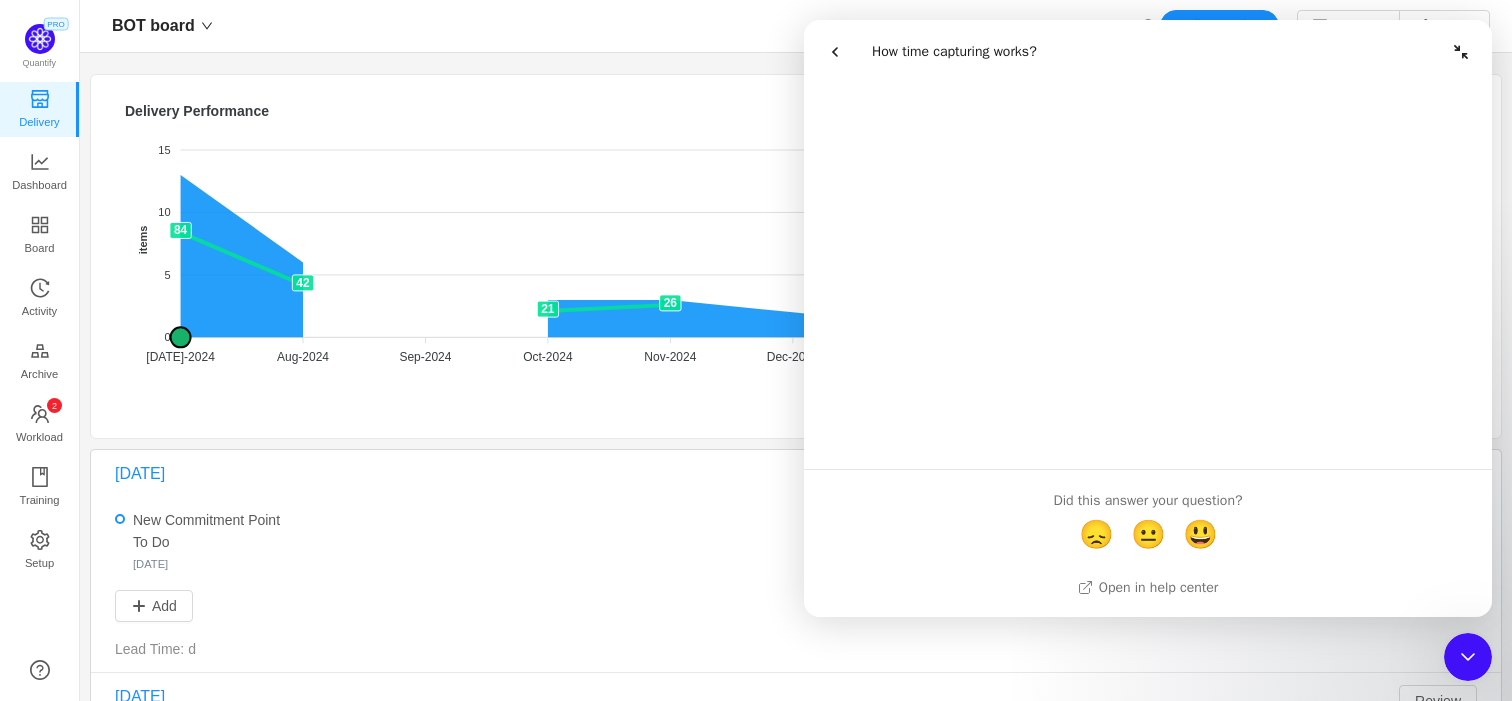 click 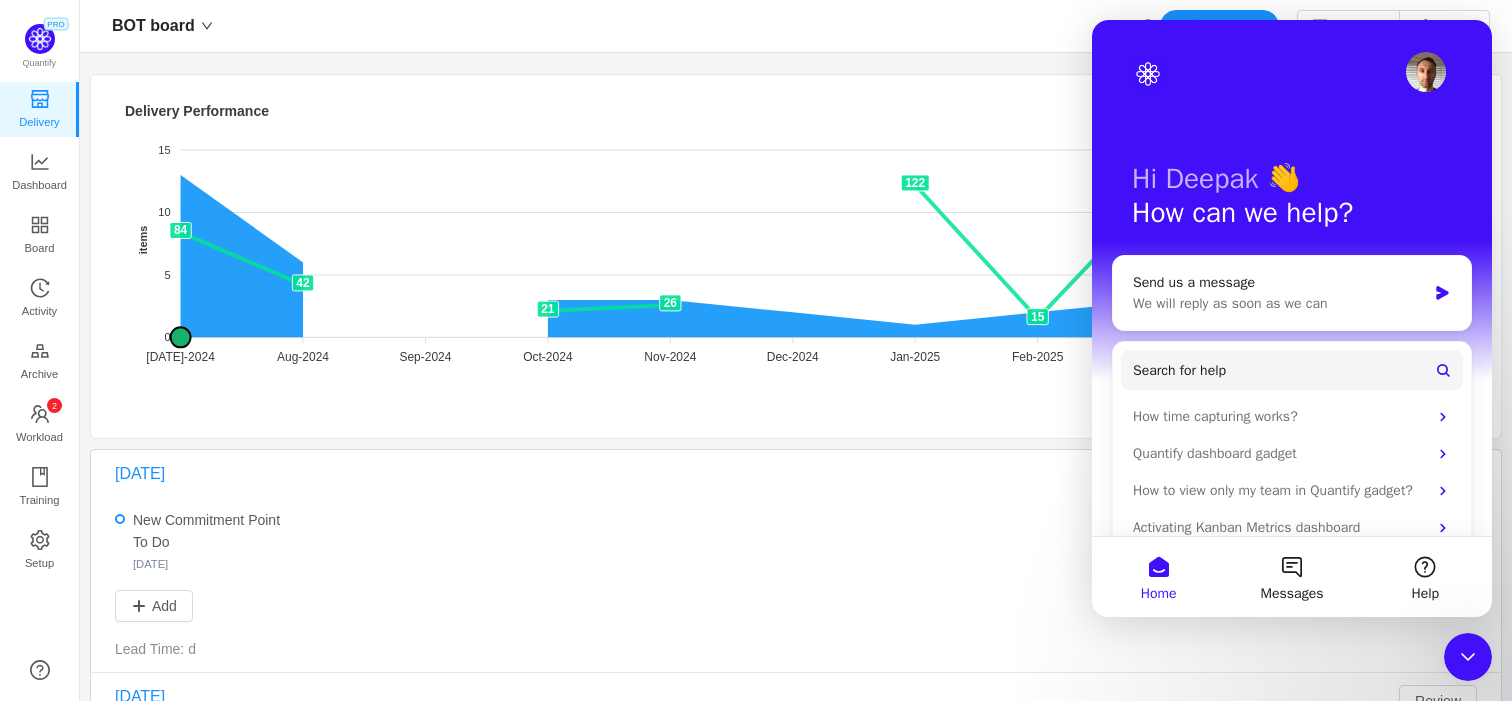 click on "Throughput Lead Time 15 15 10 10 5 5 0 0 items 84 42 21 26 122 15 118 13 113 Jul-2024 Jul-2024 Aug-2024 Aug-2024 Sep-2024 Sep-2024 Oct-2024 Oct-2024 Nov-2024 Nov-2024 Dec-2024 Dec-2024 Jan-2025 Jan-2025 Feb-2025 Feb-2025 Mar-2025 Mar-2025 Apr-2025 Apr-2025 May-2025 May-2025 150 150 100 100 50 50 0 0 days Delivery Performance details  2025-Jul   leadTime: d delivered: 0  check  2025-Jun   leadTime: 0d delivered: 5  check  2025-May   leadTime: 113d delivered: 8  check  2025-Apr   leadTime: 13d delivered: 3  check  2025-Mar   leadTime: 118d delivered: 3  check  2025-Feb   leadTime: 15d delivered: 2  check  2025-Jan   leadTime: 122d delivered: 1  check  2024-Dec   leadTime: 0d delivered: 2  check  2024-Nov   leadTime: 26d delivered: 3  check  2024-Oct   leadTime: 21d delivered: 3  check  2024-Sep   leadTime: d delivered: 0  check  2024-Aug   leadTime: 42d delivered: 6  check  2024-Jul  🟢  leadTime: 84d delivered: 13  check" at bounding box center [796, 256] 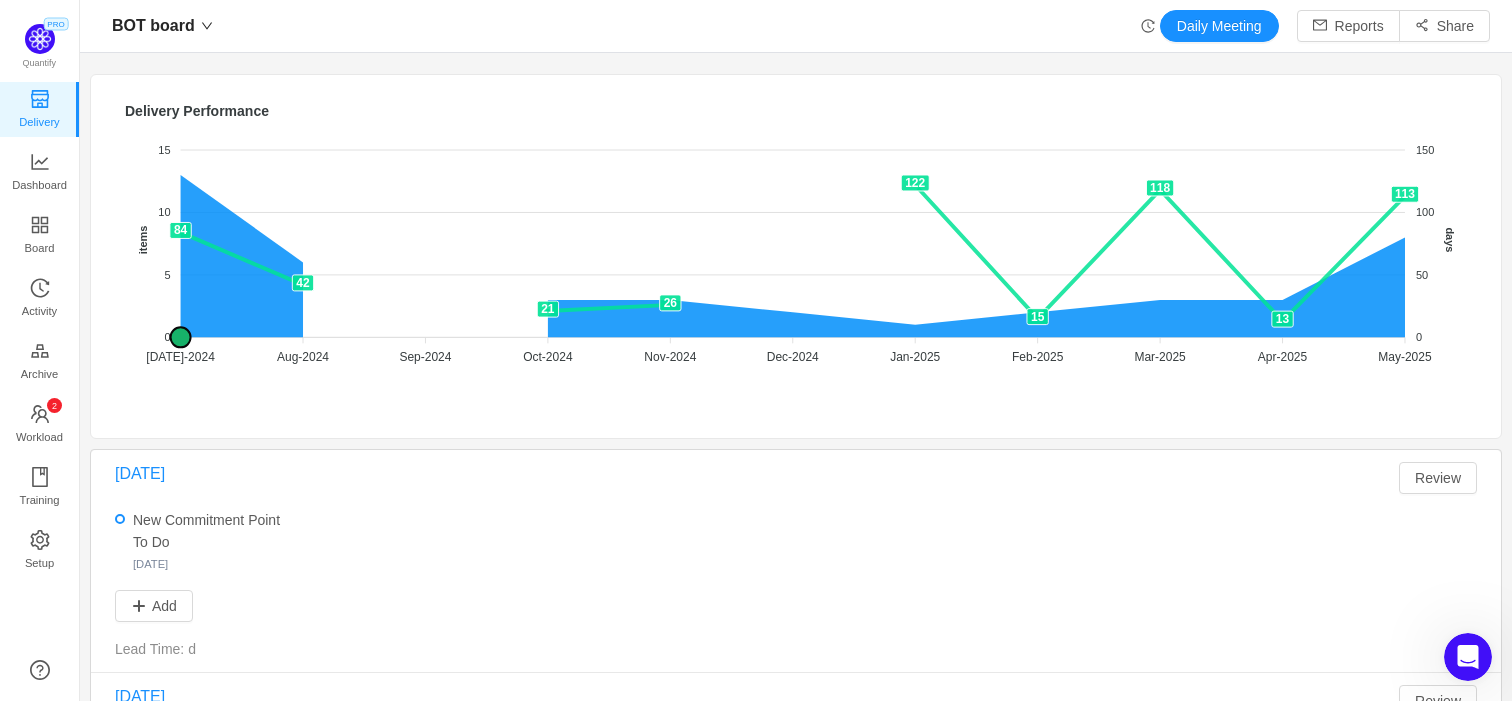 scroll, scrollTop: 0, scrollLeft: 0, axis: both 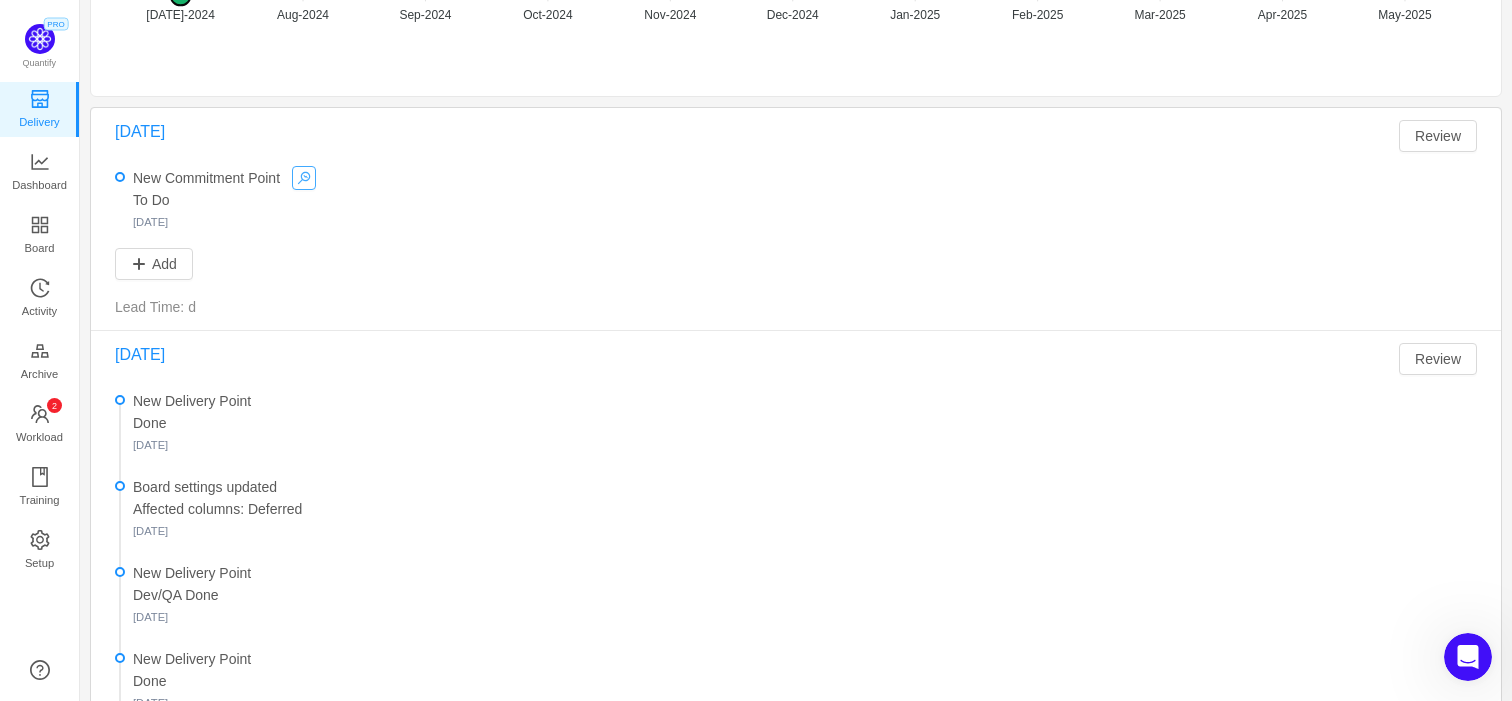 click at bounding box center [304, 178] 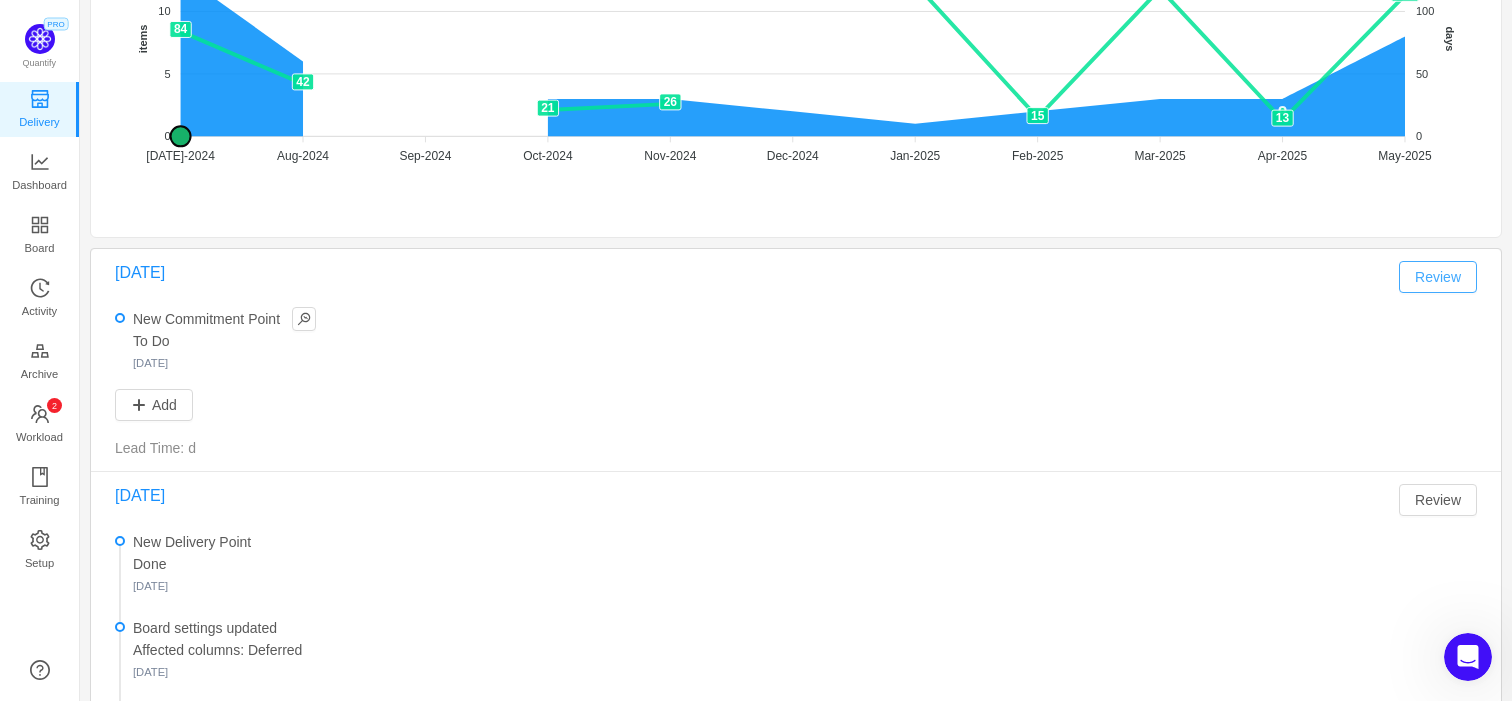 scroll, scrollTop: 207, scrollLeft: 0, axis: vertical 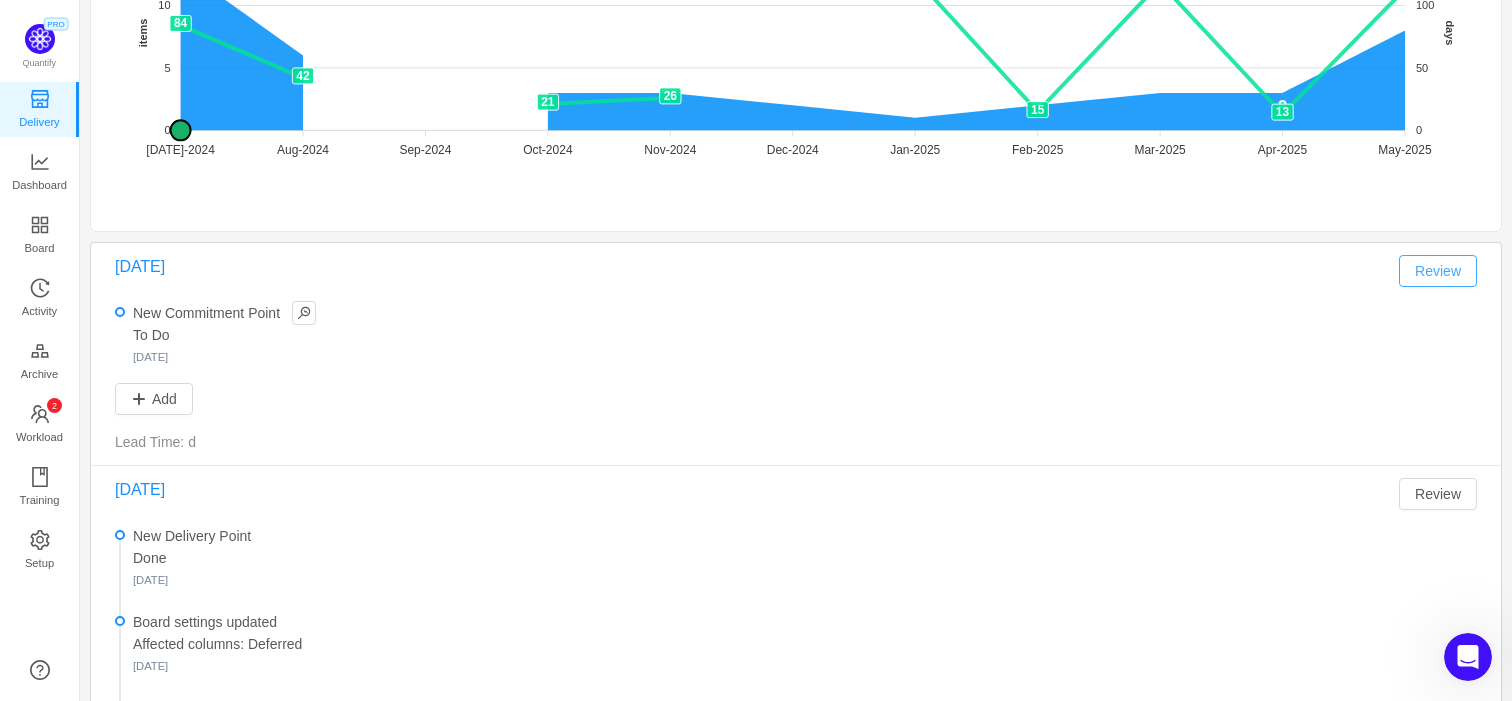 click on "Review" at bounding box center (1438, 271) 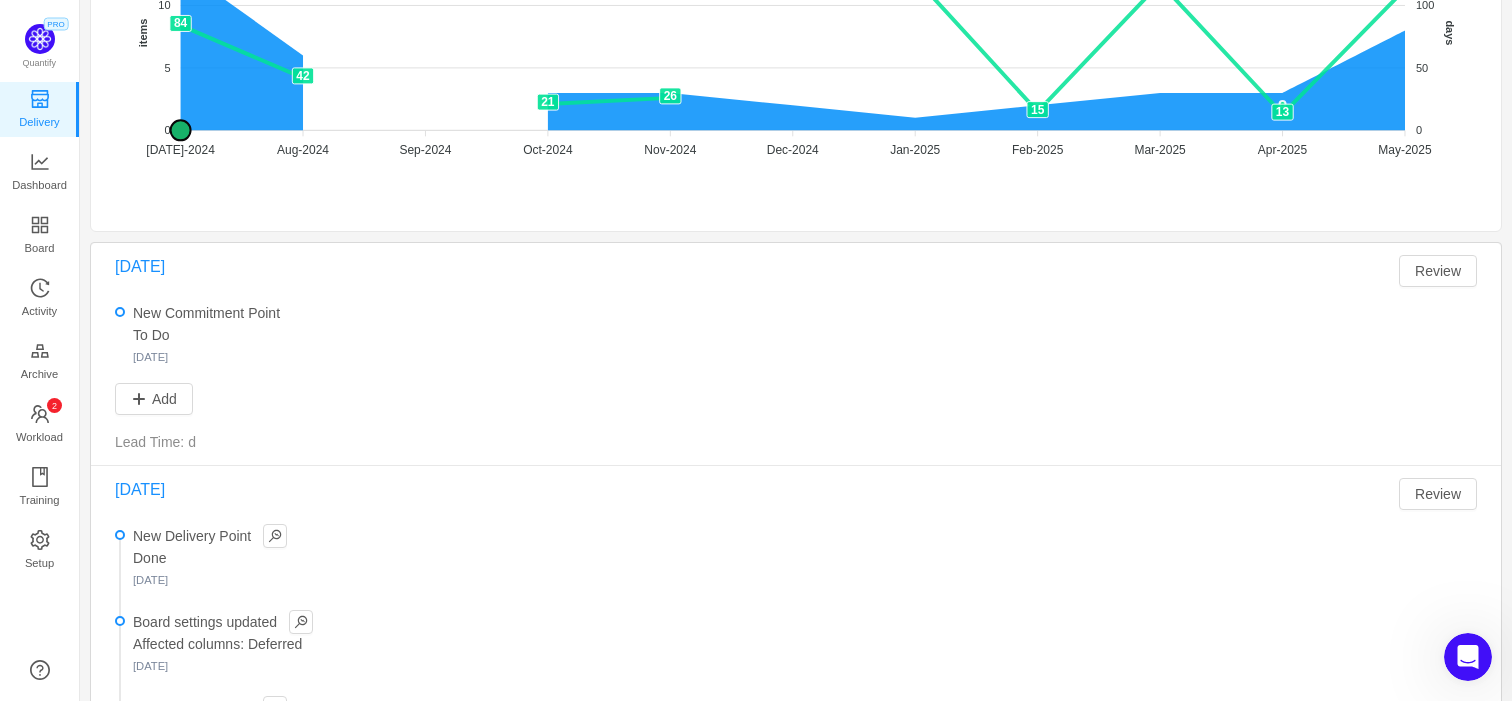 scroll, scrollTop: 0, scrollLeft: 0, axis: both 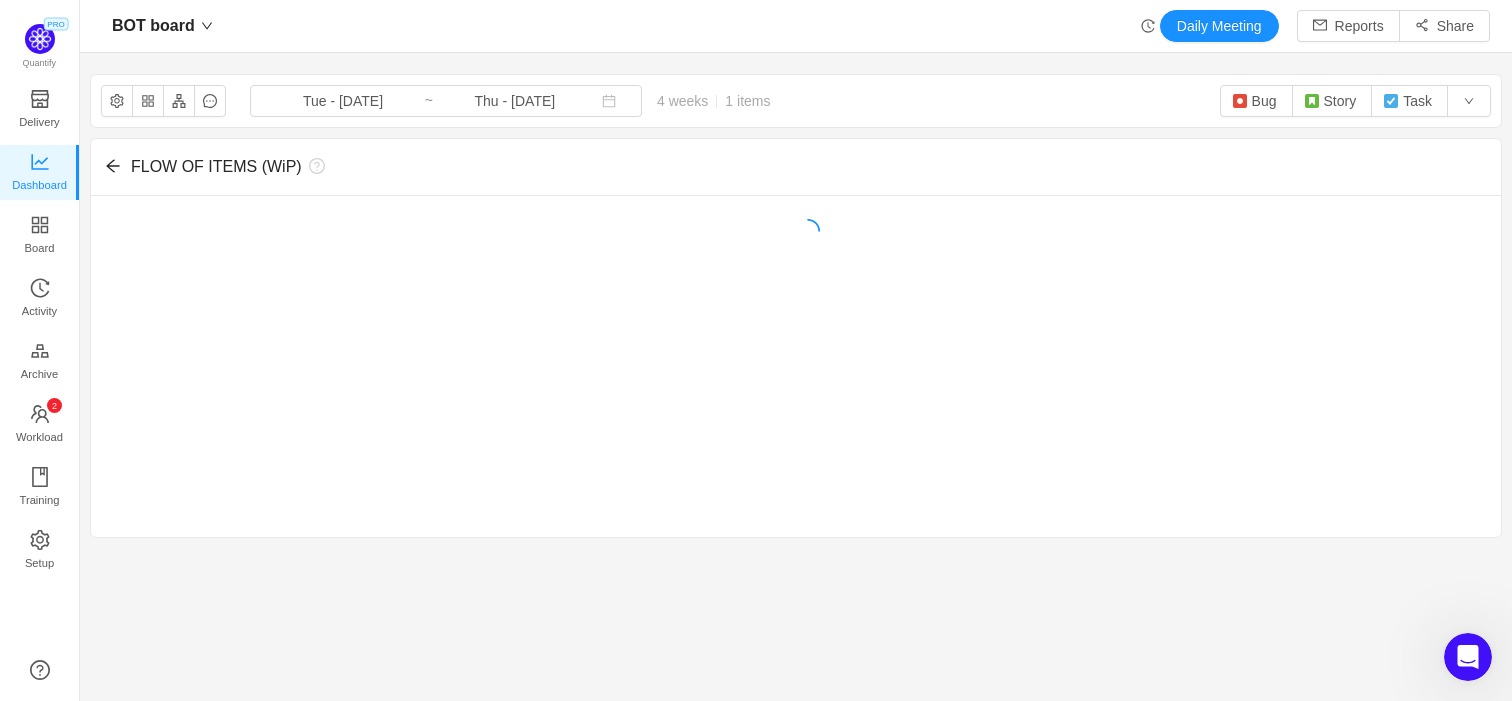 click on "FLOW OF ITEMS (WiP)" at bounding box center [796, 338] 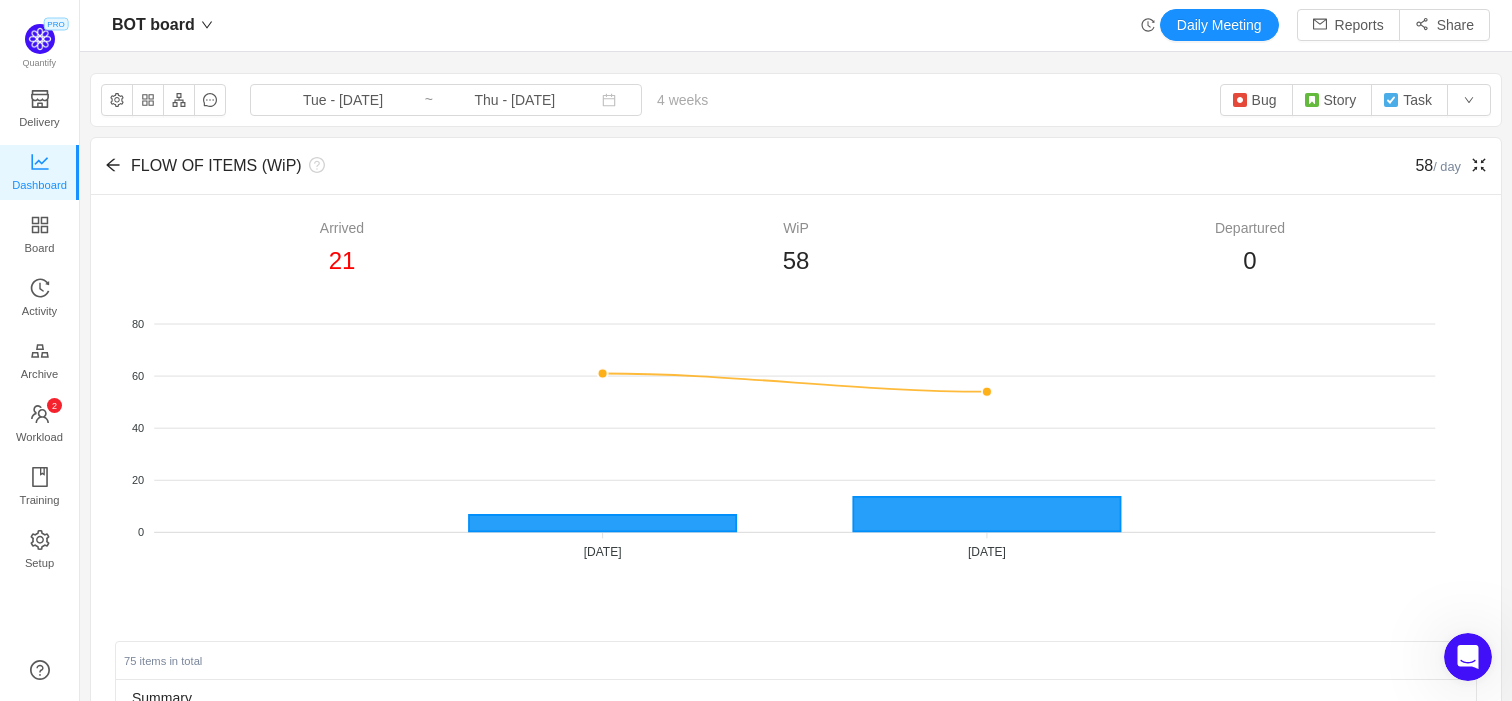 scroll, scrollTop: 0, scrollLeft: 0, axis: both 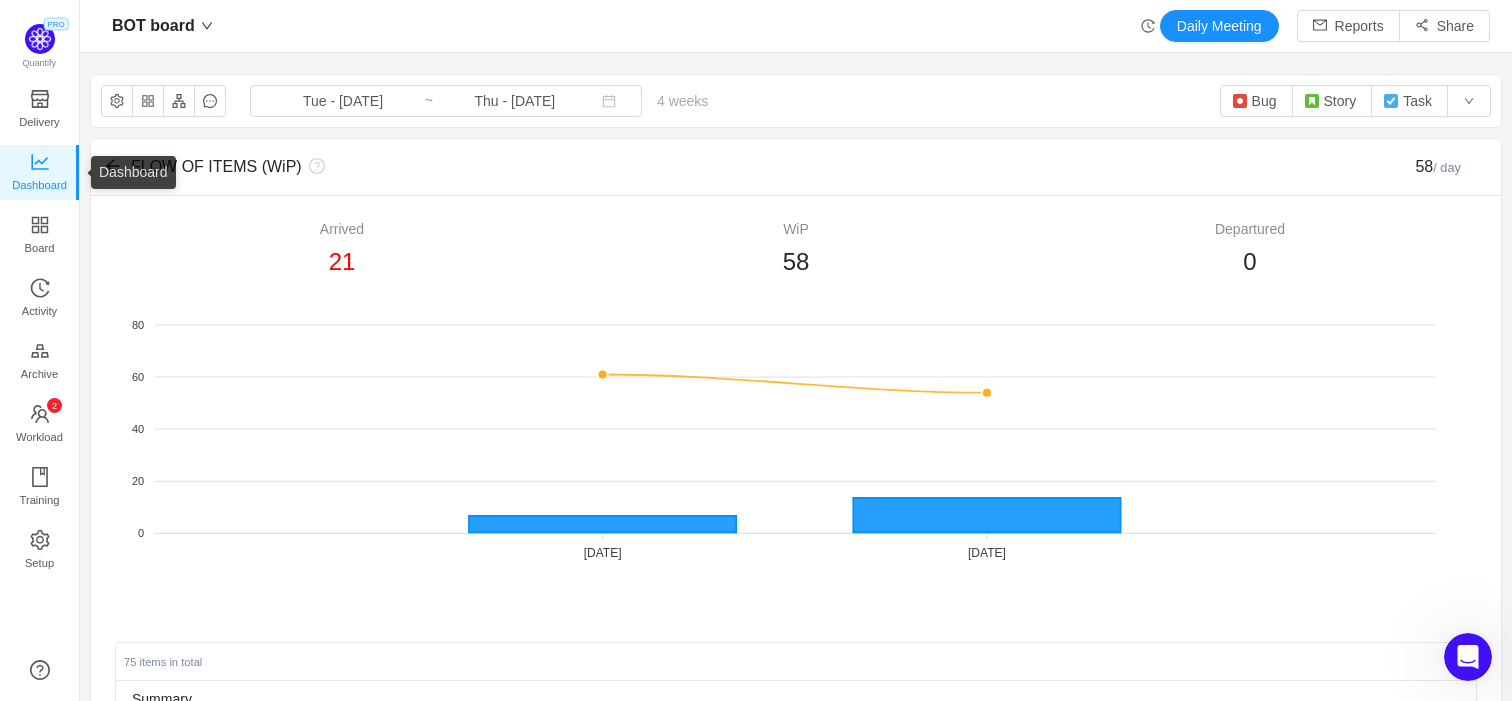 click on "Dashboard" at bounding box center (39, 185) 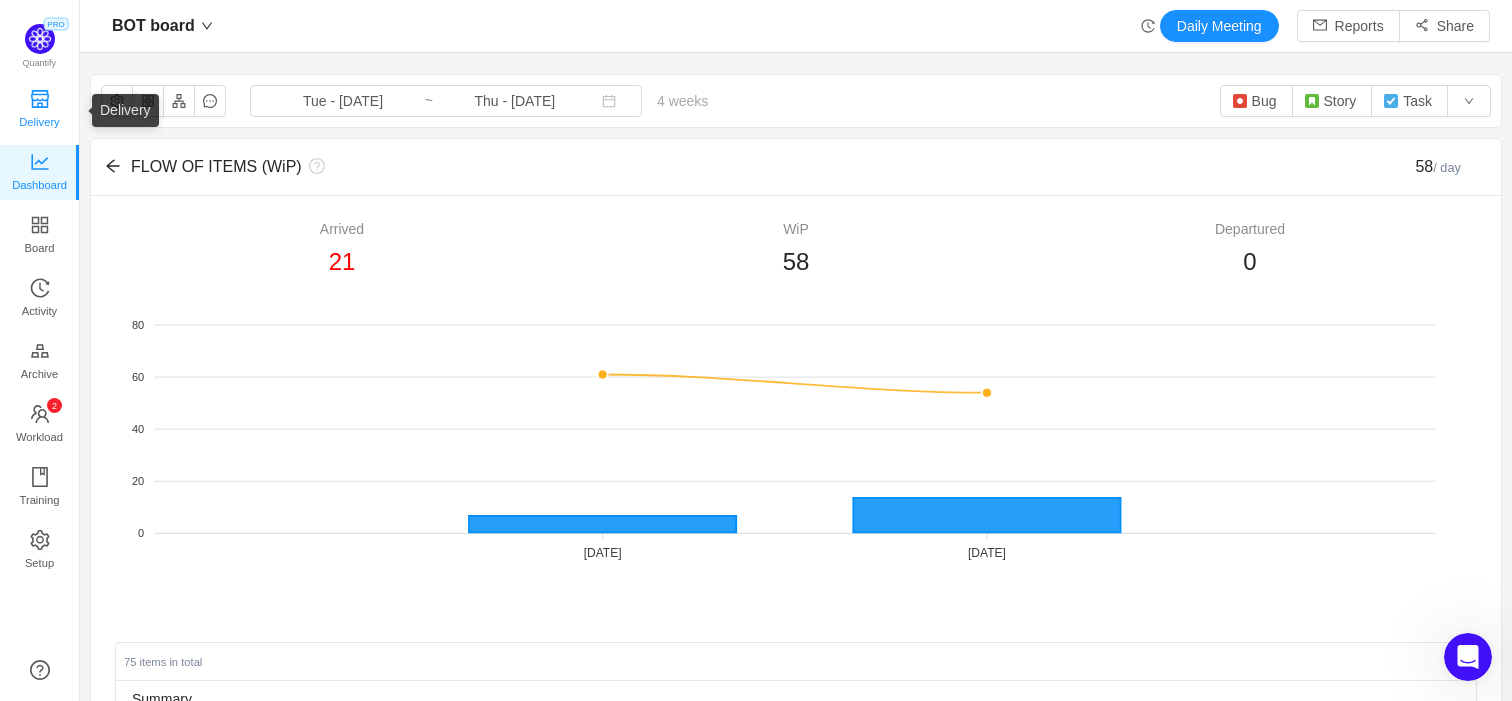 click on "Delivery" at bounding box center [39, 122] 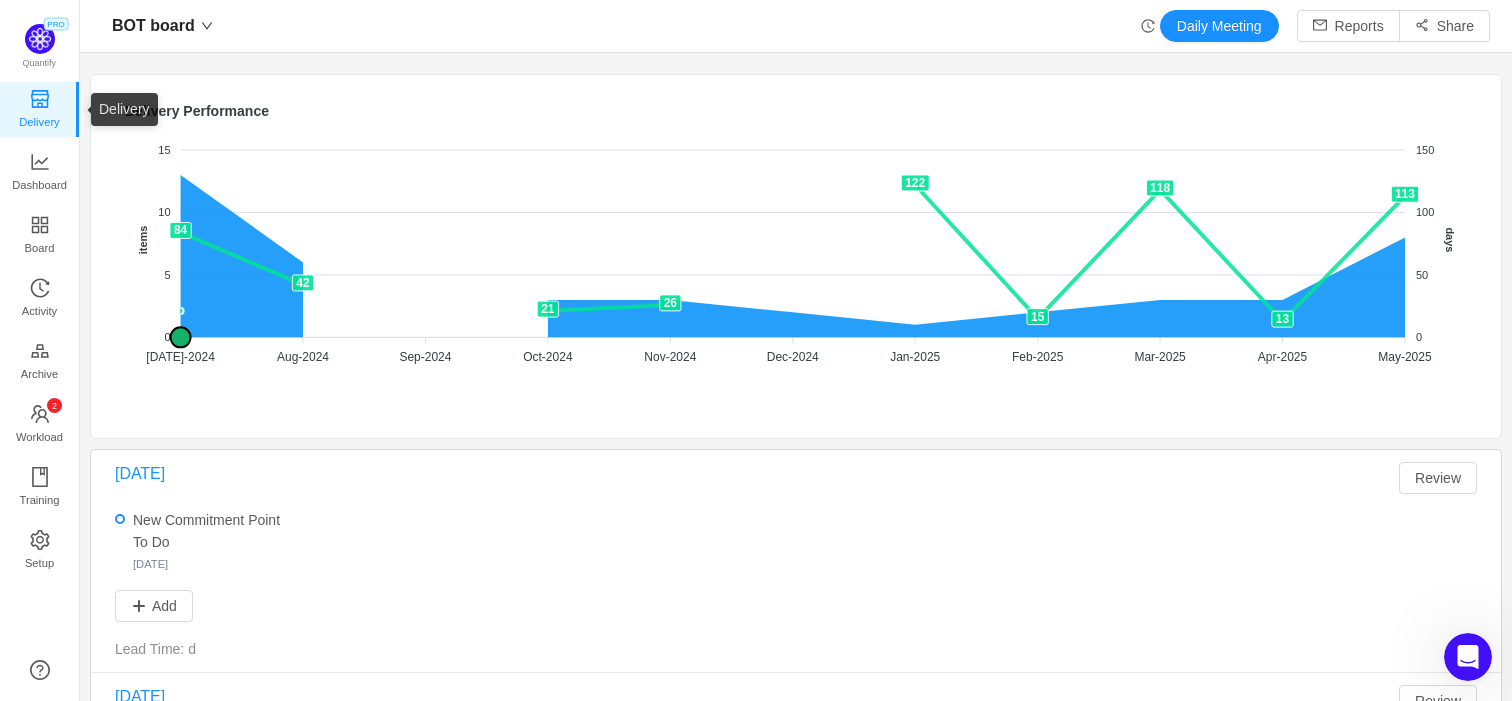 click on "Delivery" at bounding box center [39, 122] 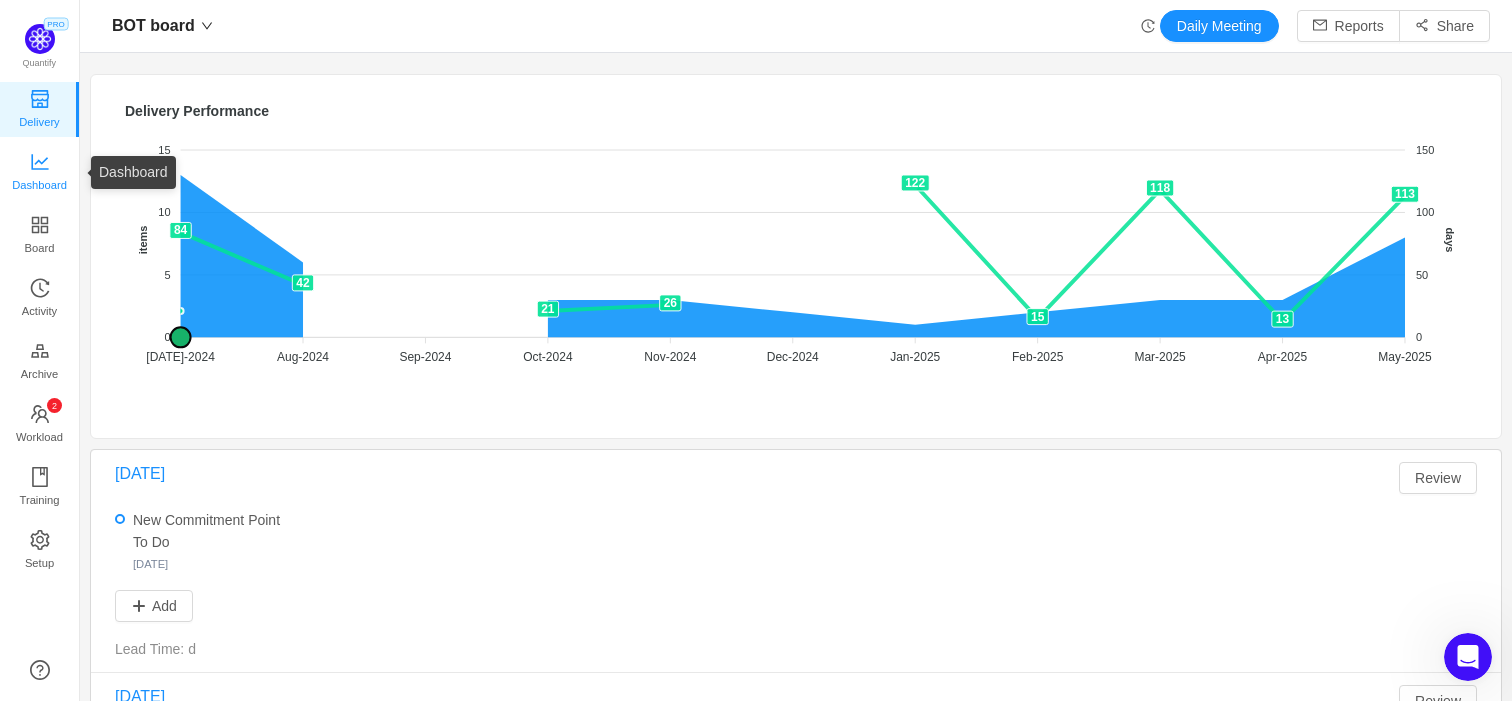 click on "Dashboard" at bounding box center (39, 185) 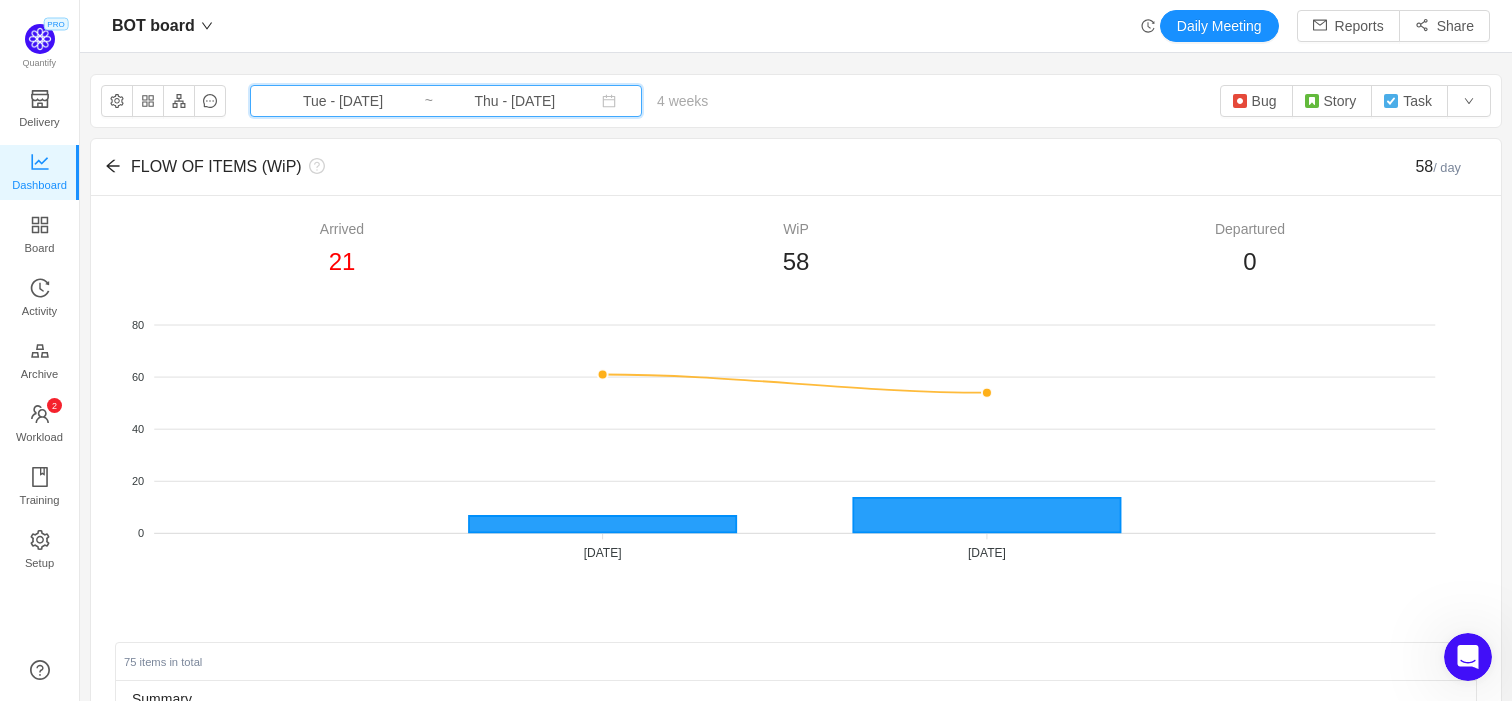 click 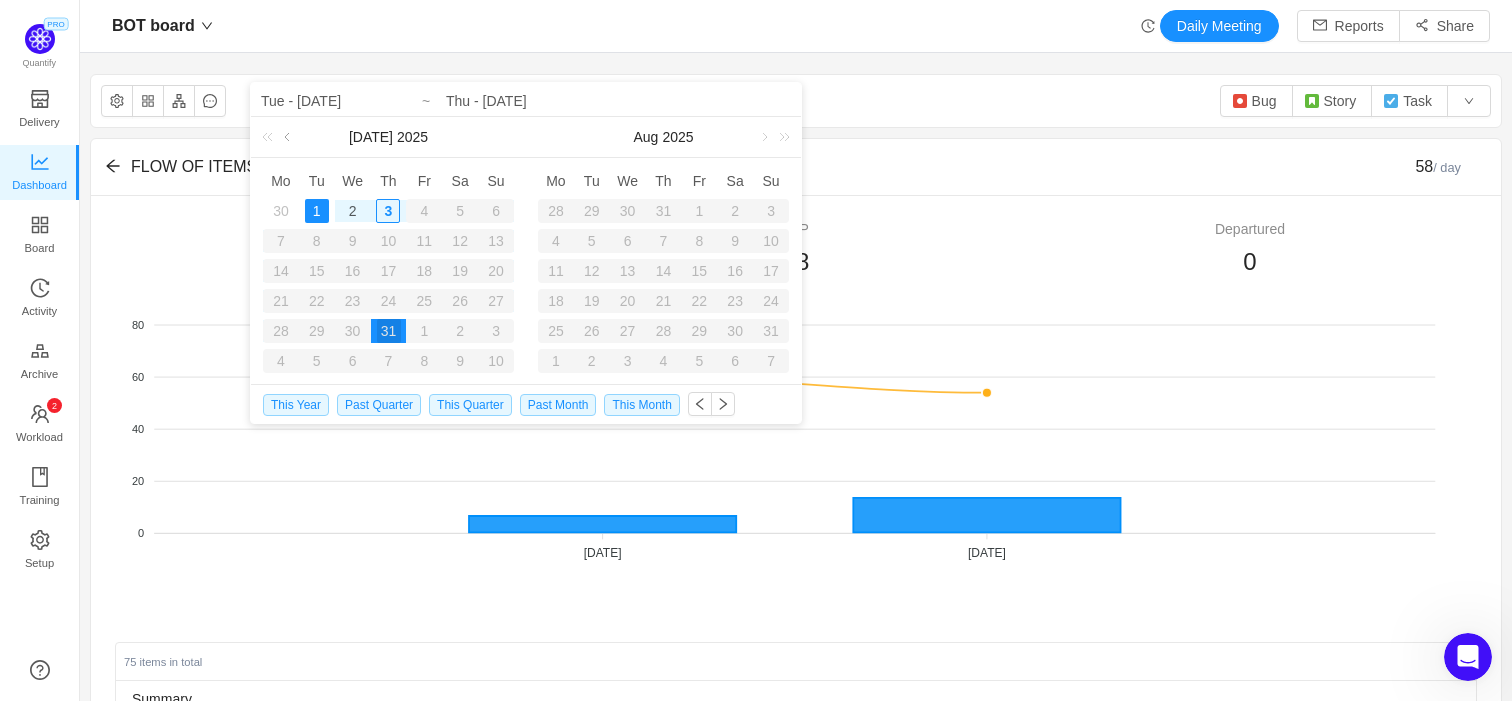 click at bounding box center [289, 137] 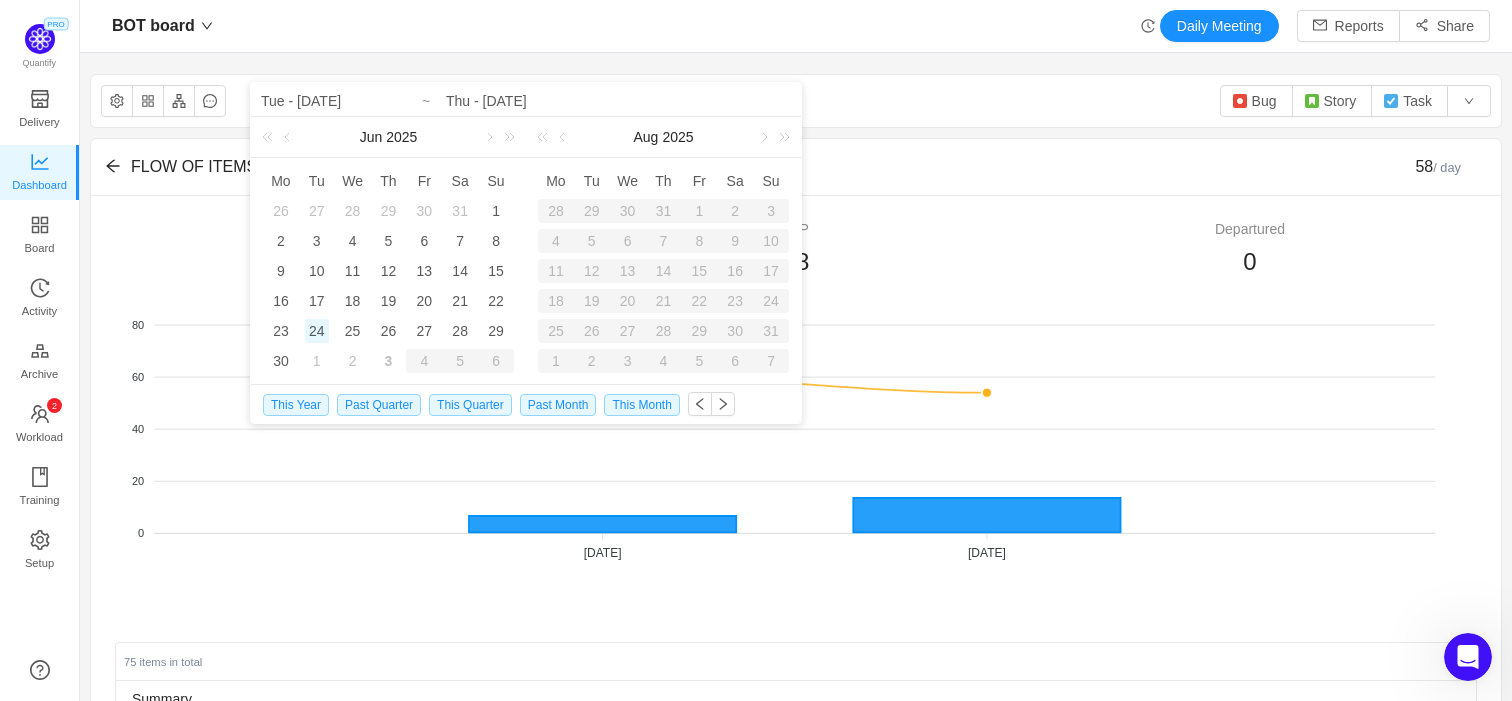 click on "24" at bounding box center (317, 331) 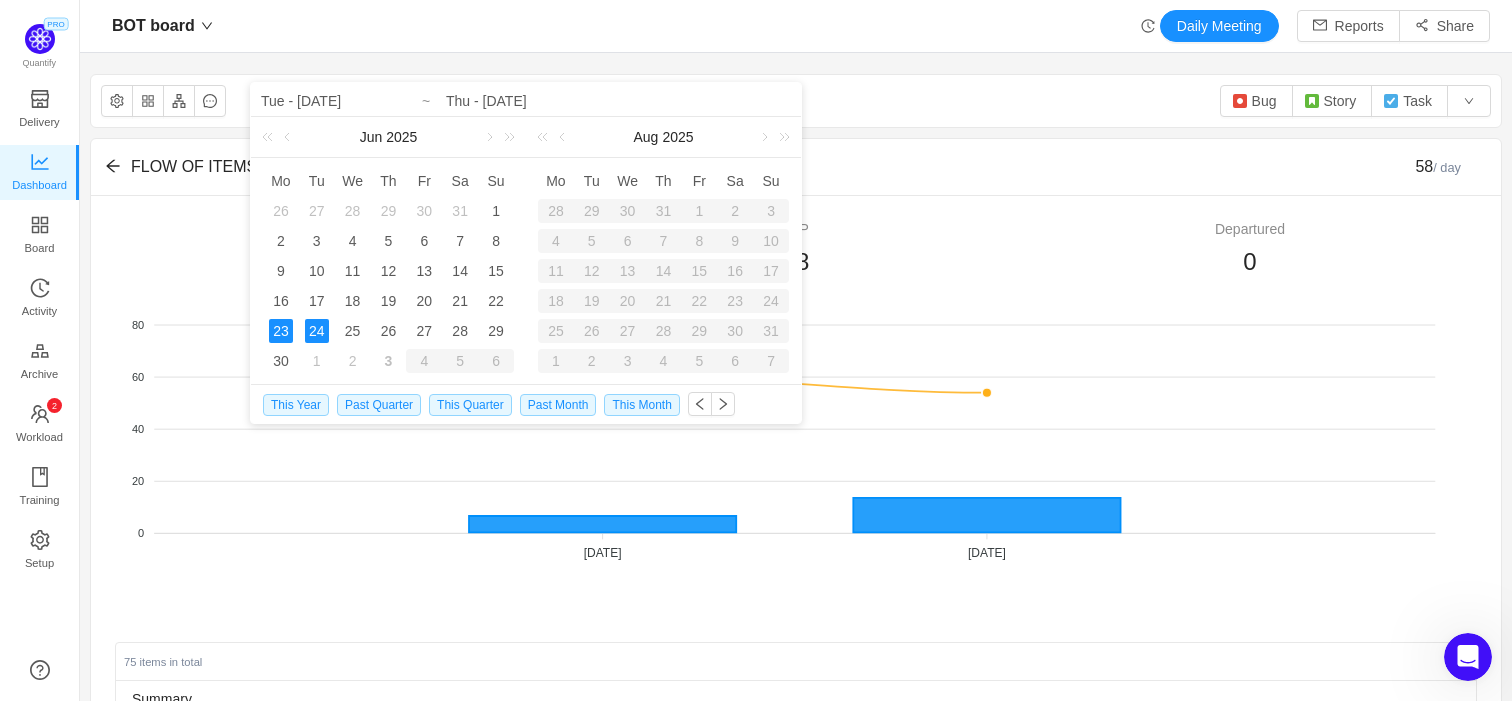 click on "23" at bounding box center [281, 331] 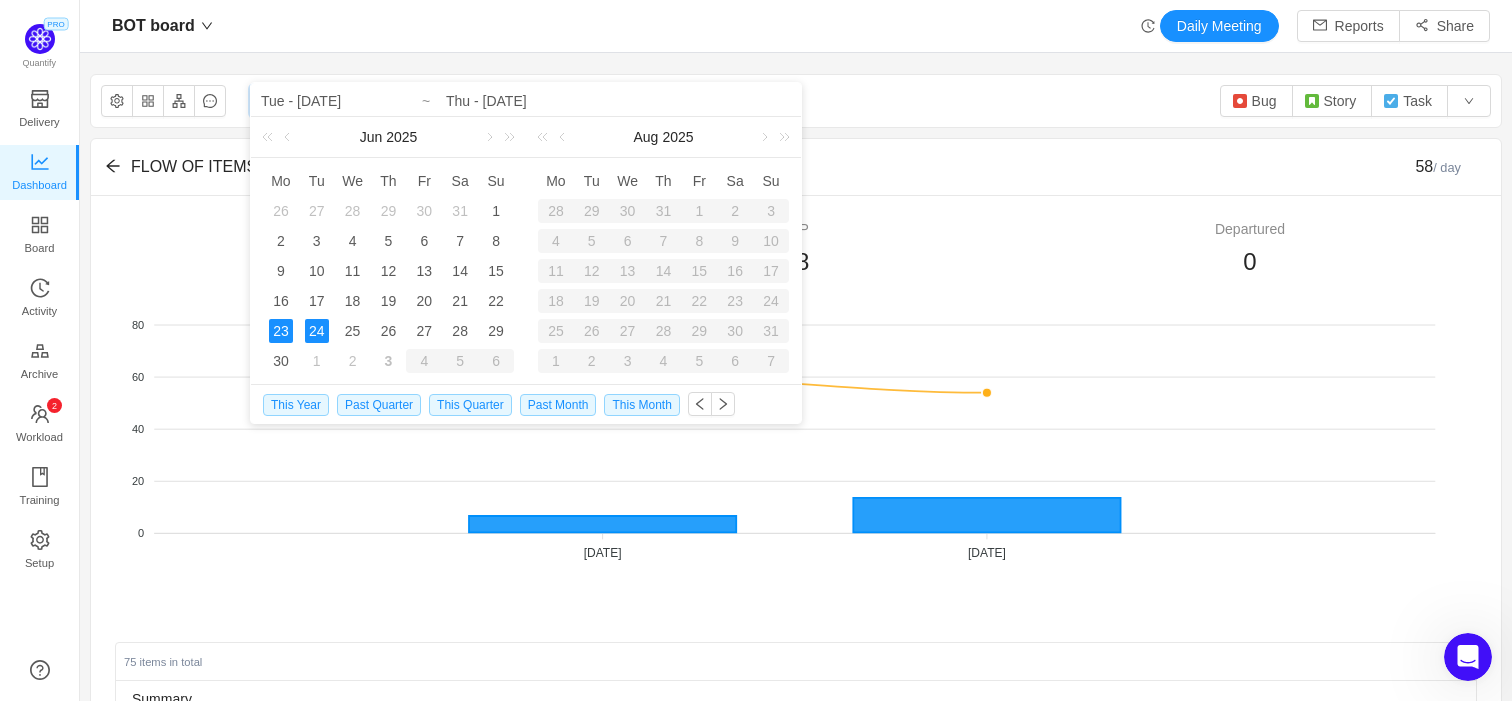 type on "Mon - [DATE]" 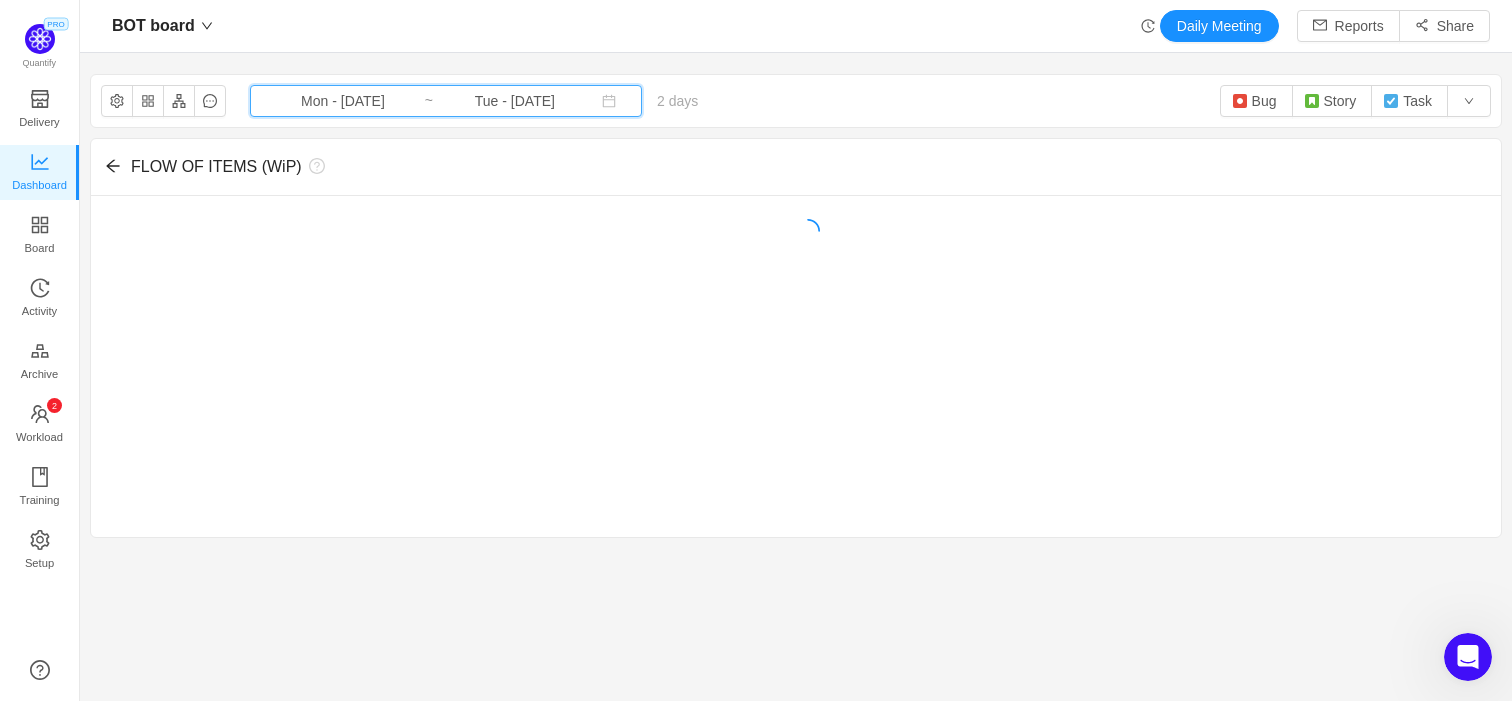 click 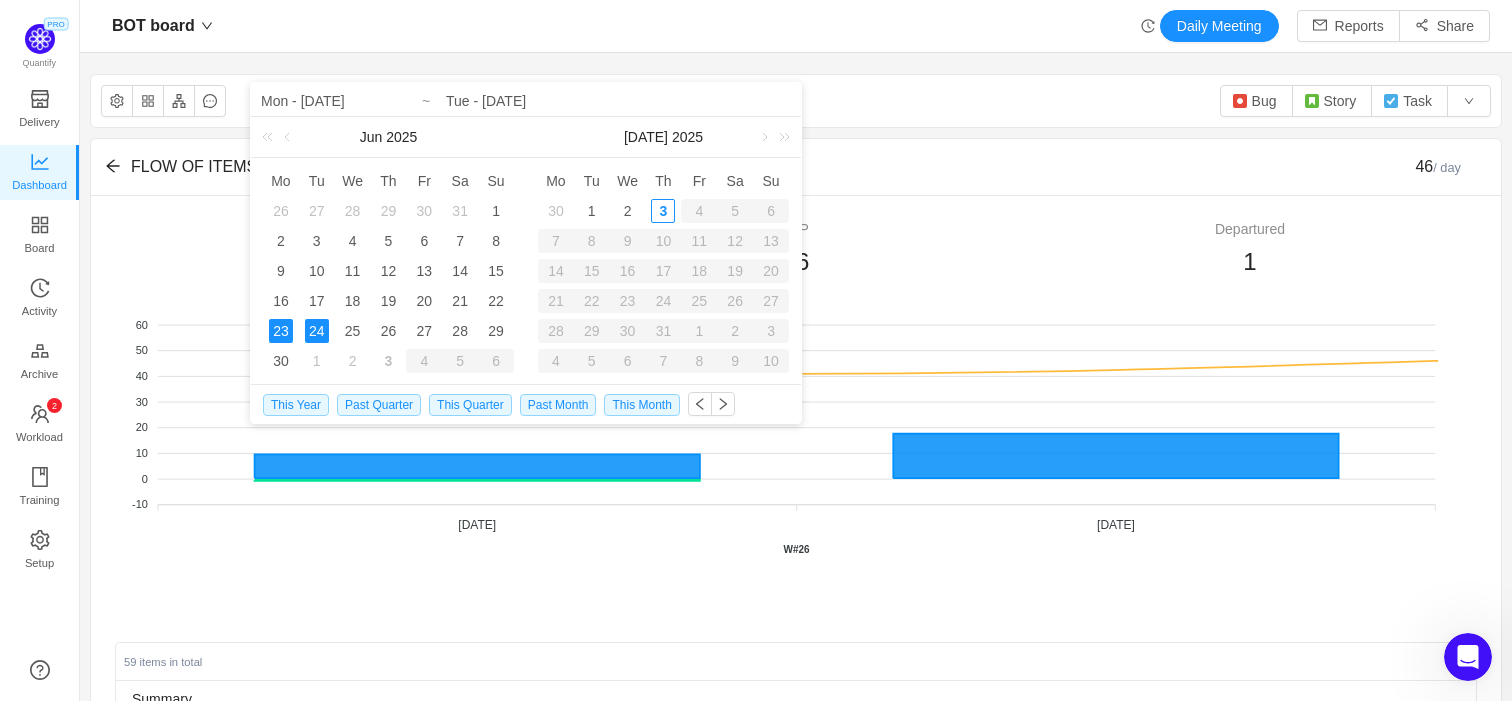 click on "23" at bounding box center [281, 331] 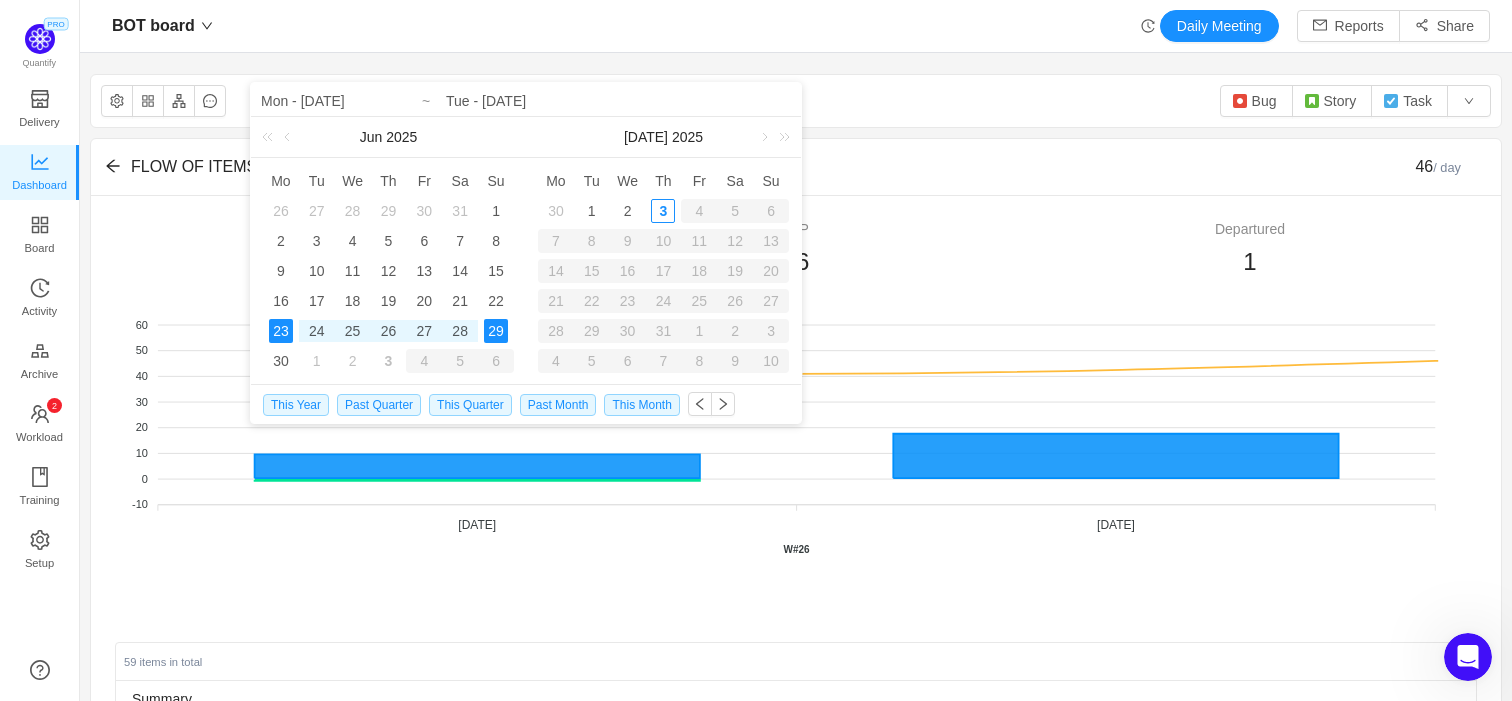 click on "29" at bounding box center (496, 331) 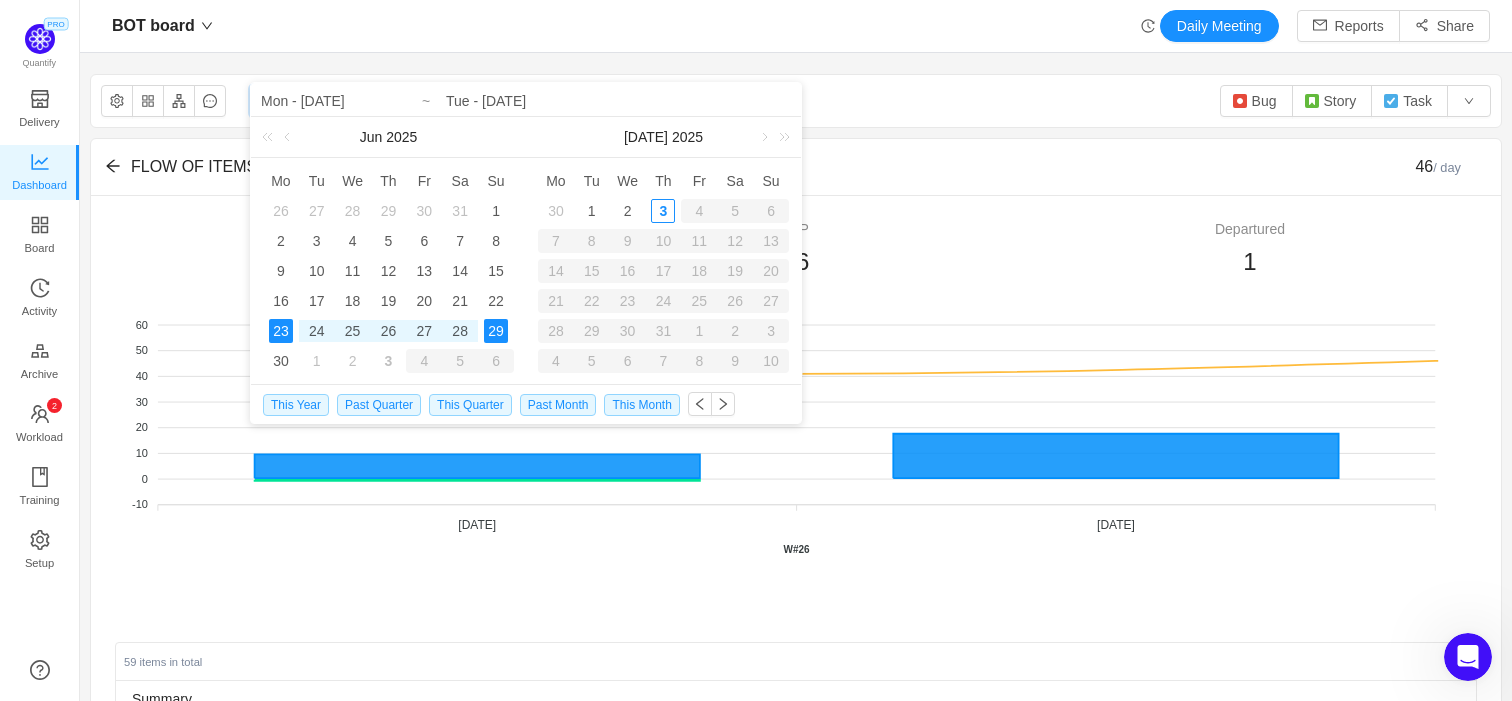 type on "Sun - Jun 29, 2025" 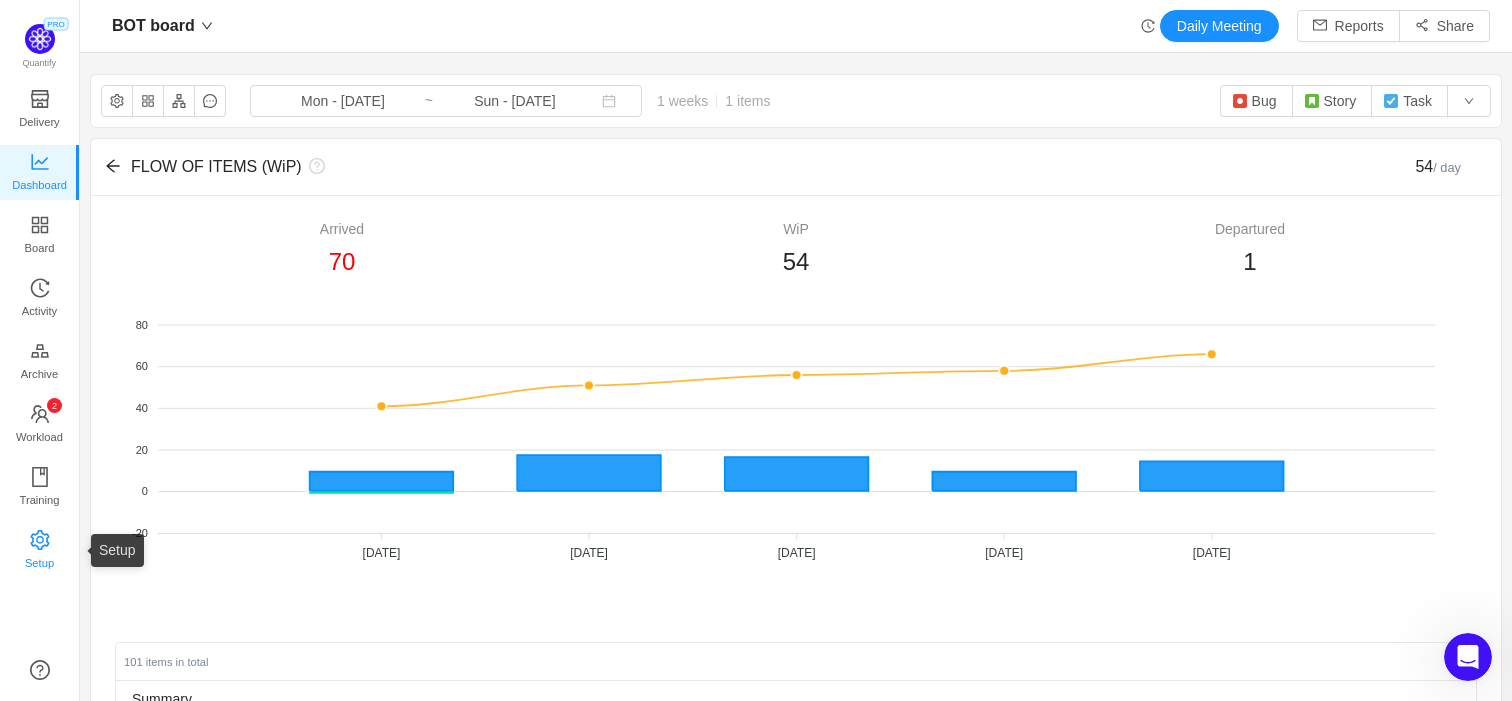 click on "Setup" at bounding box center (39, 563) 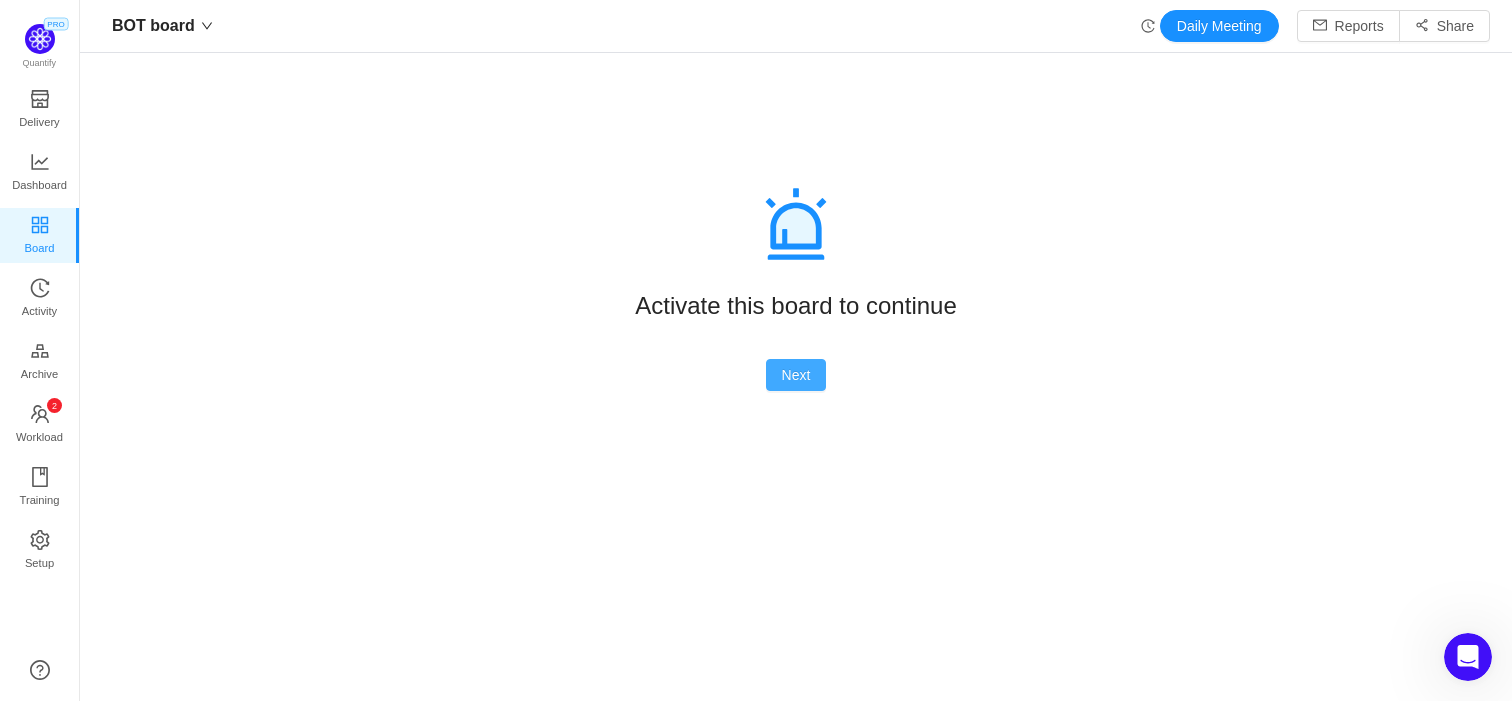 click on "Next" at bounding box center [796, 375] 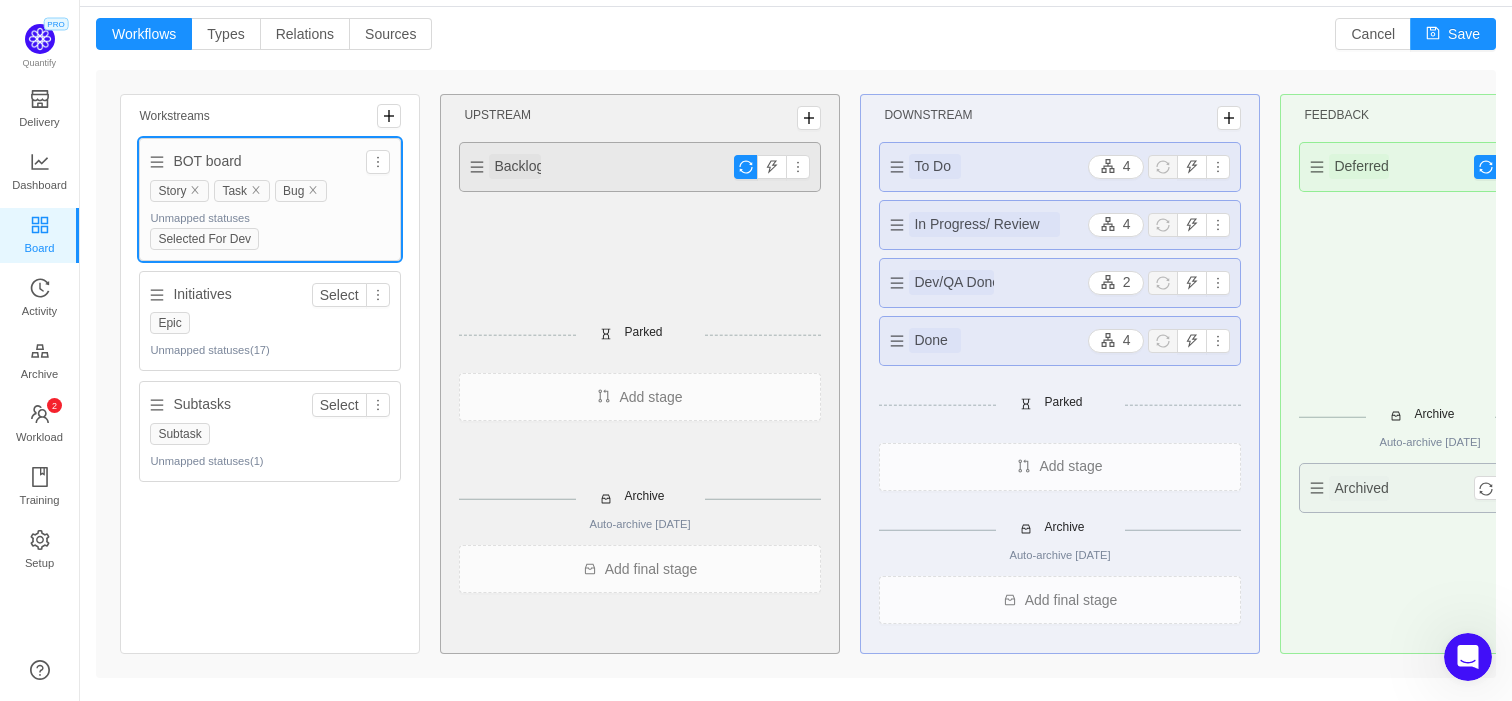 scroll, scrollTop: 63, scrollLeft: 0, axis: vertical 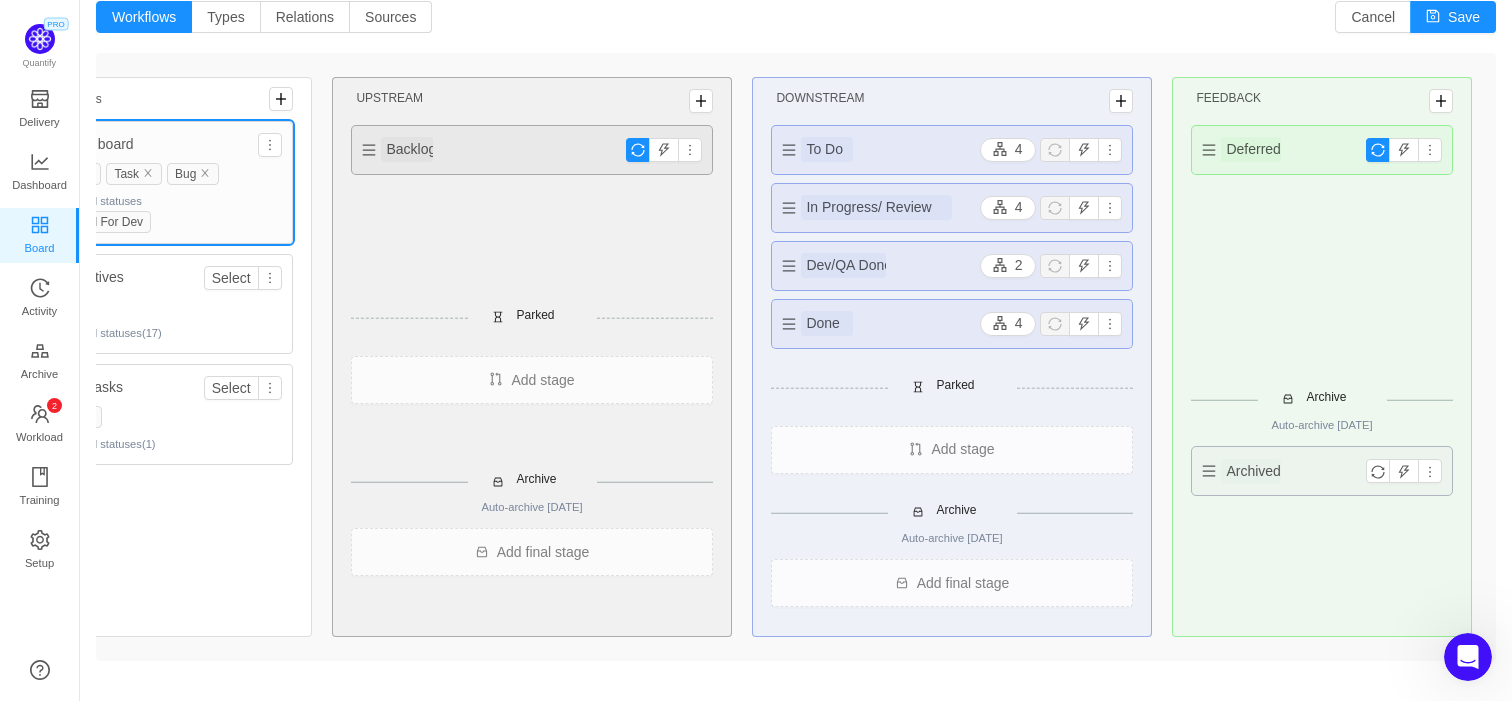 drag, startPoint x: 853, startPoint y: 326, endPoint x: 975, endPoint y: 337, distance: 122.494896 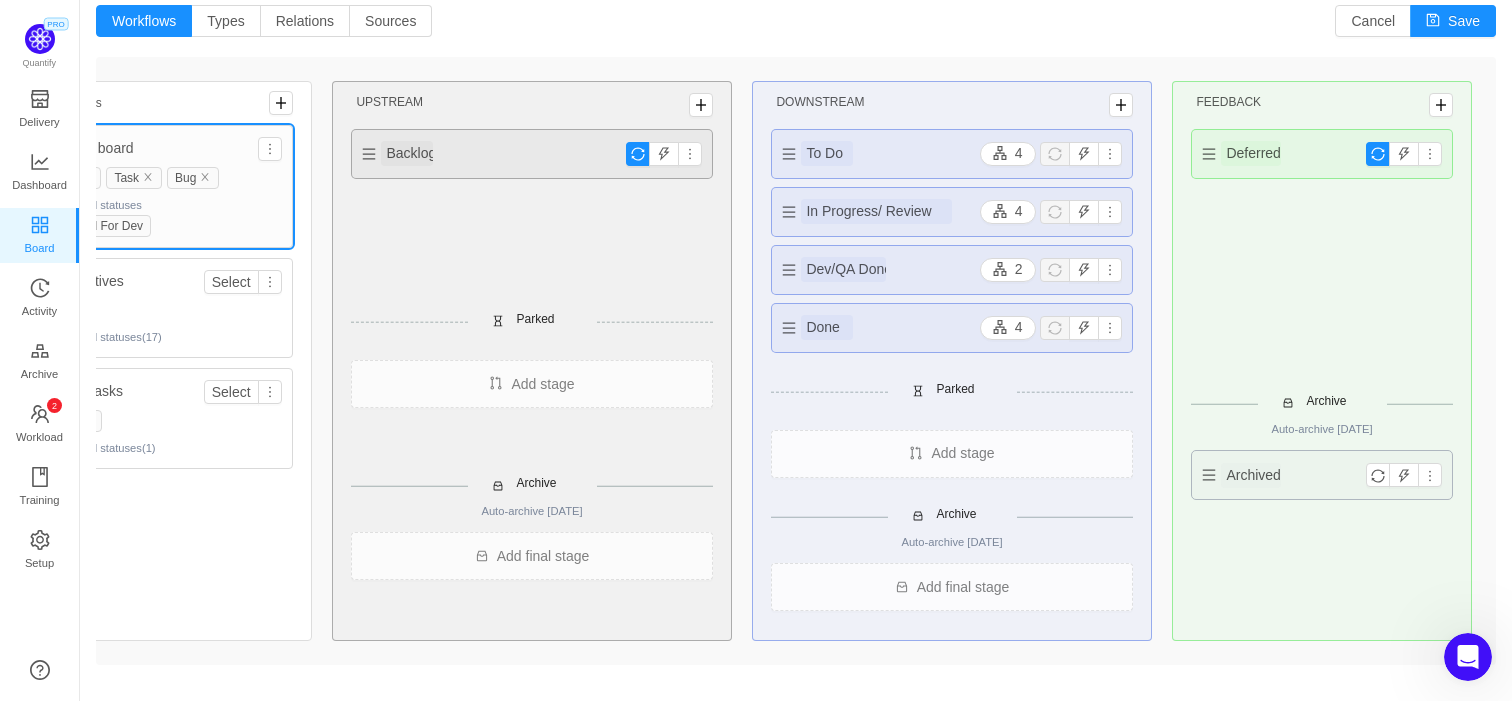 scroll, scrollTop: 0, scrollLeft: 0, axis: both 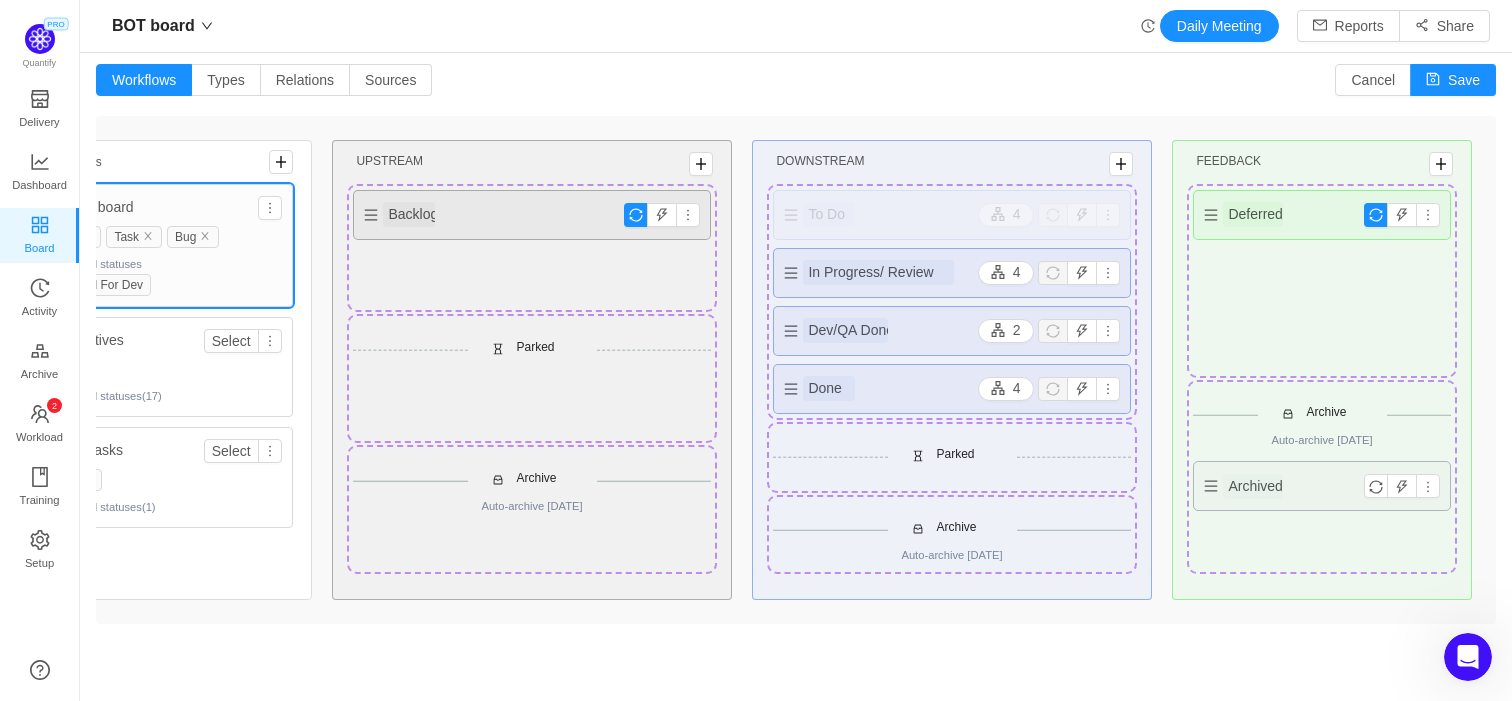 type 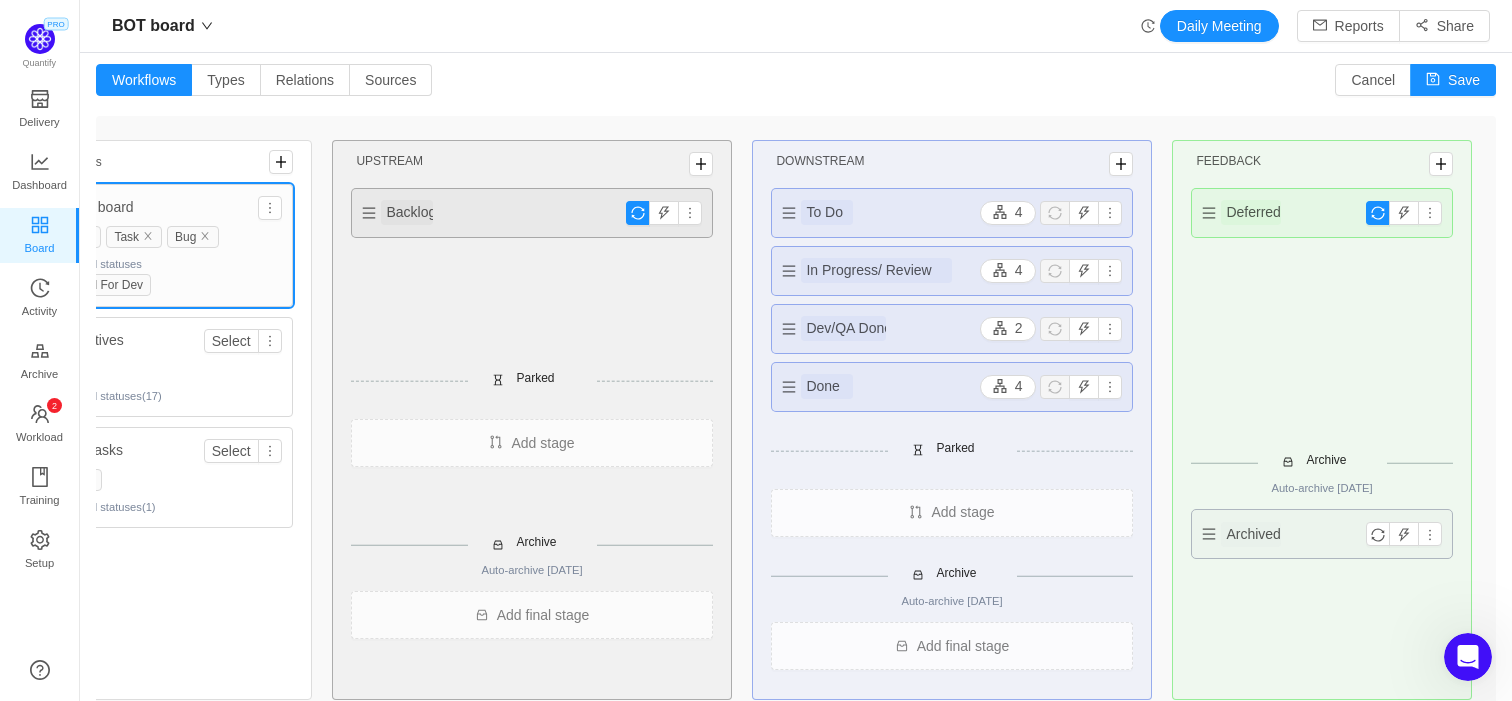 type 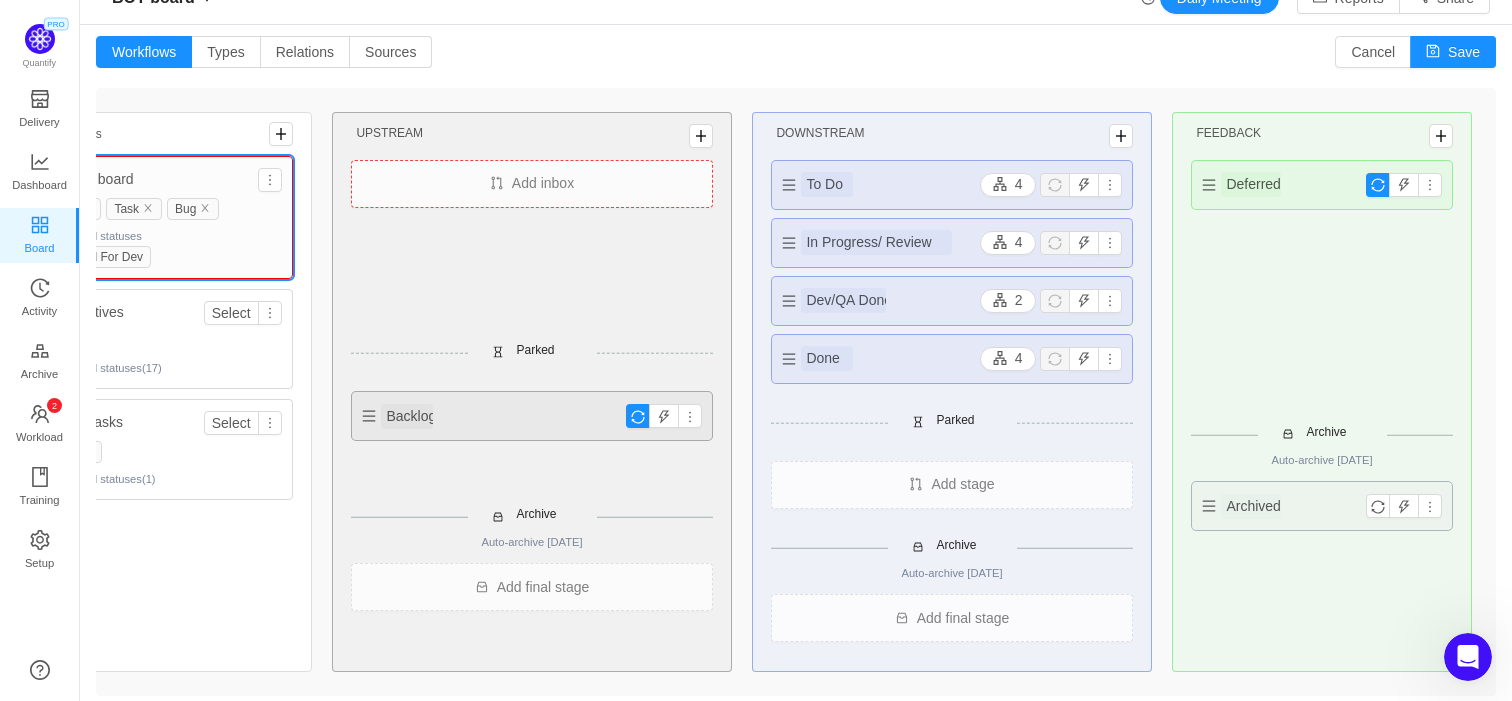 scroll, scrollTop: 14, scrollLeft: 0, axis: vertical 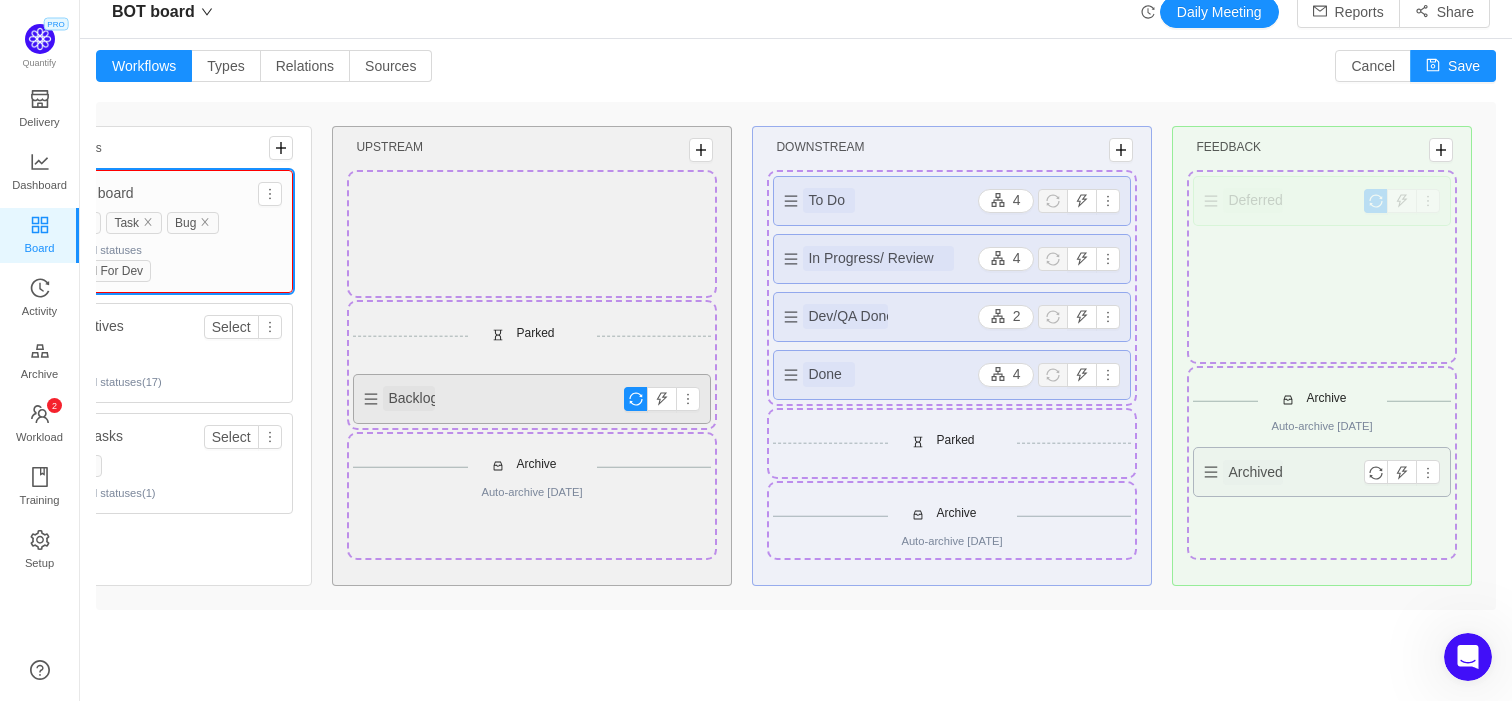 type 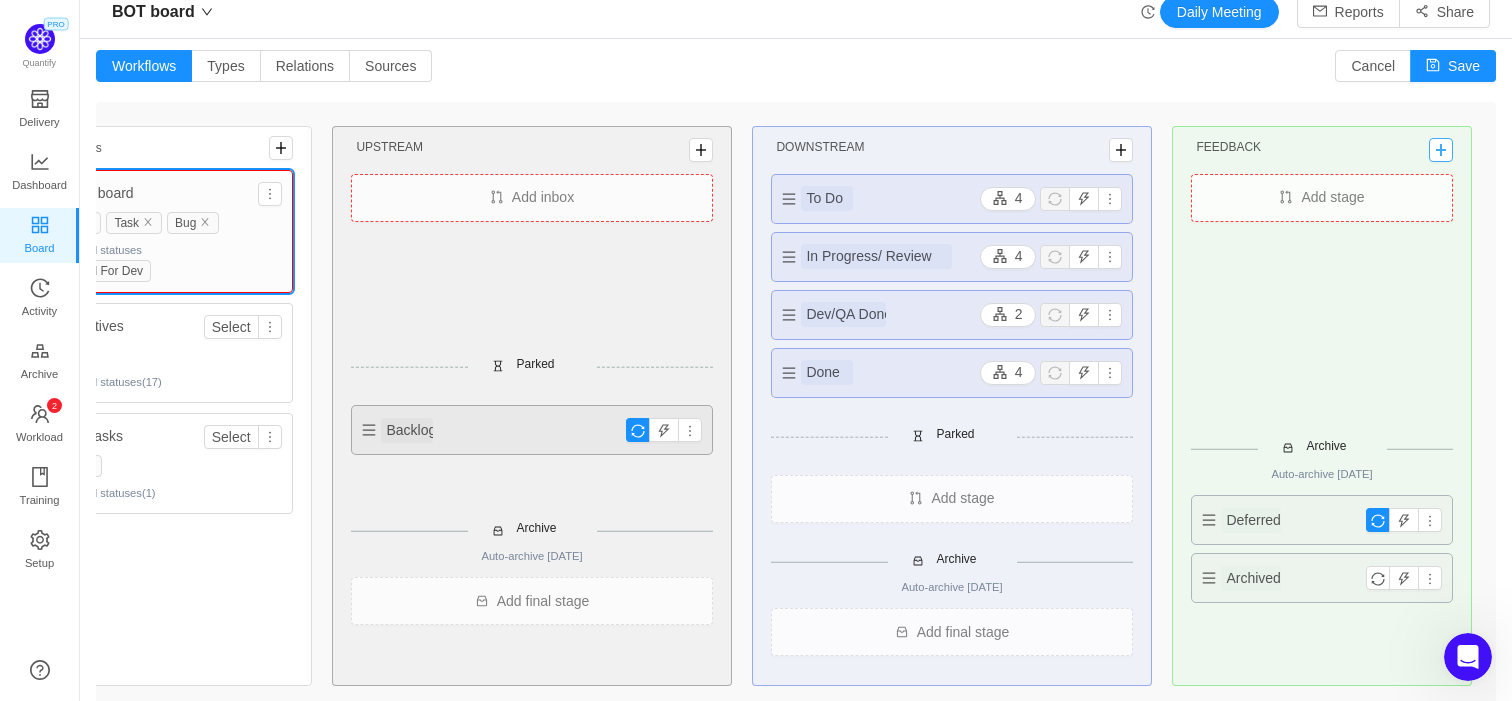 click at bounding box center [1441, 150] 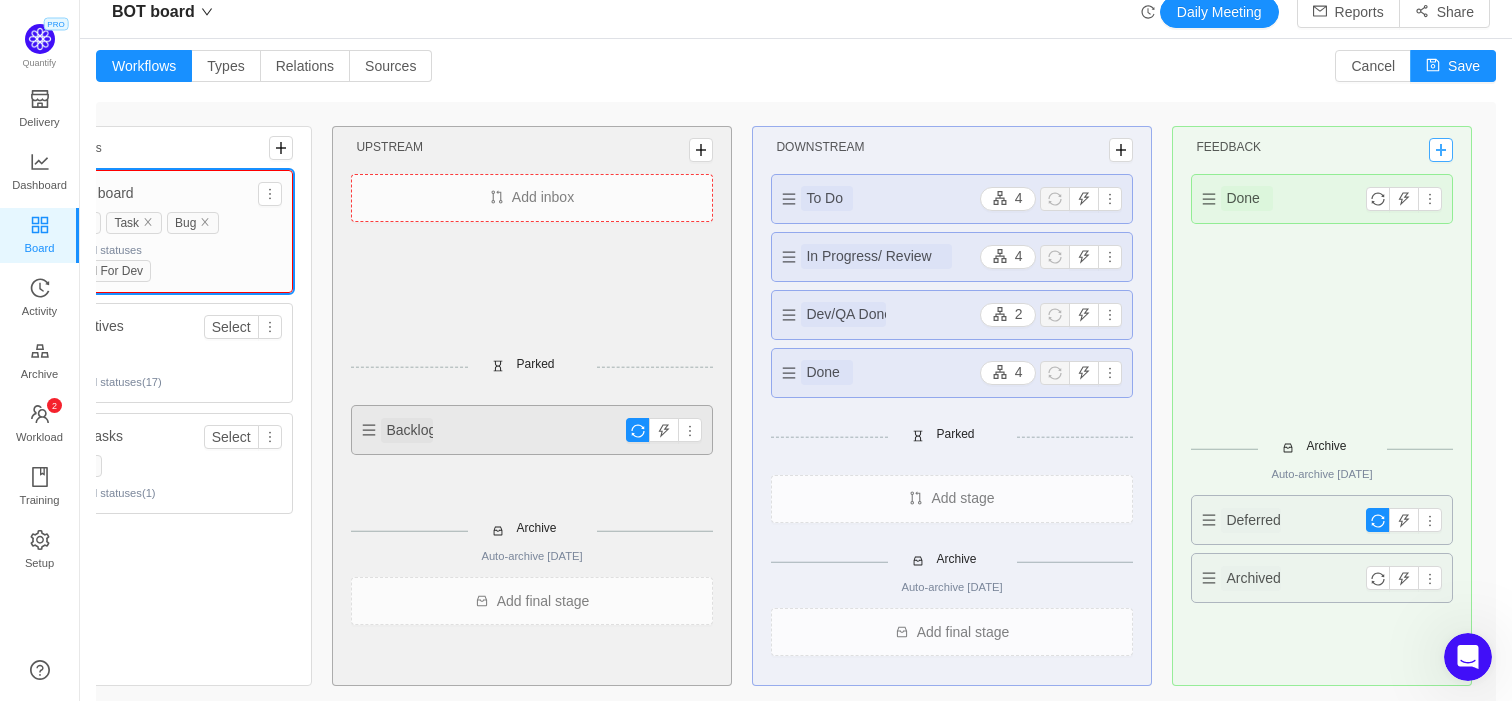 click at bounding box center (1441, 150) 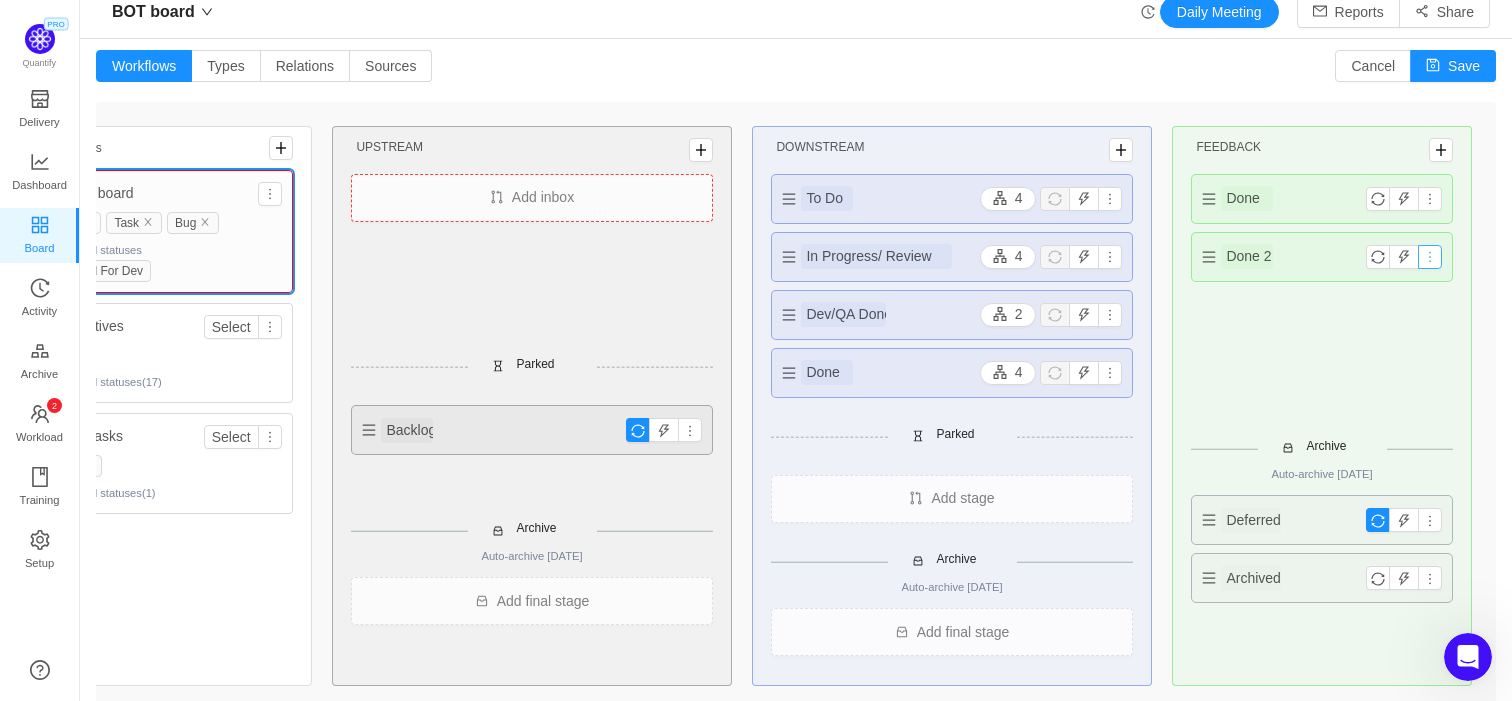 click at bounding box center [1430, 257] 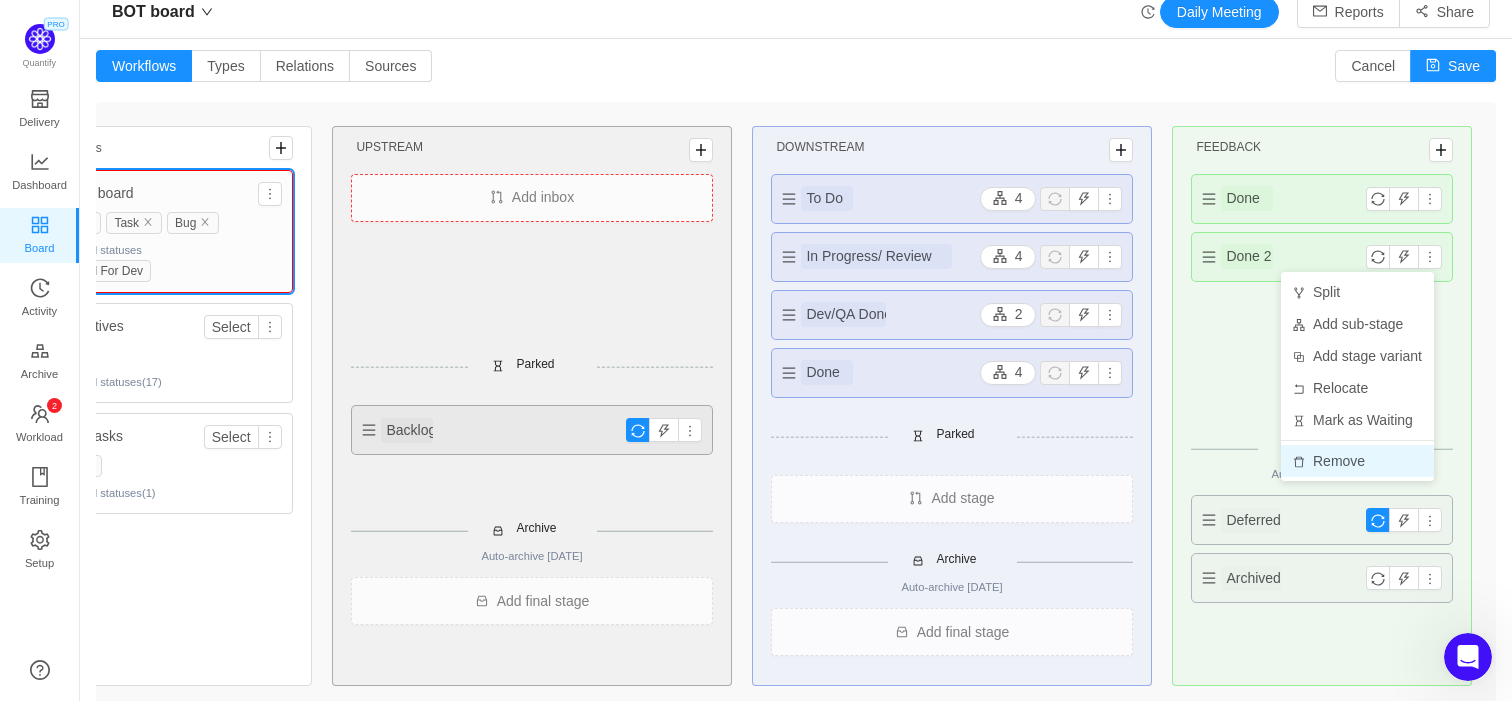 click on "Remove" at bounding box center (1357, 461) 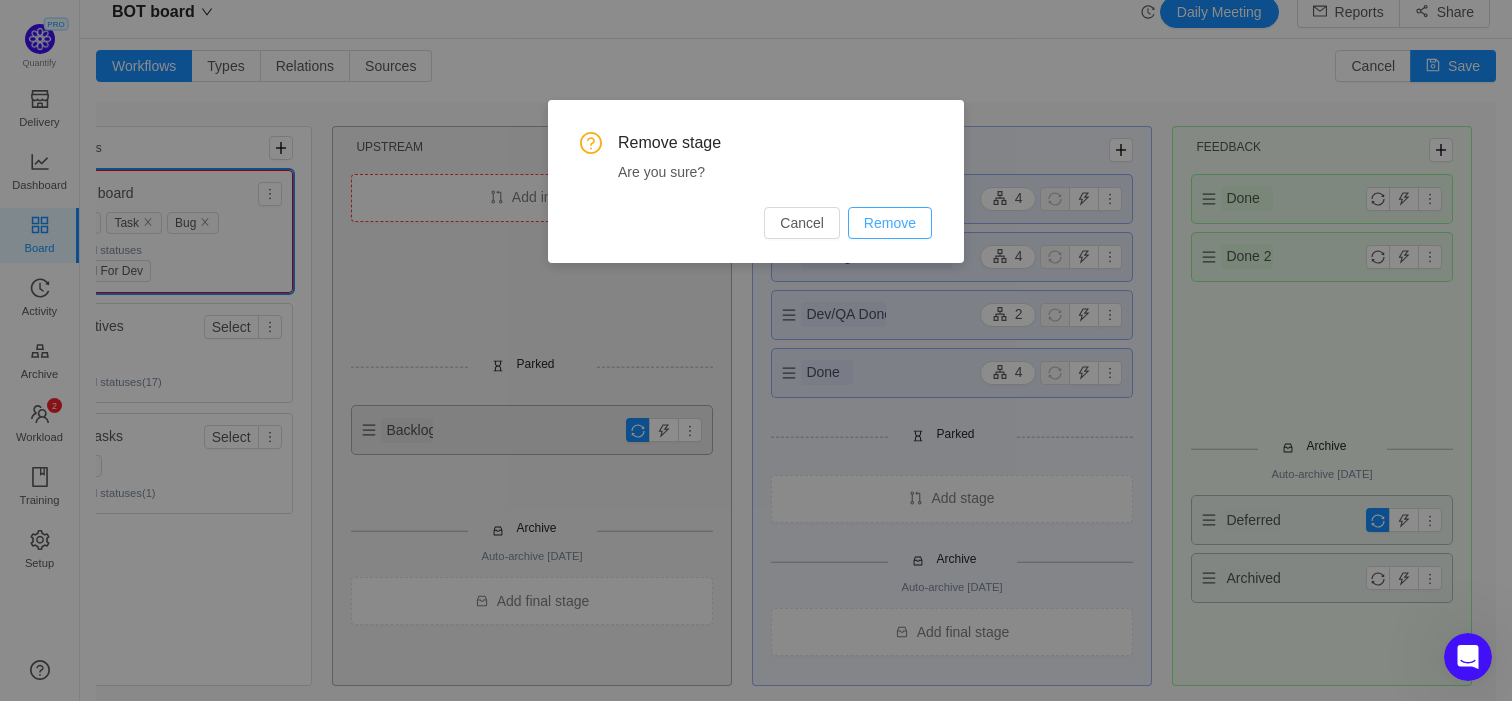 click on "Remove" at bounding box center [890, 223] 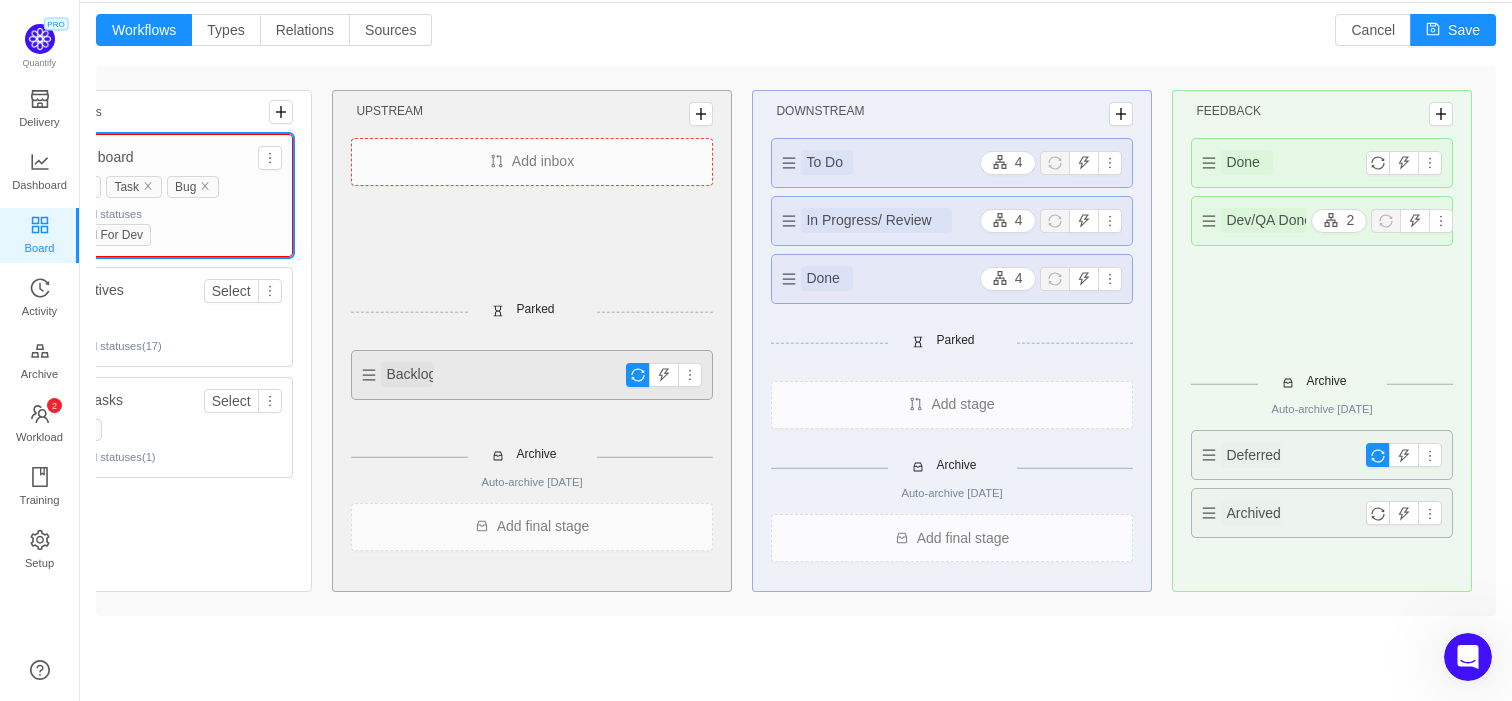 scroll, scrollTop: 0, scrollLeft: 0, axis: both 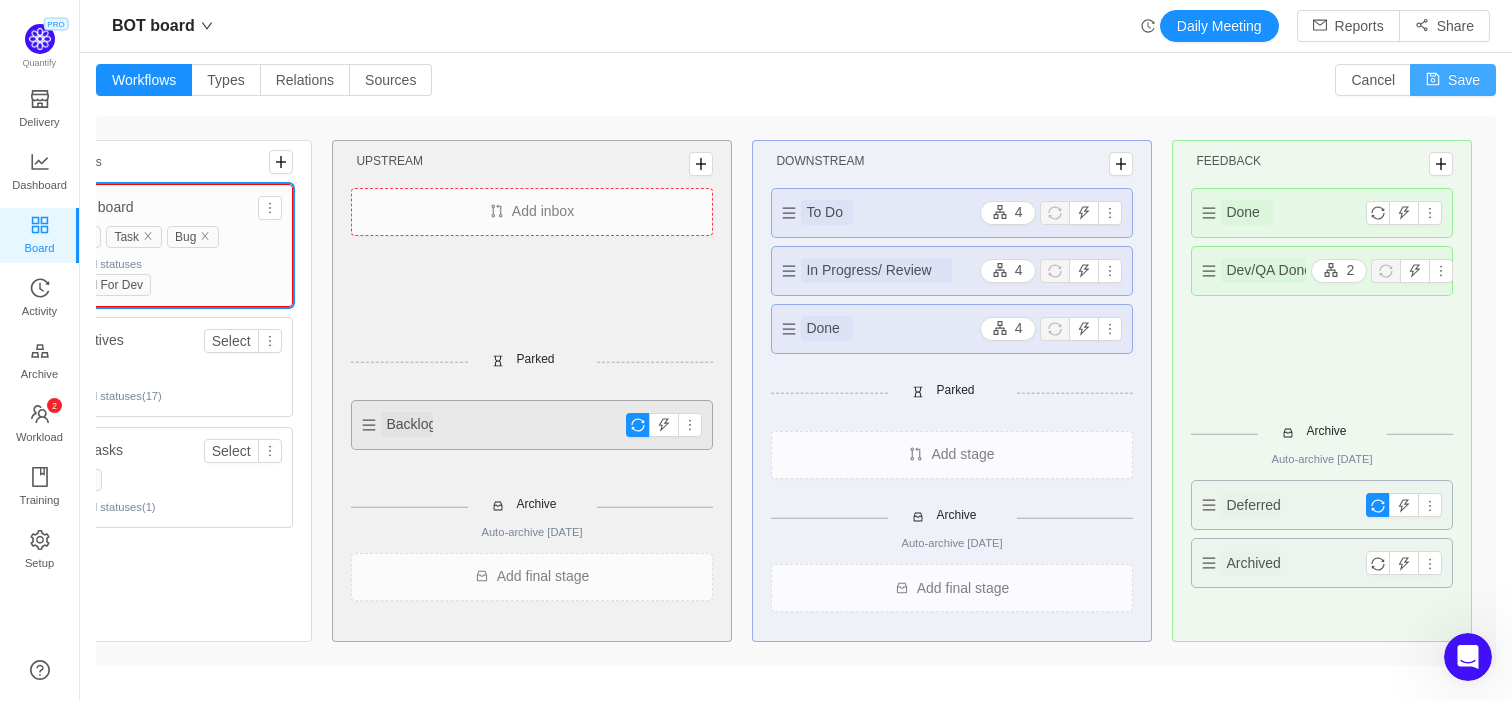 click on "Save" at bounding box center [1453, 80] 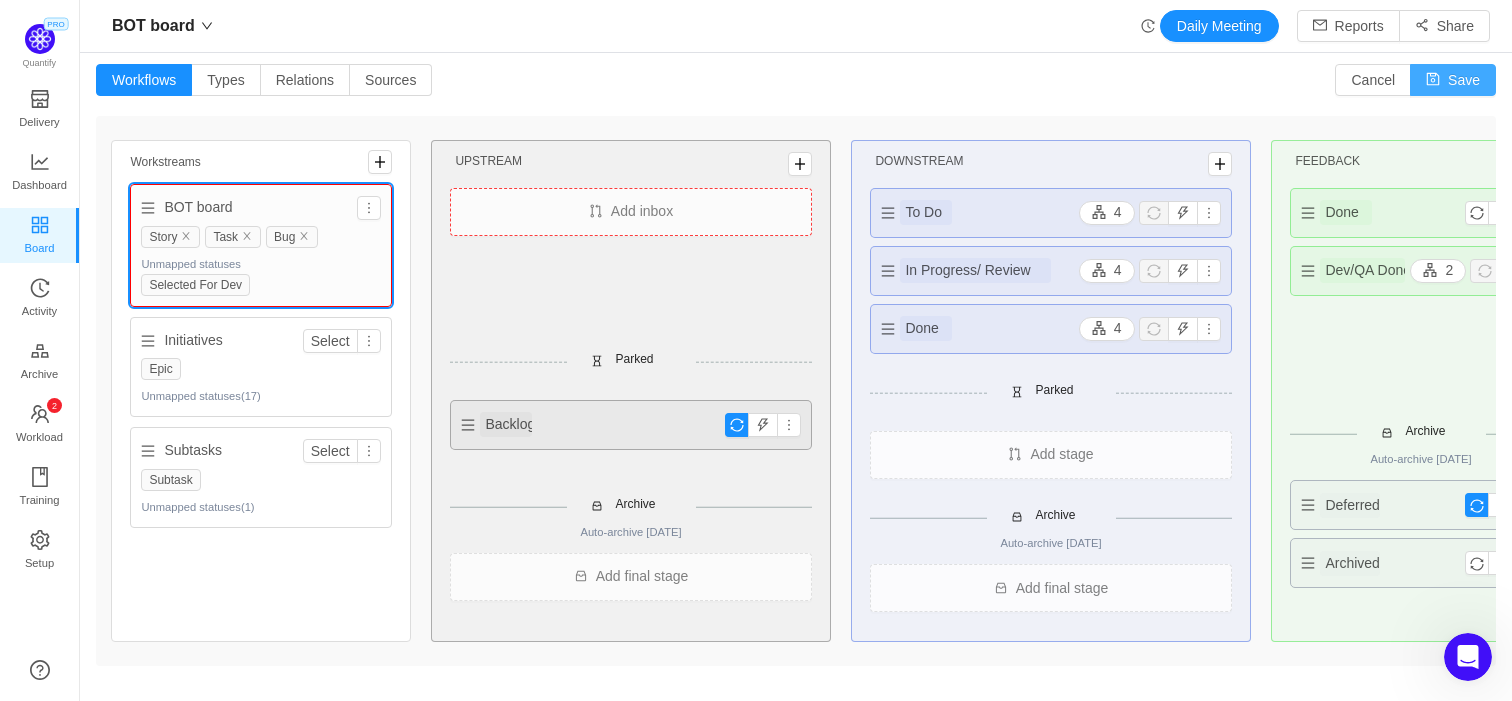 scroll, scrollTop: 0, scrollLeft: 0, axis: both 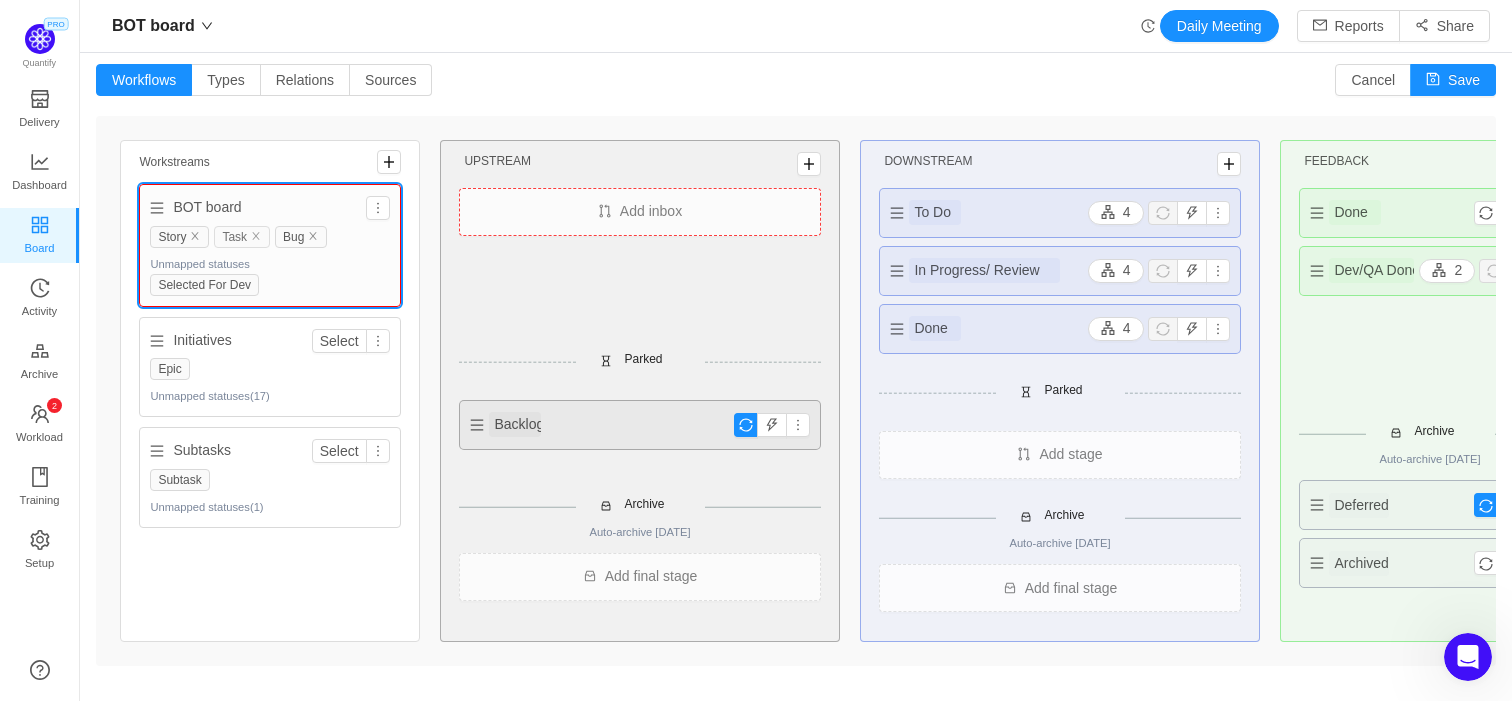 drag, startPoint x: 181, startPoint y: 237, endPoint x: 224, endPoint y: 237, distance: 43 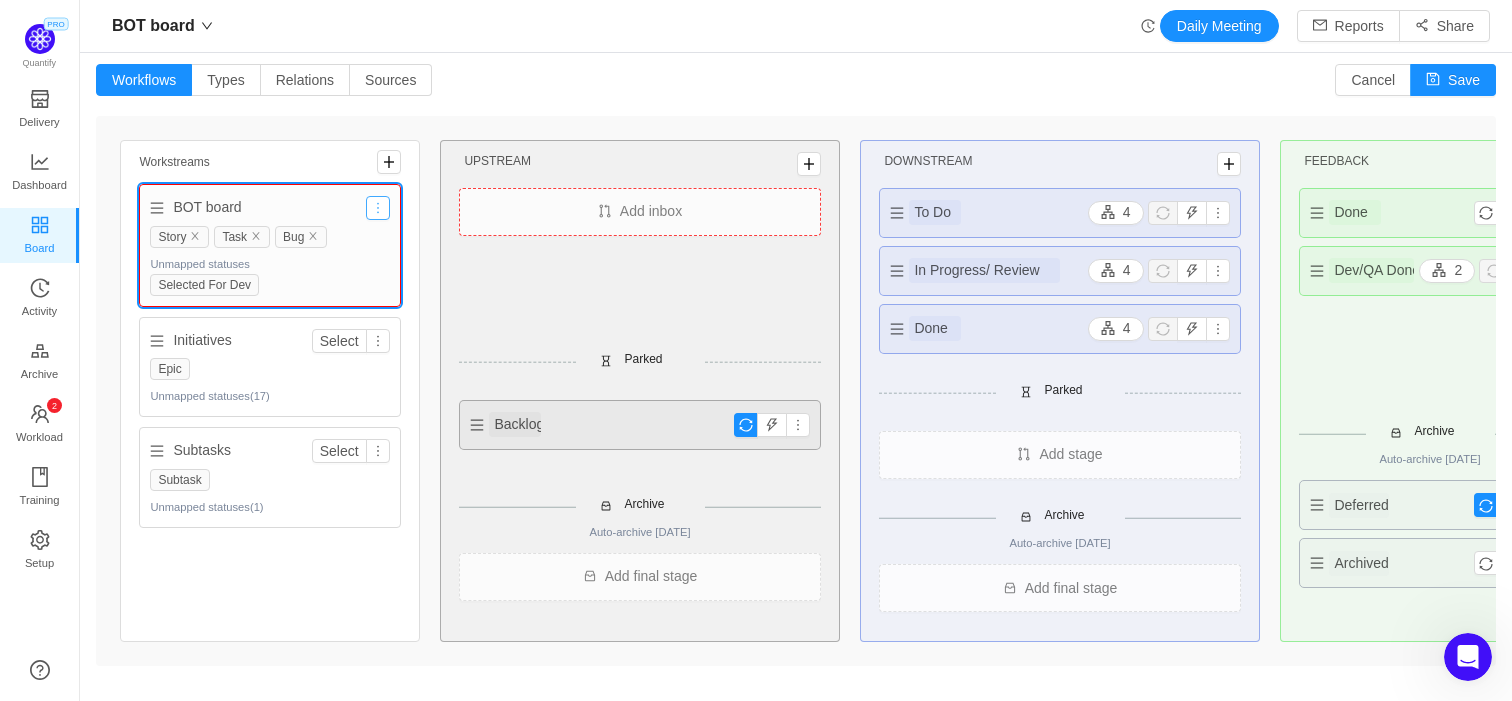 click at bounding box center [378, 208] 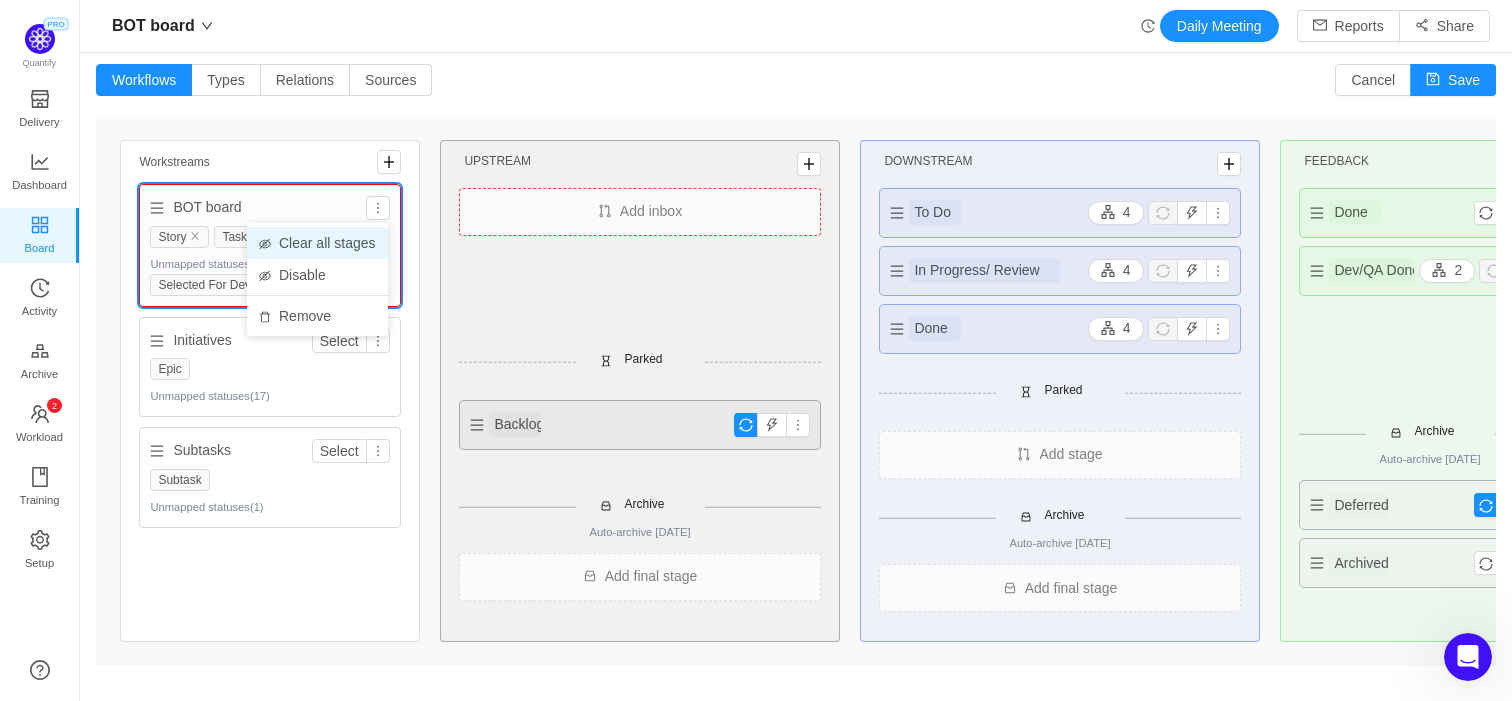 click on "Clear all stages" at bounding box center (327, 243) 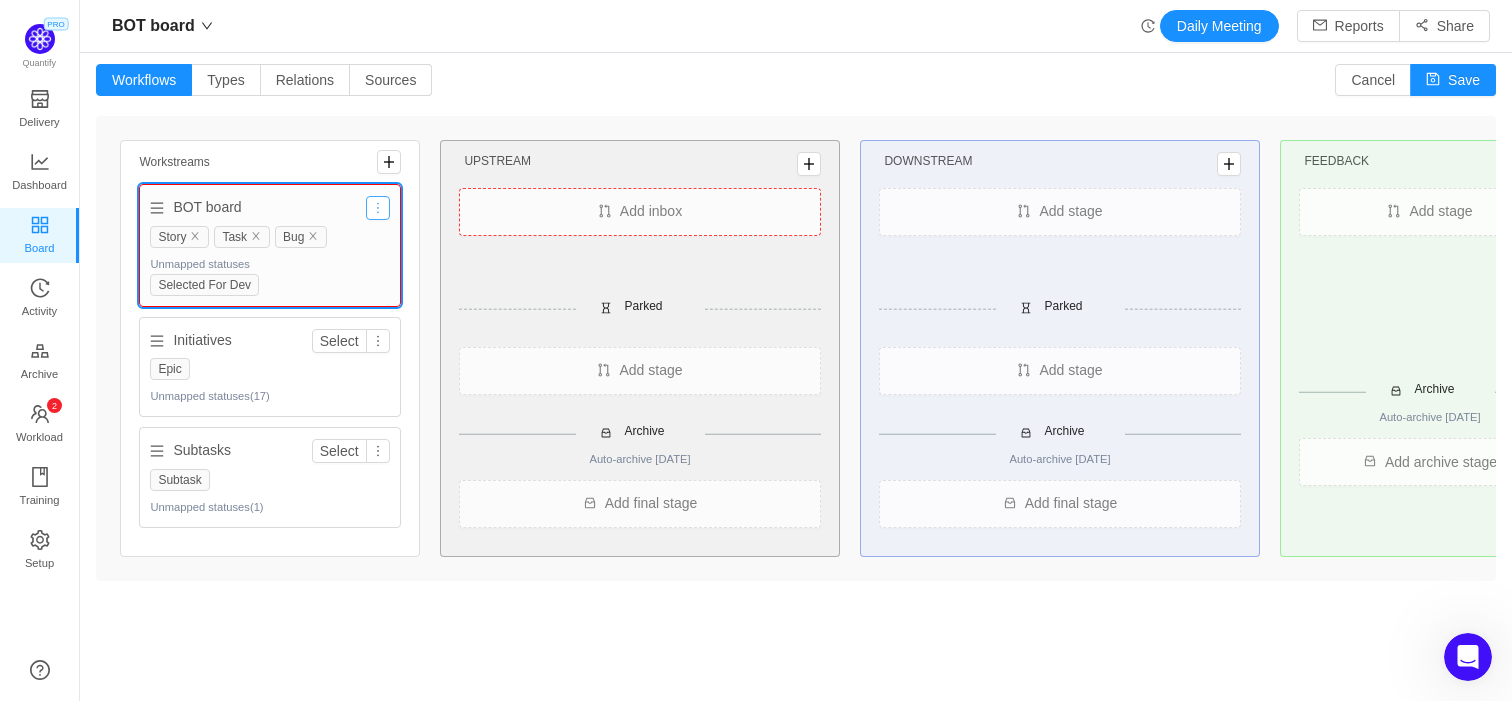 click at bounding box center (378, 208) 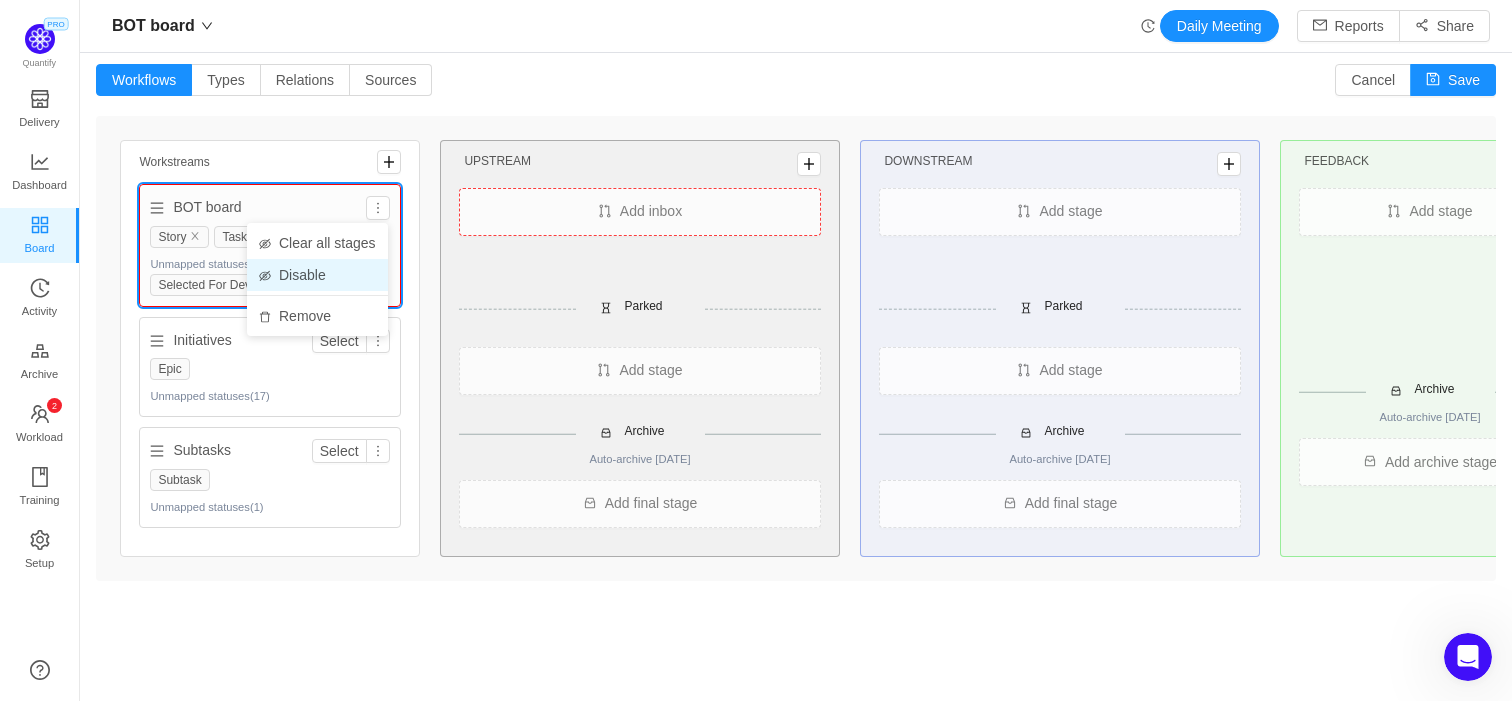 click on "Disable" at bounding box center [302, 275] 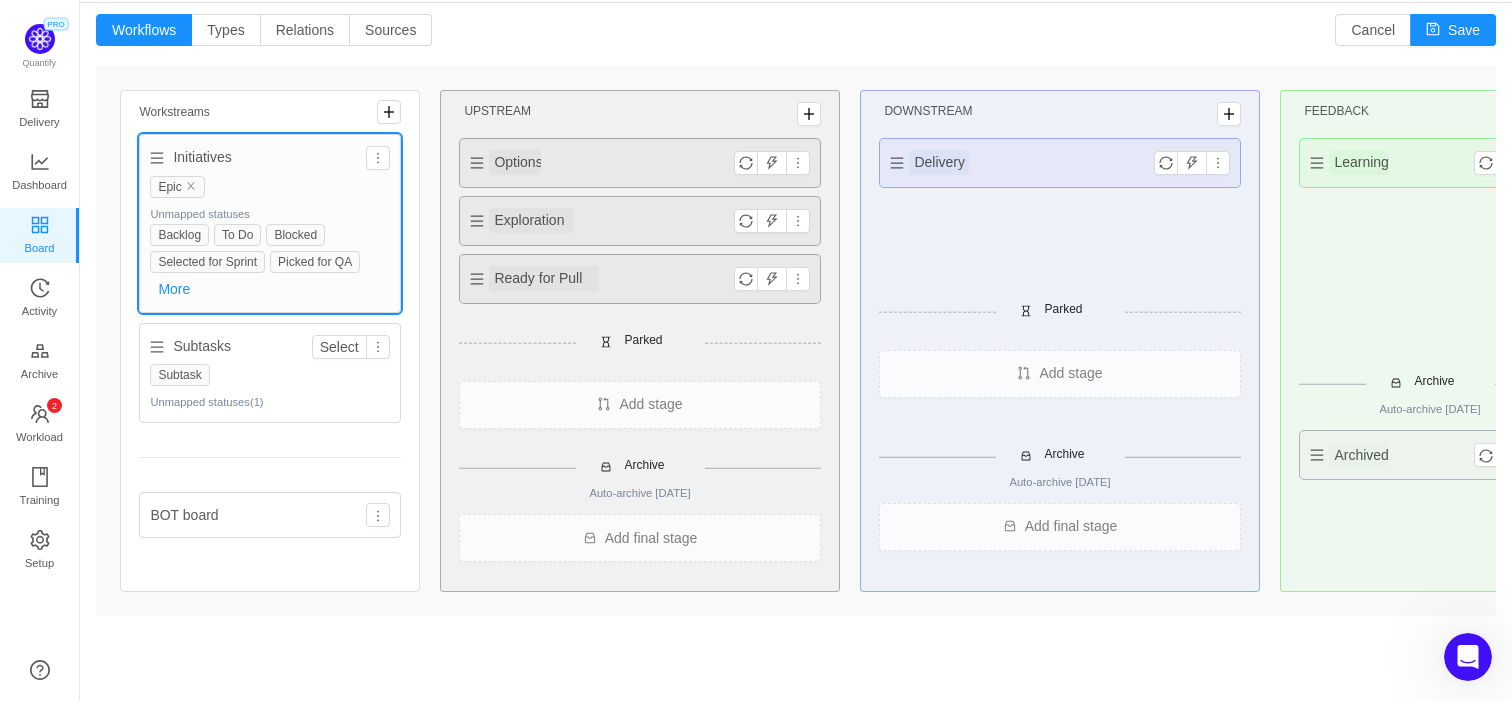 scroll, scrollTop: 0, scrollLeft: 0, axis: both 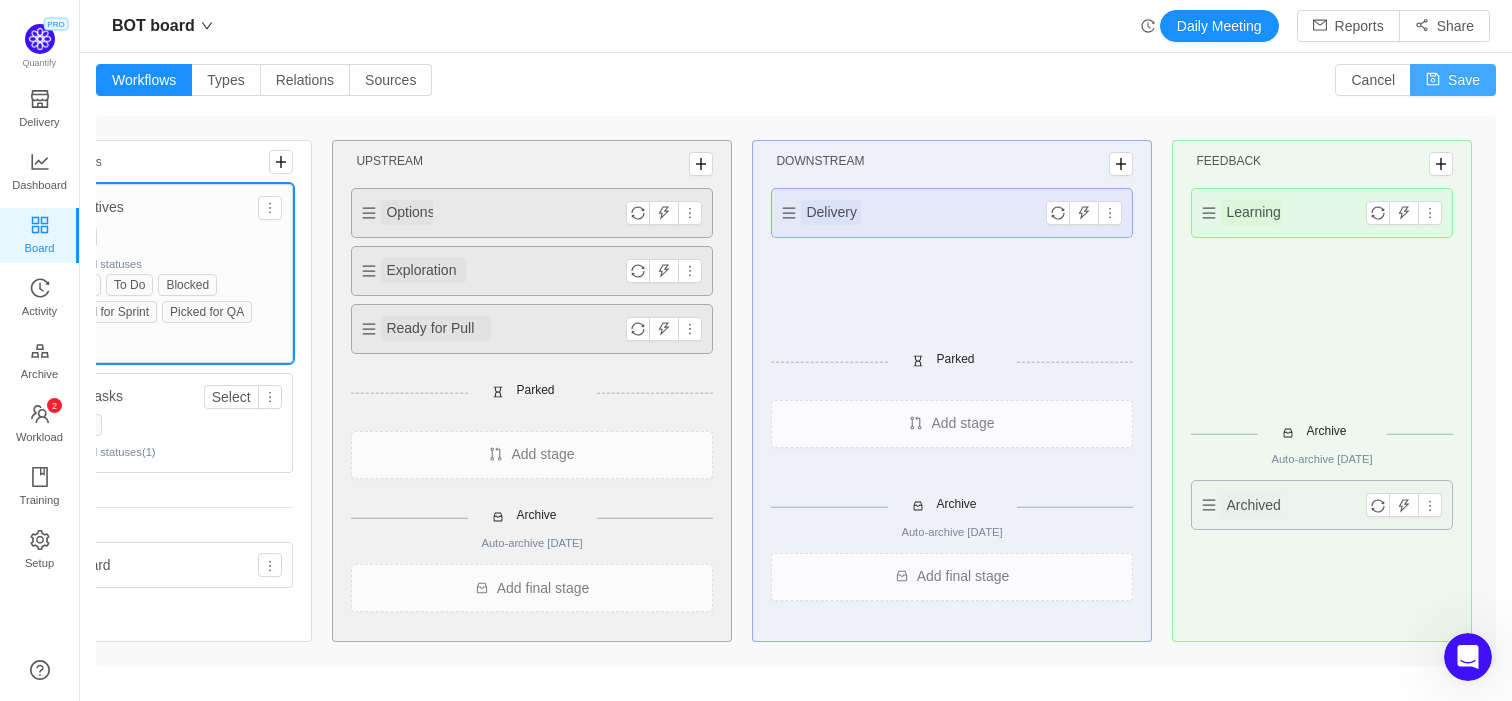 click on "Save" at bounding box center [1453, 80] 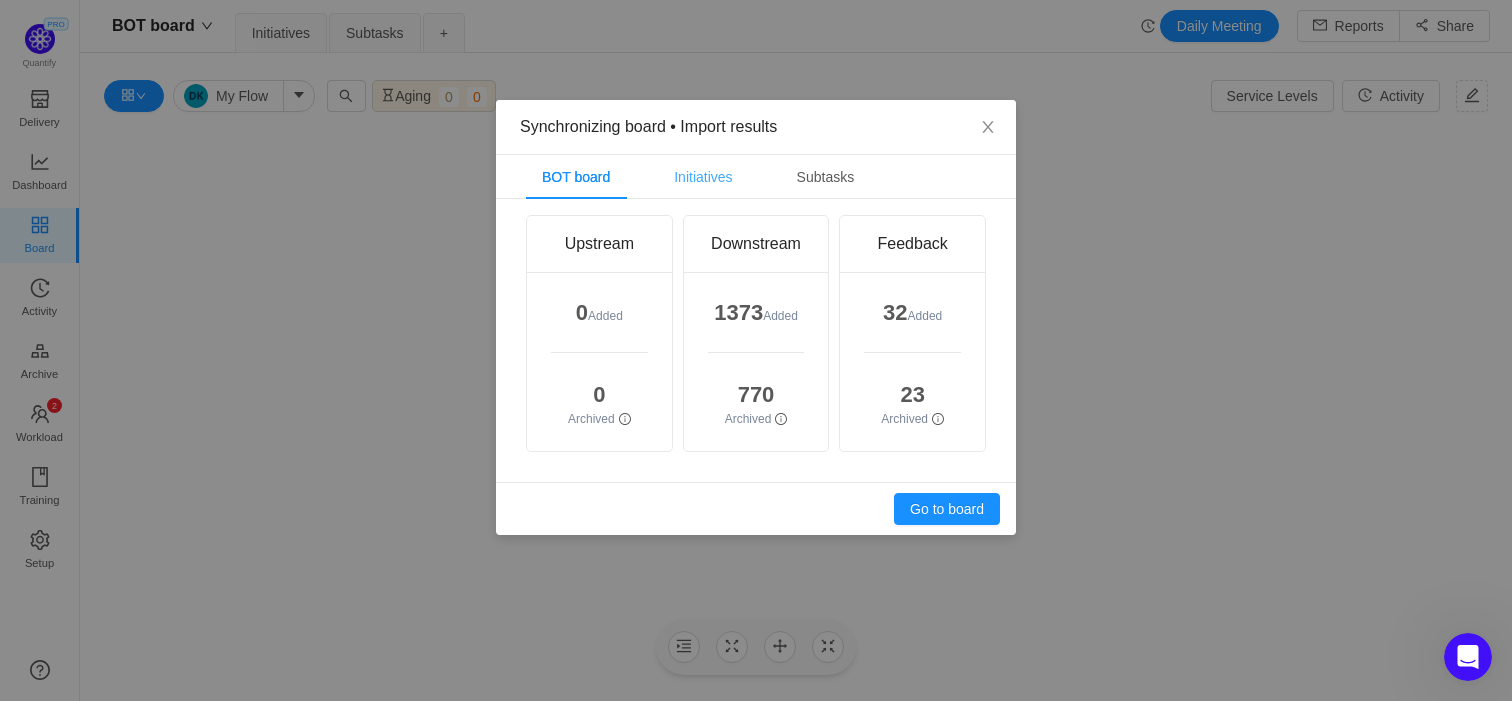 click on "Initiatives" at bounding box center (703, 177) 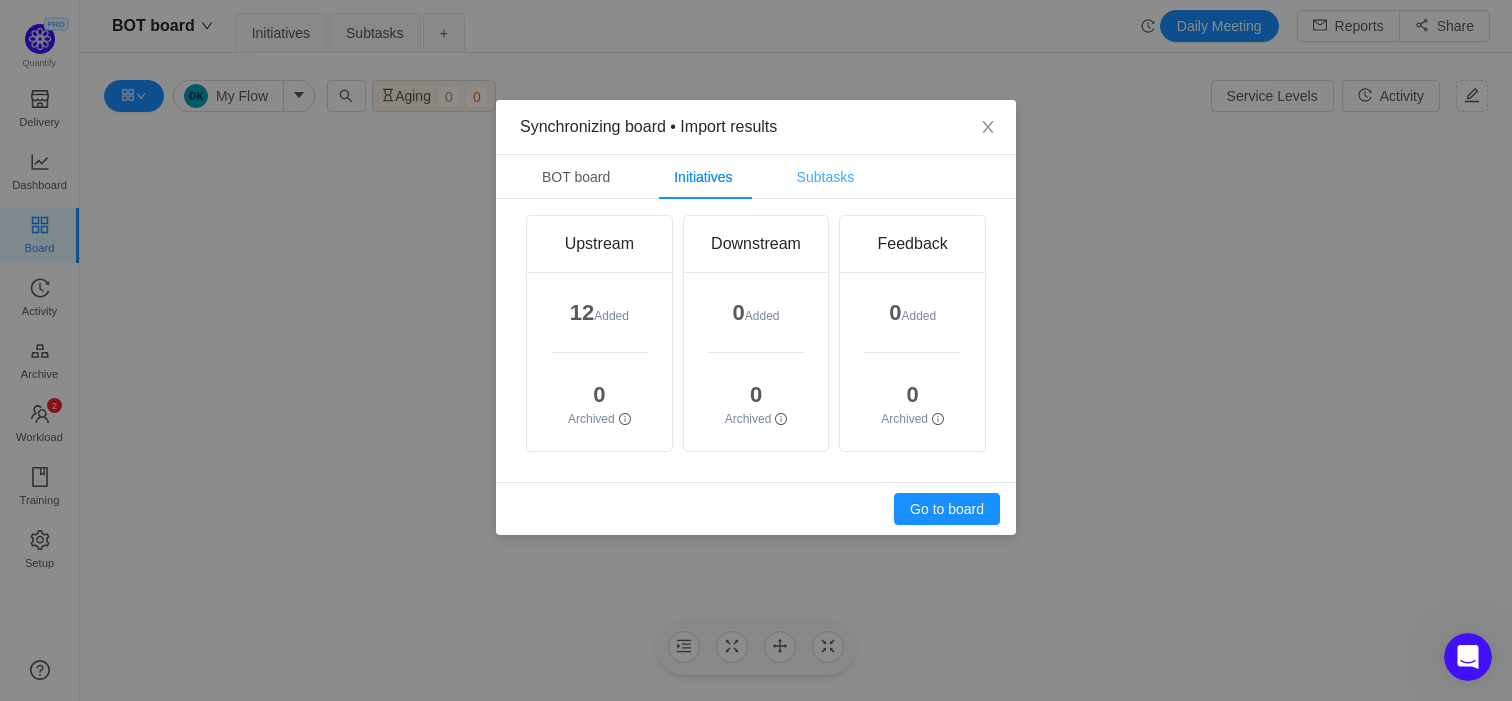 click on "Subtasks" at bounding box center (826, 177) 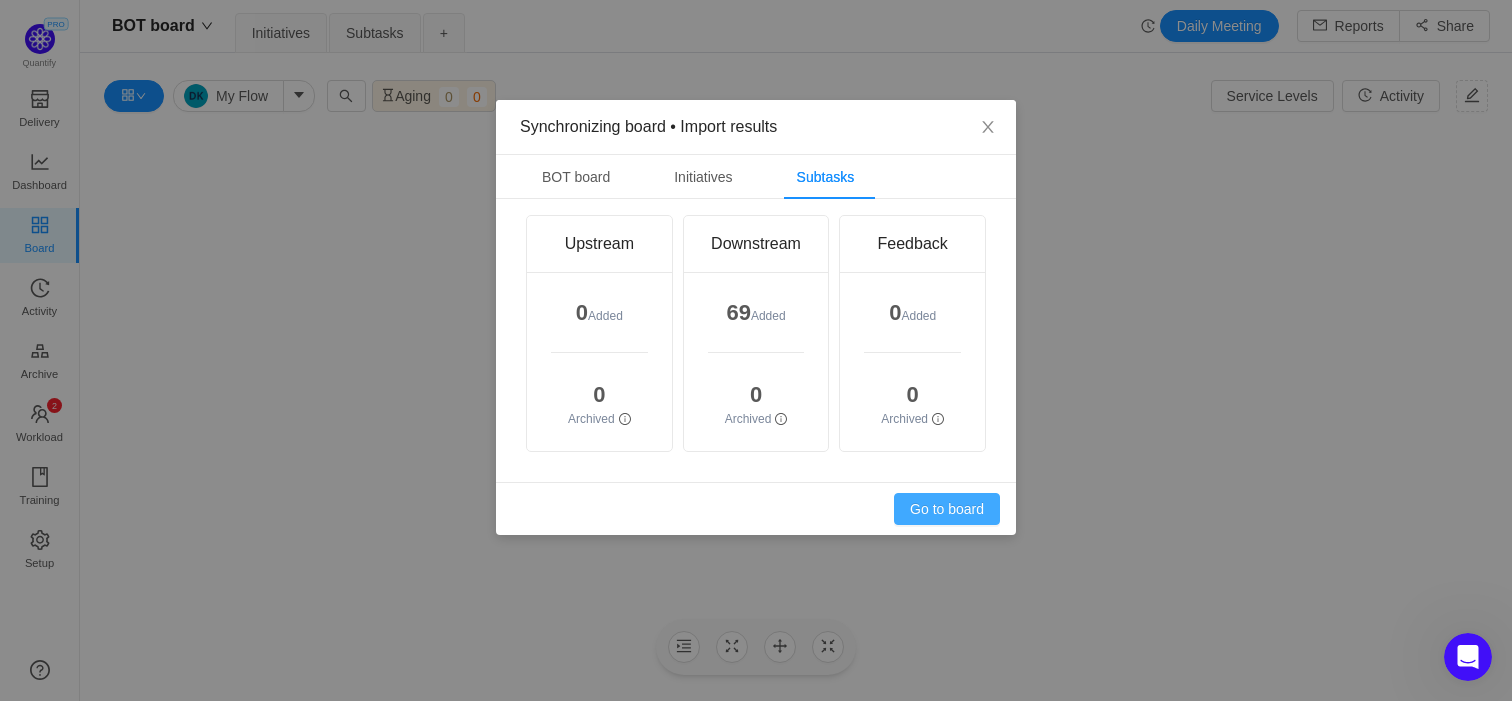click on "Go to board" at bounding box center (947, 509) 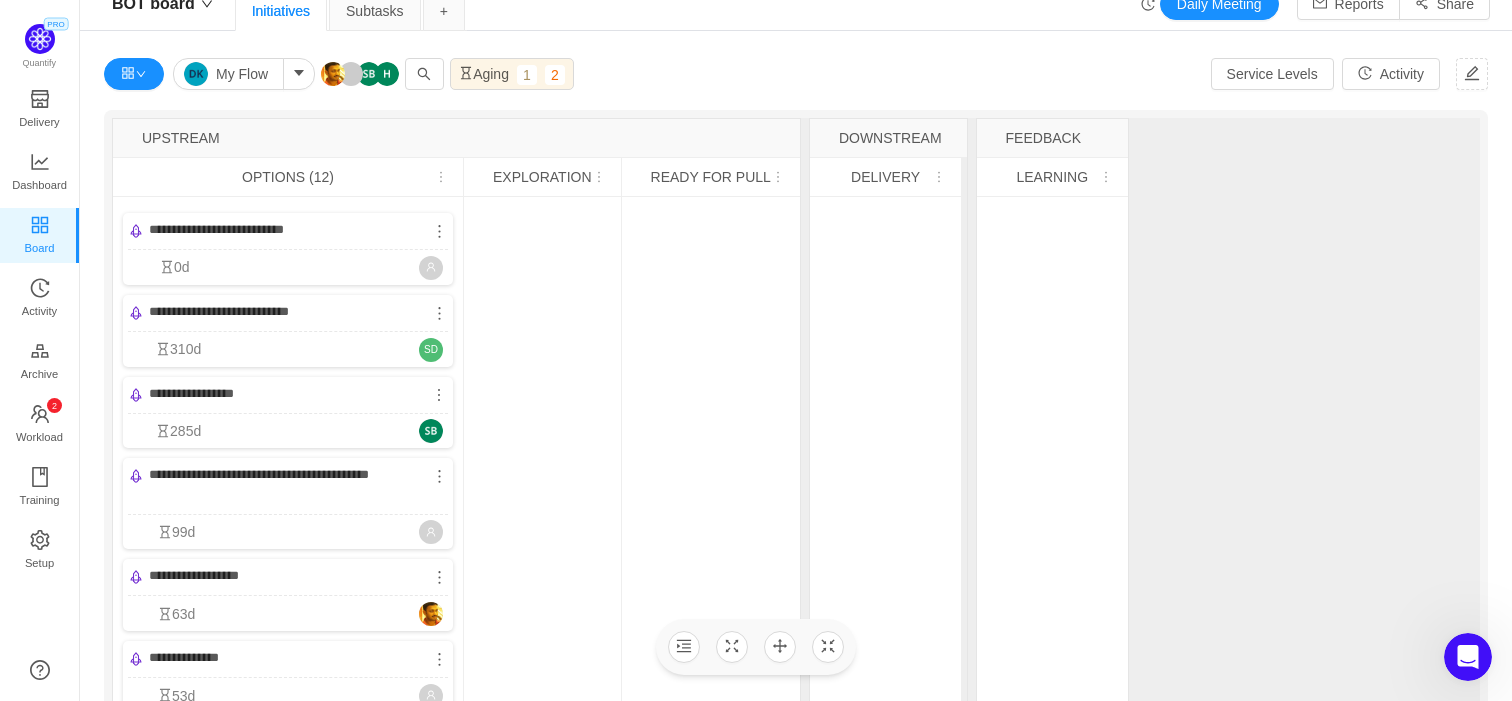 scroll, scrollTop: 0, scrollLeft: 0, axis: both 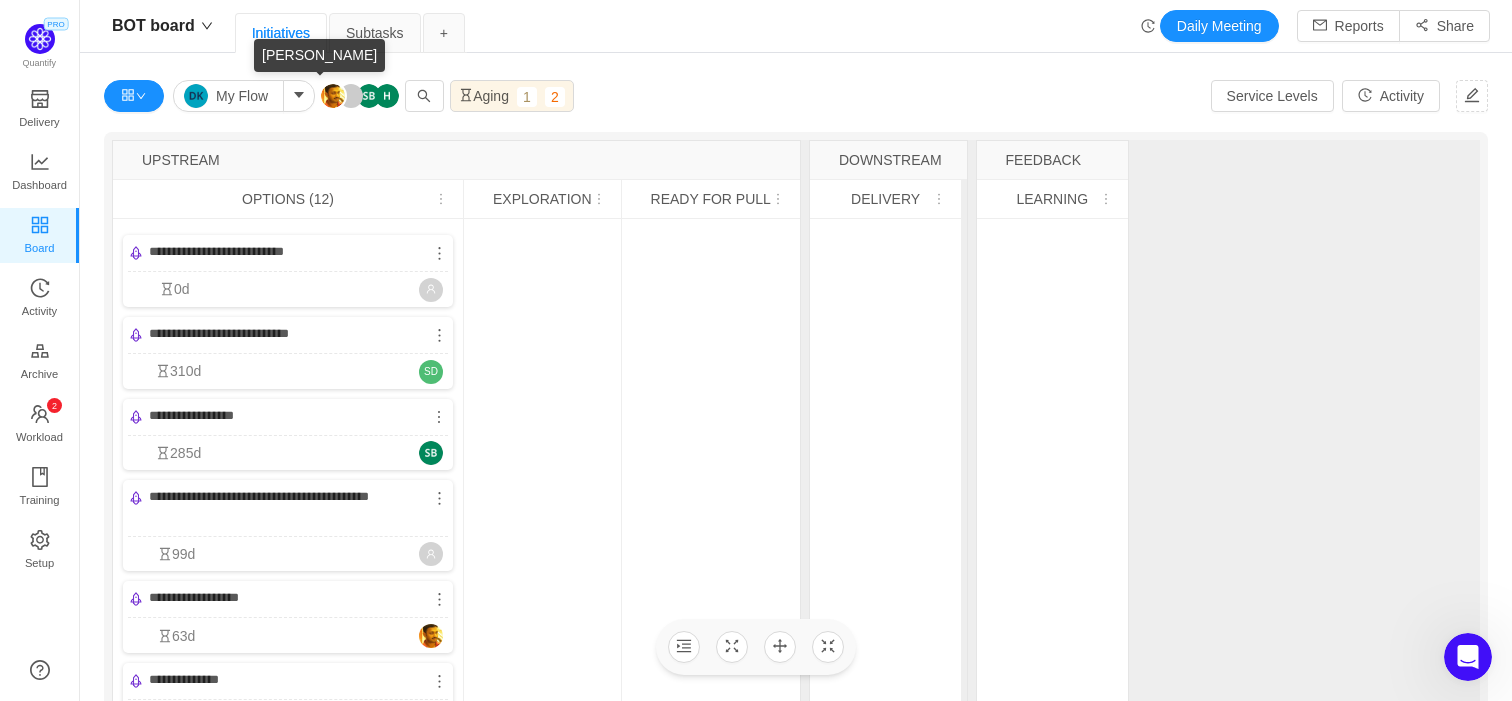 click at bounding box center (333, 96) 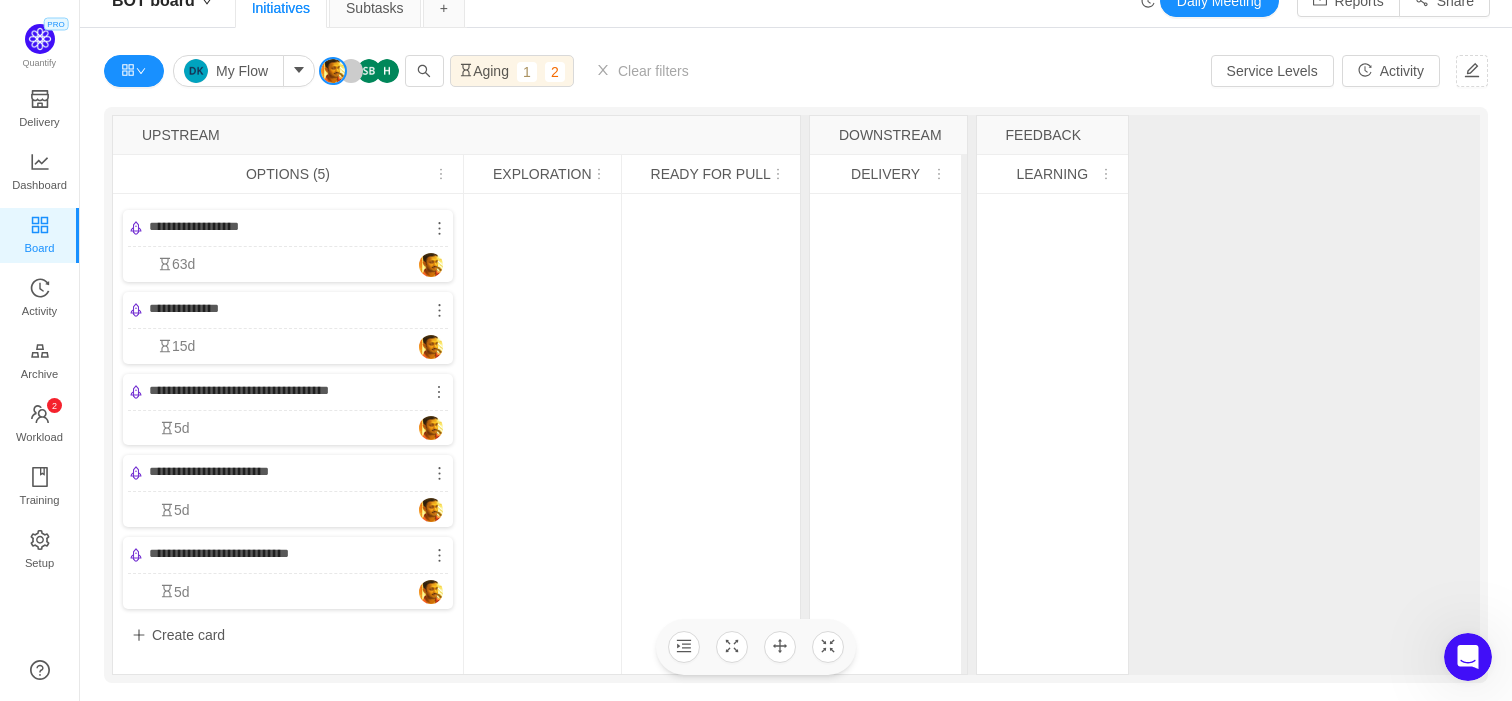 scroll, scrollTop: 0, scrollLeft: 0, axis: both 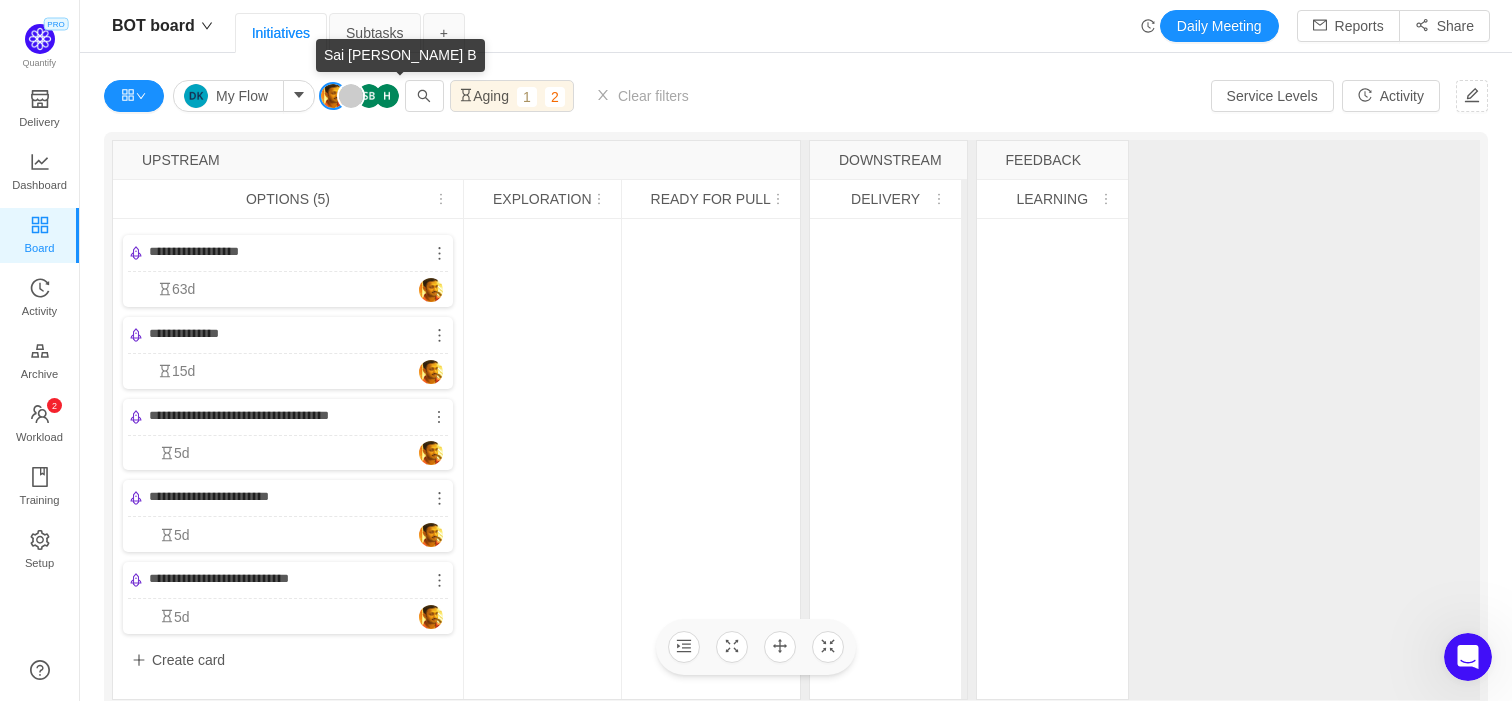 click at bounding box center [351, 96] 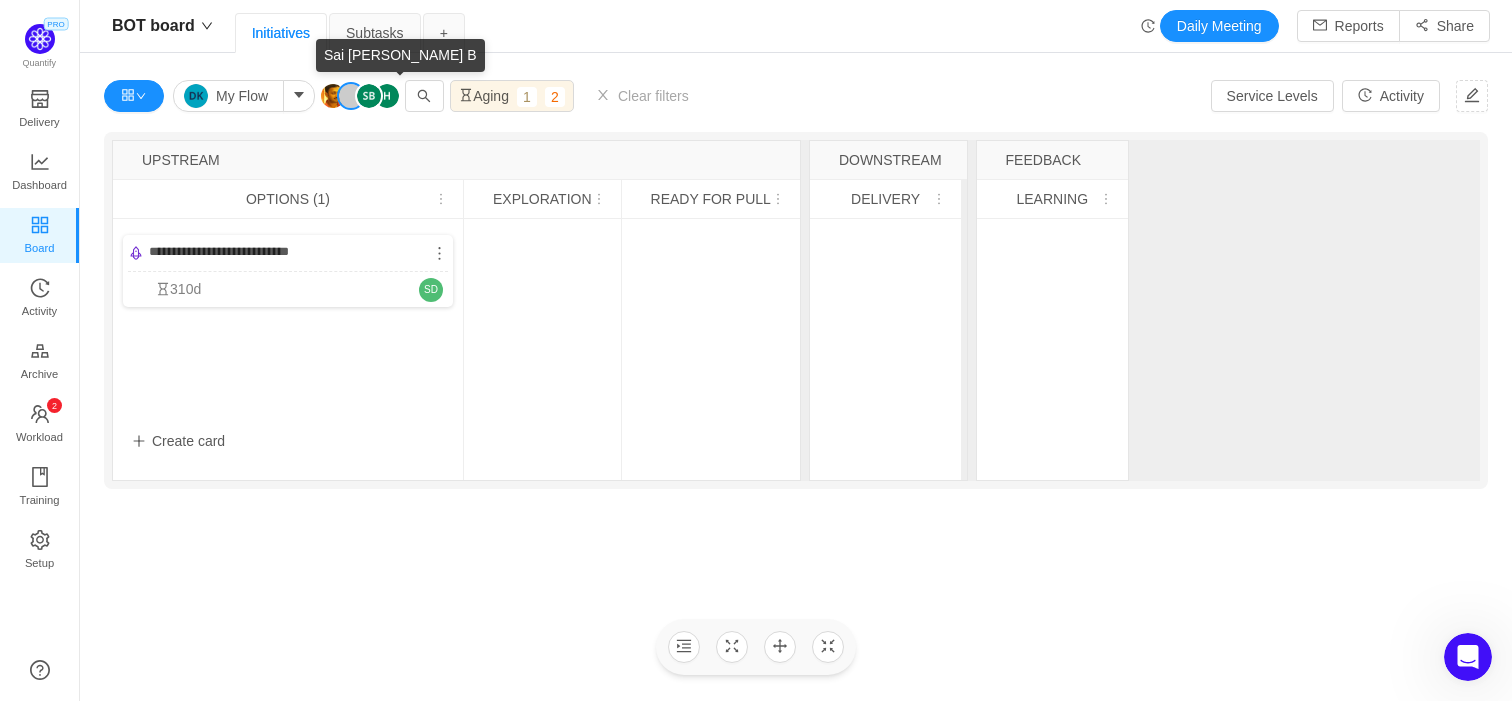 click at bounding box center [369, 96] 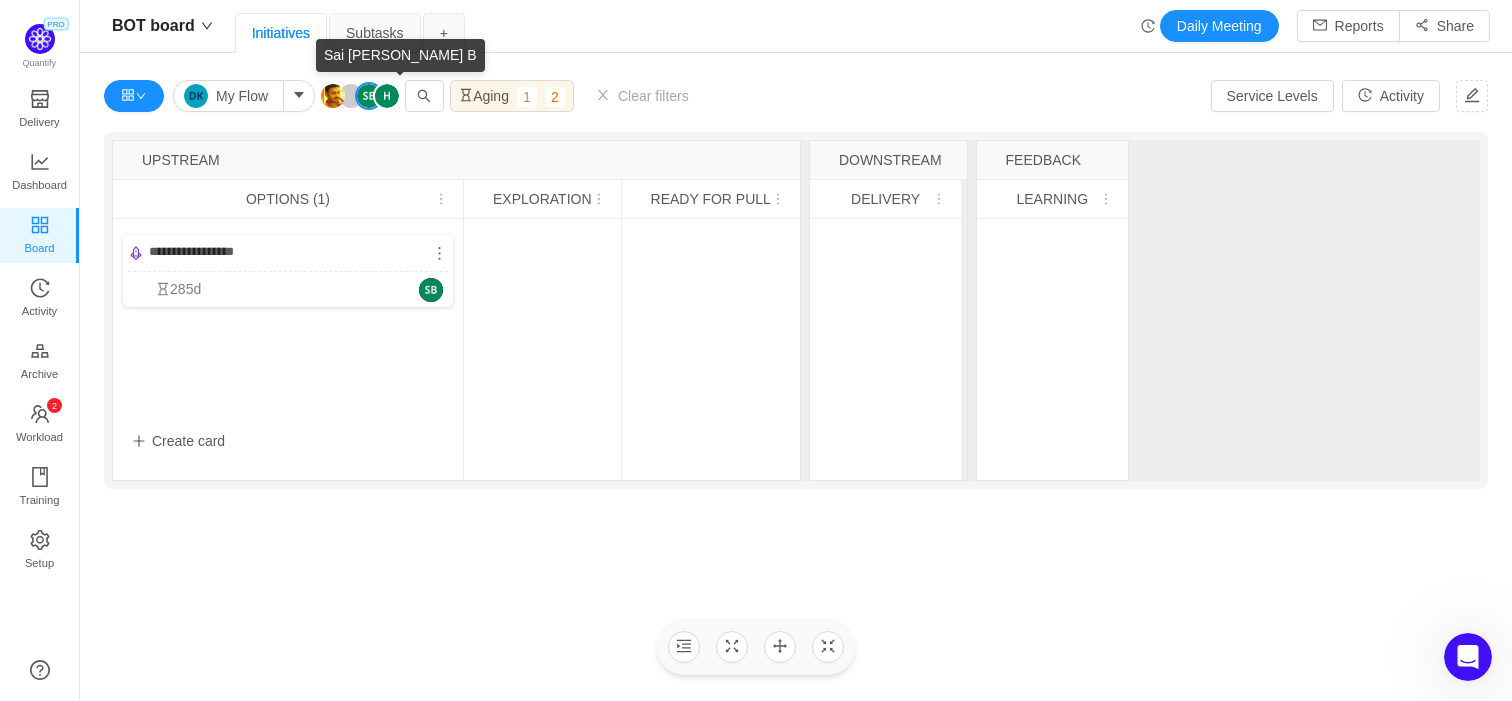 click at bounding box center [387, 96] 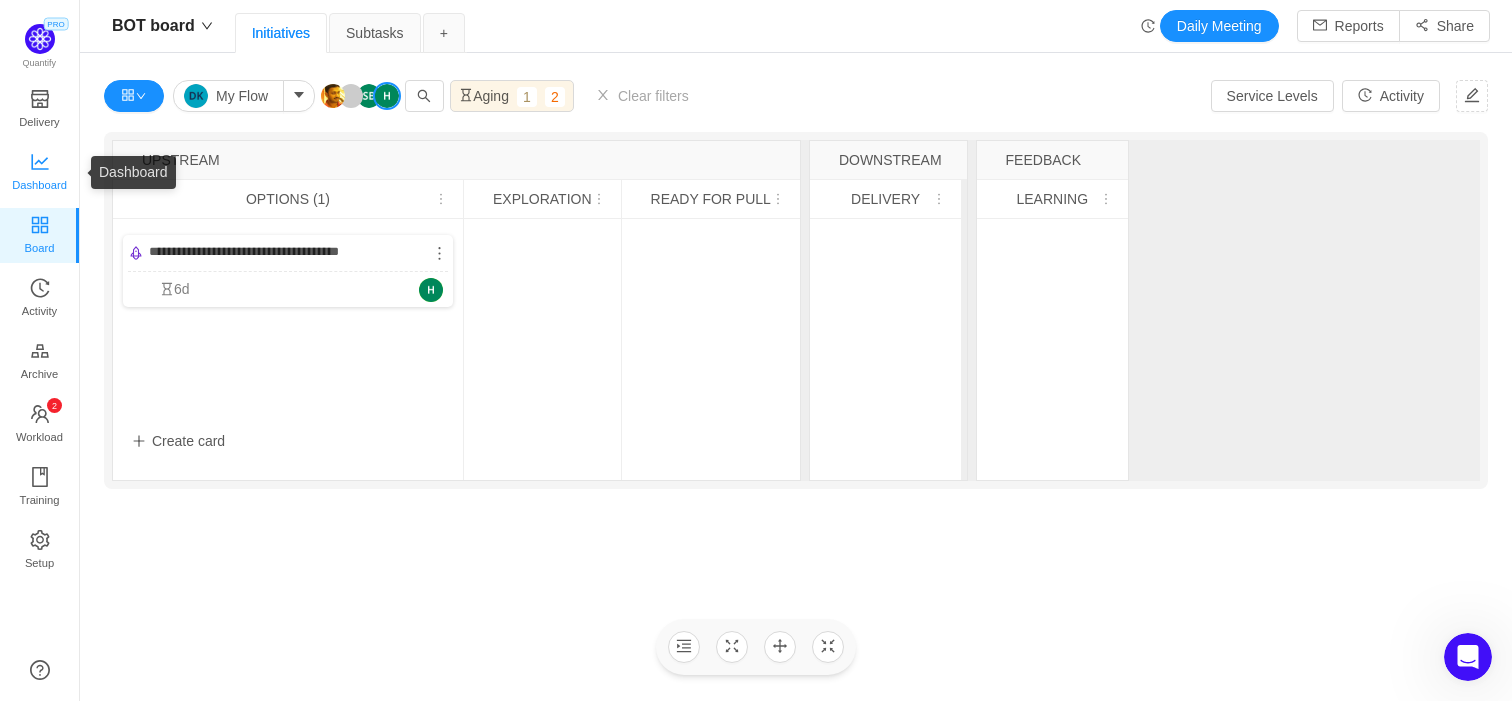 click on "Dashboard" at bounding box center (39, 185) 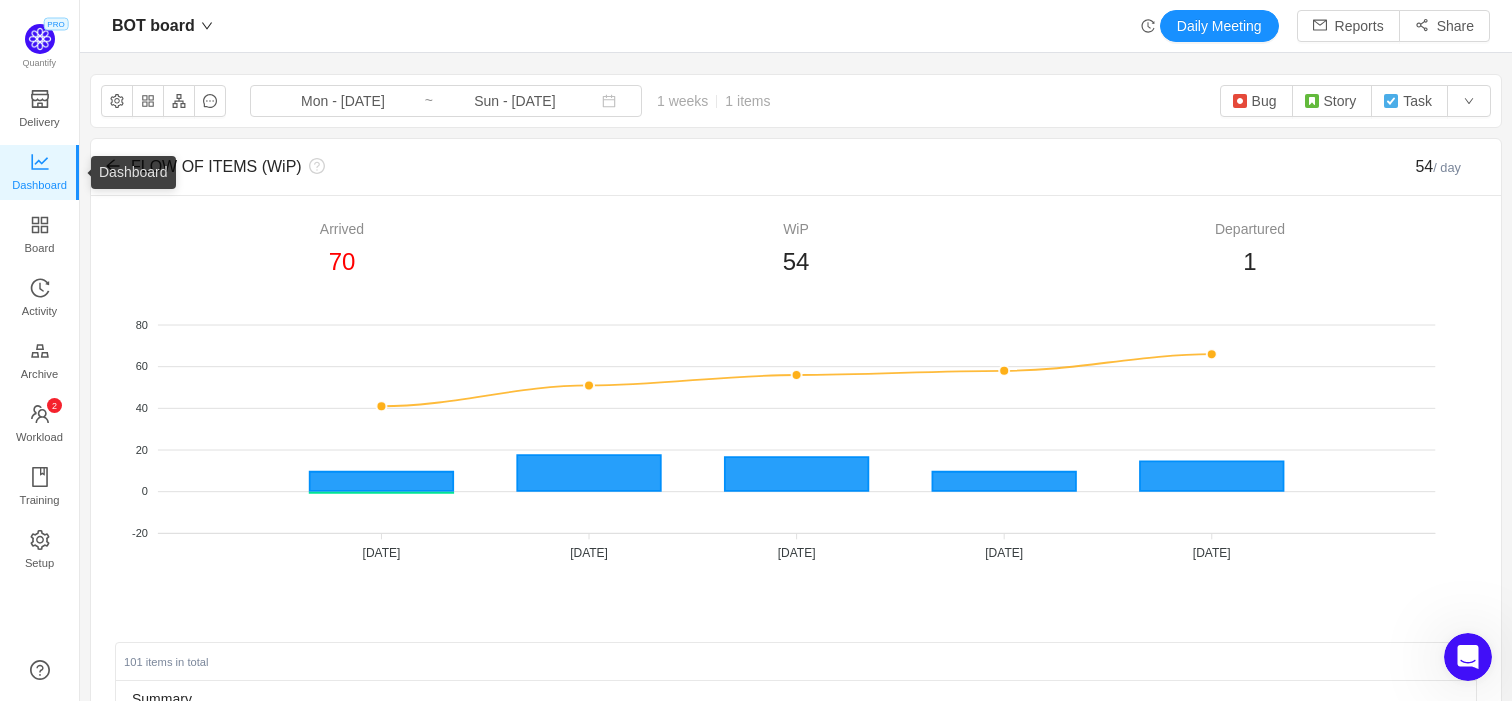 click on "Dashboard" at bounding box center [39, 185] 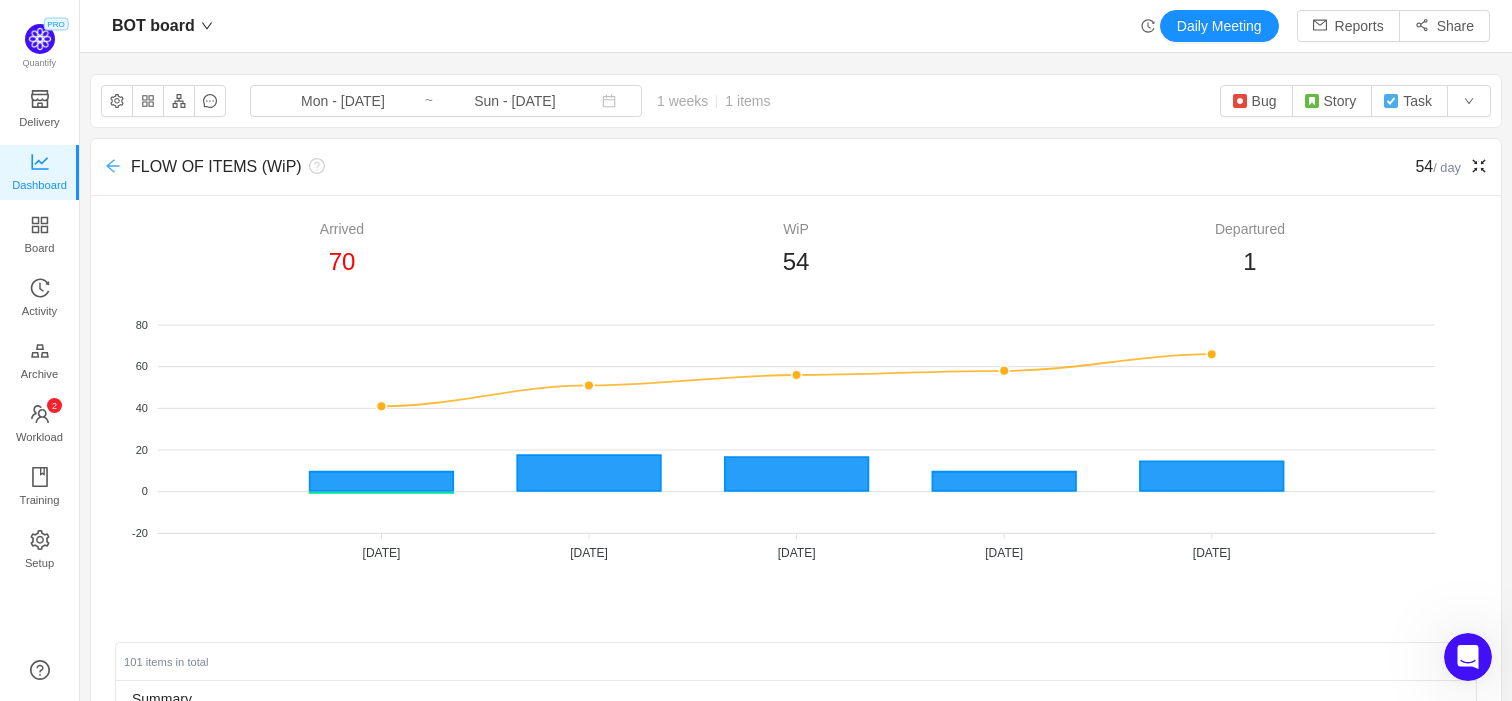 click 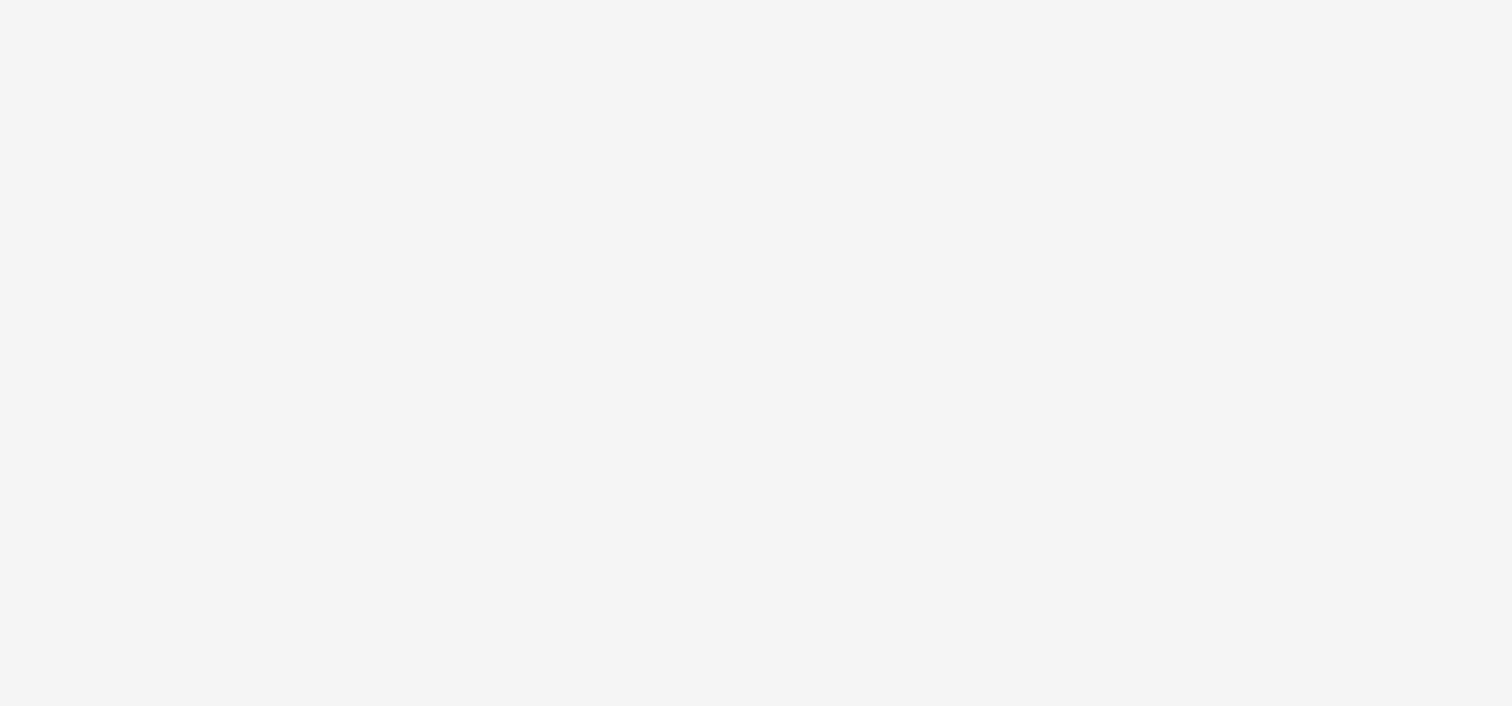 scroll, scrollTop: 0, scrollLeft: 0, axis: both 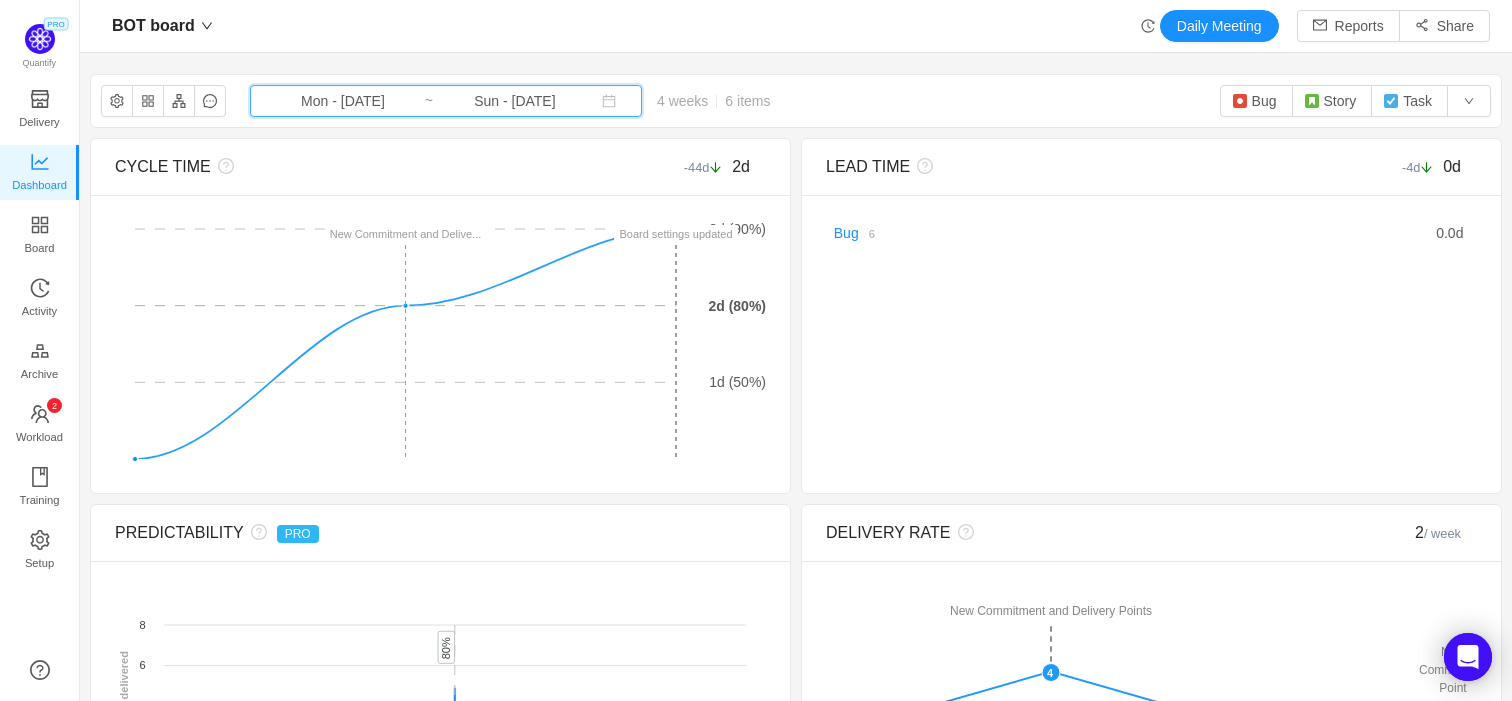 click 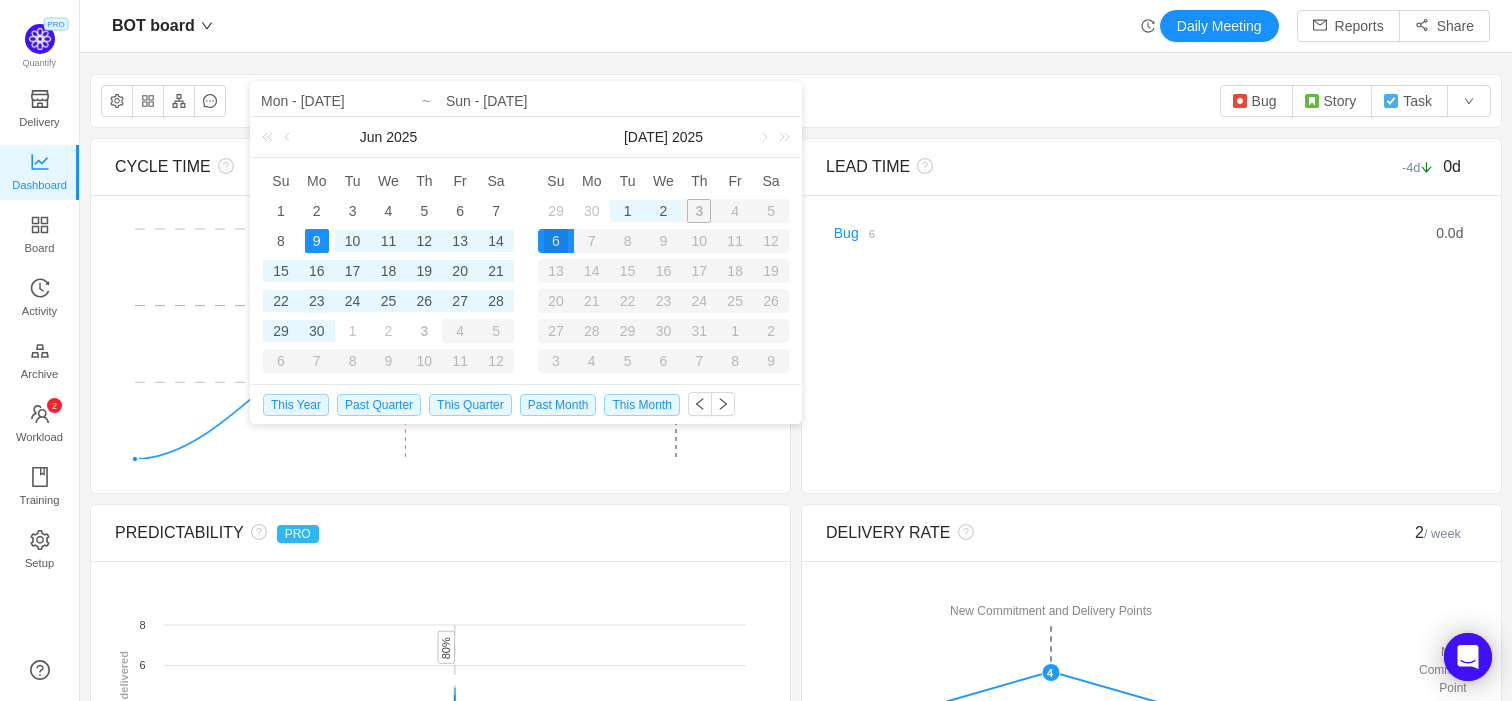 click on "23" at bounding box center (317, 301) 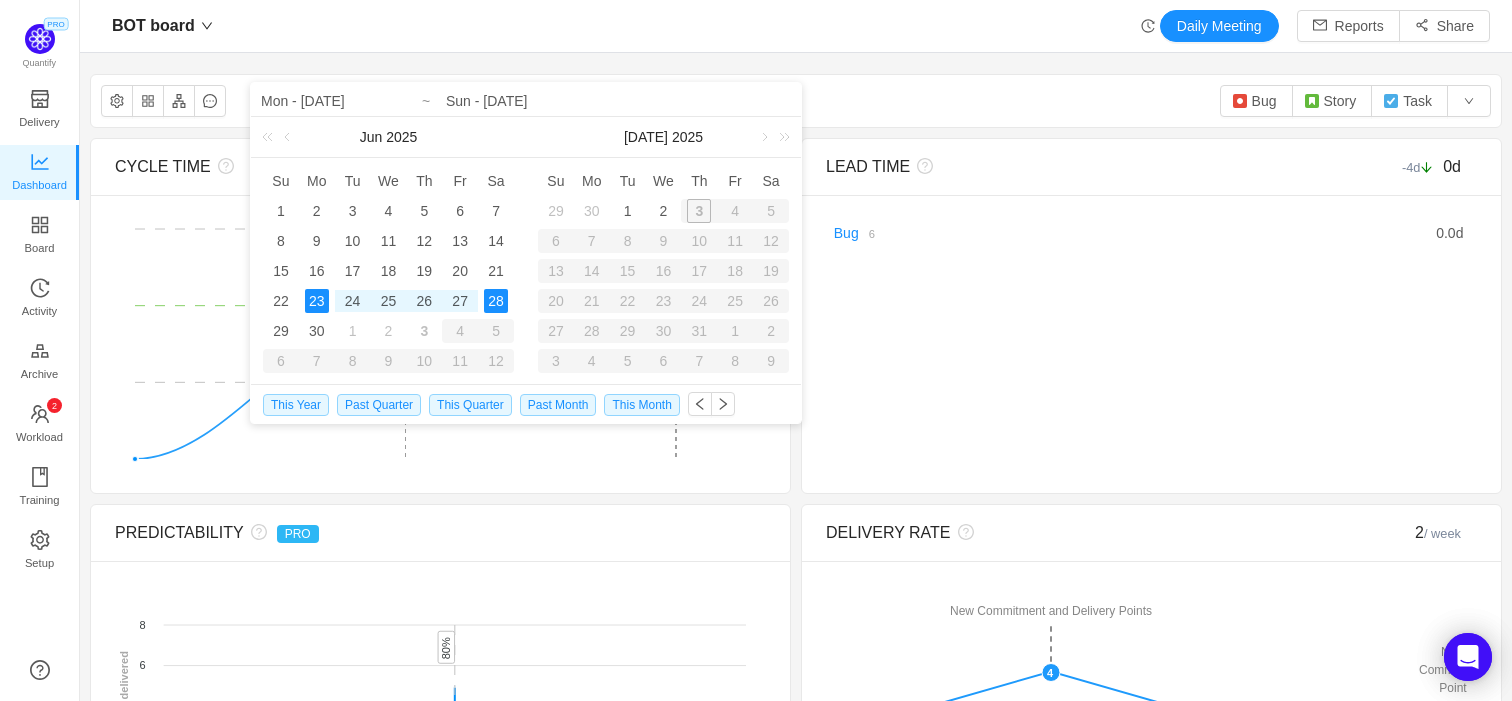 click on "28" at bounding box center [496, 301] 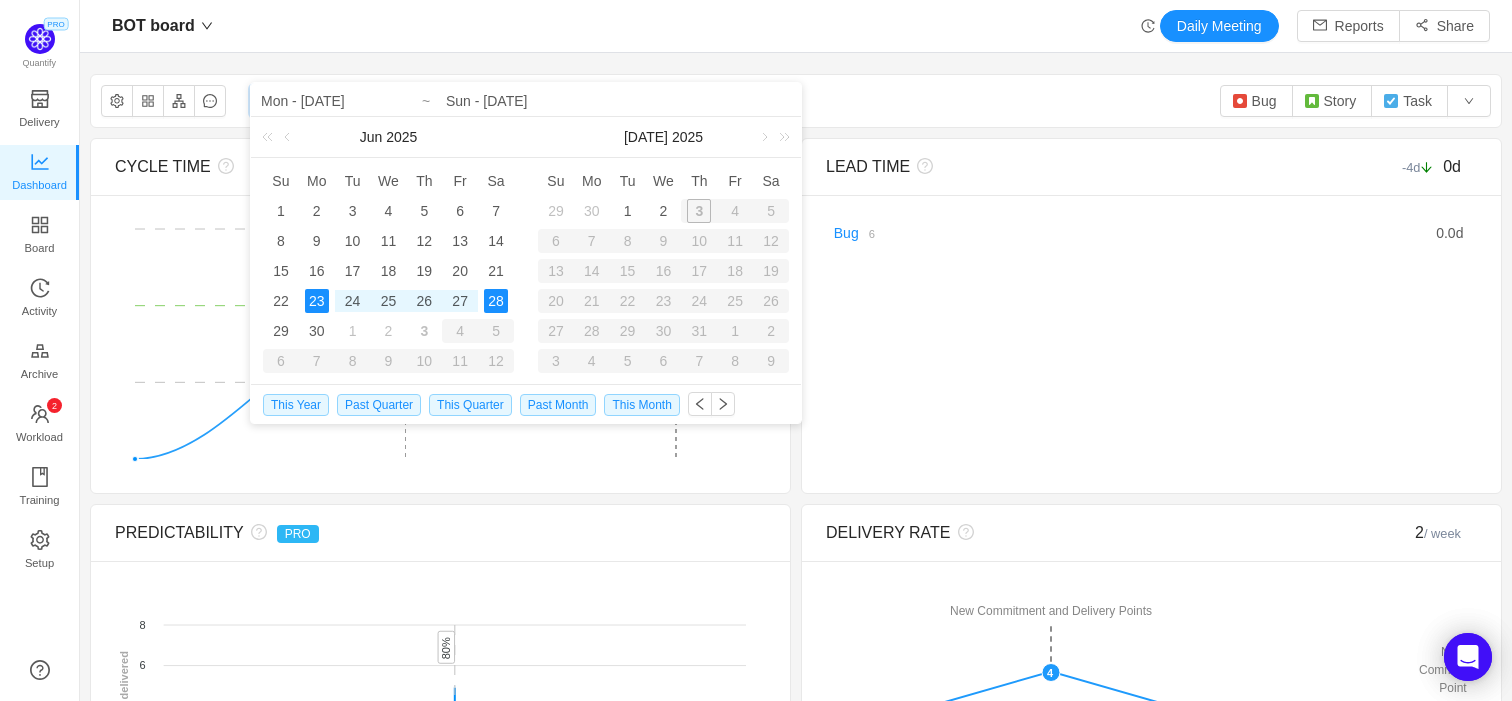 type on "Mon - [DATE]" 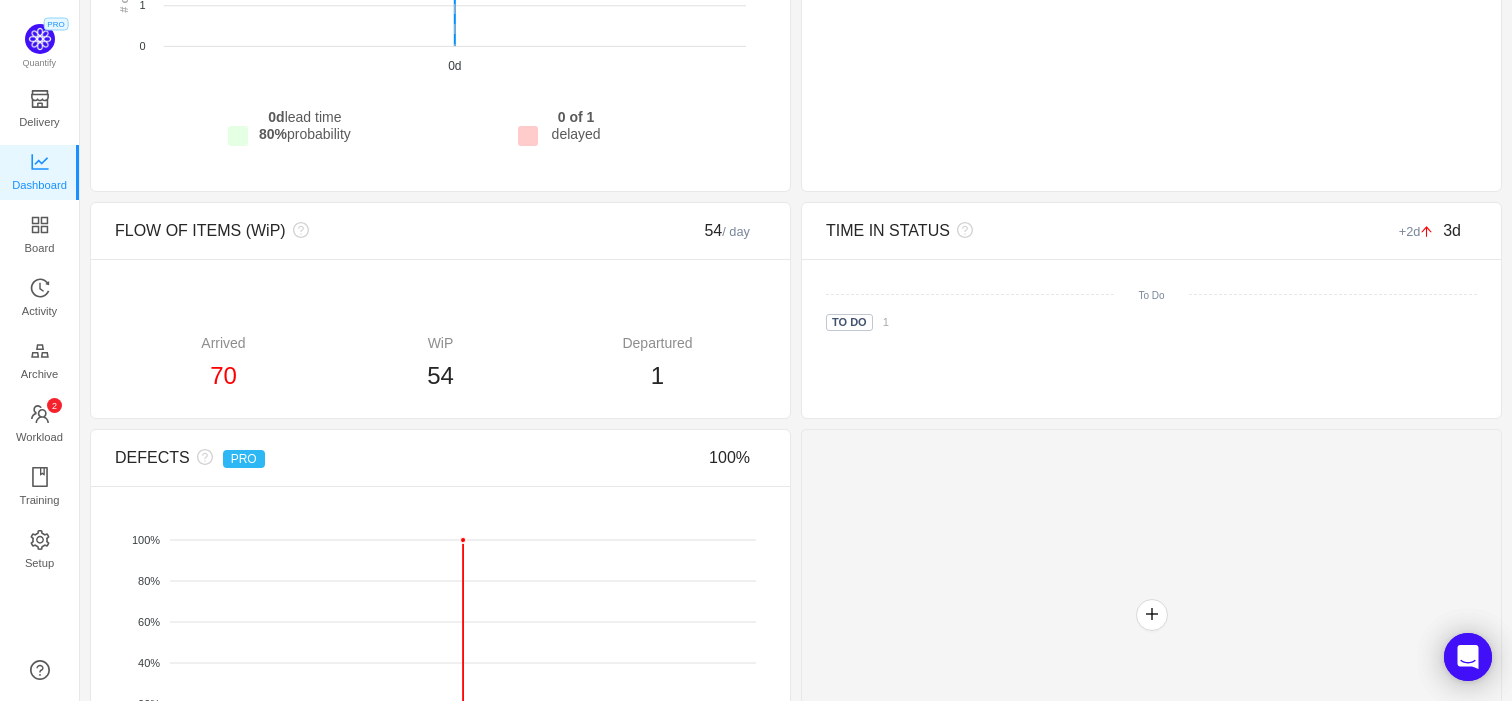 scroll, scrollTop: 850, scrollLeft: 0, axis: vertical 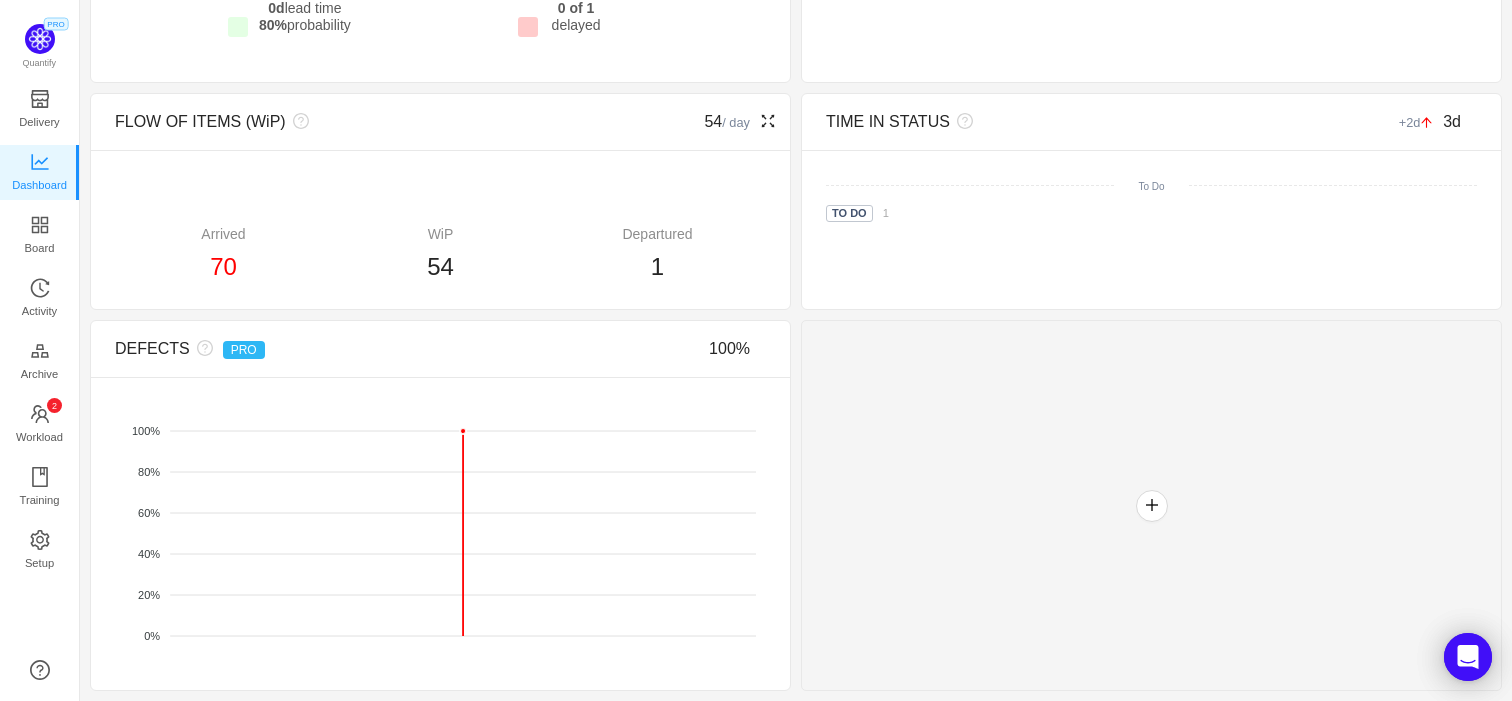 click 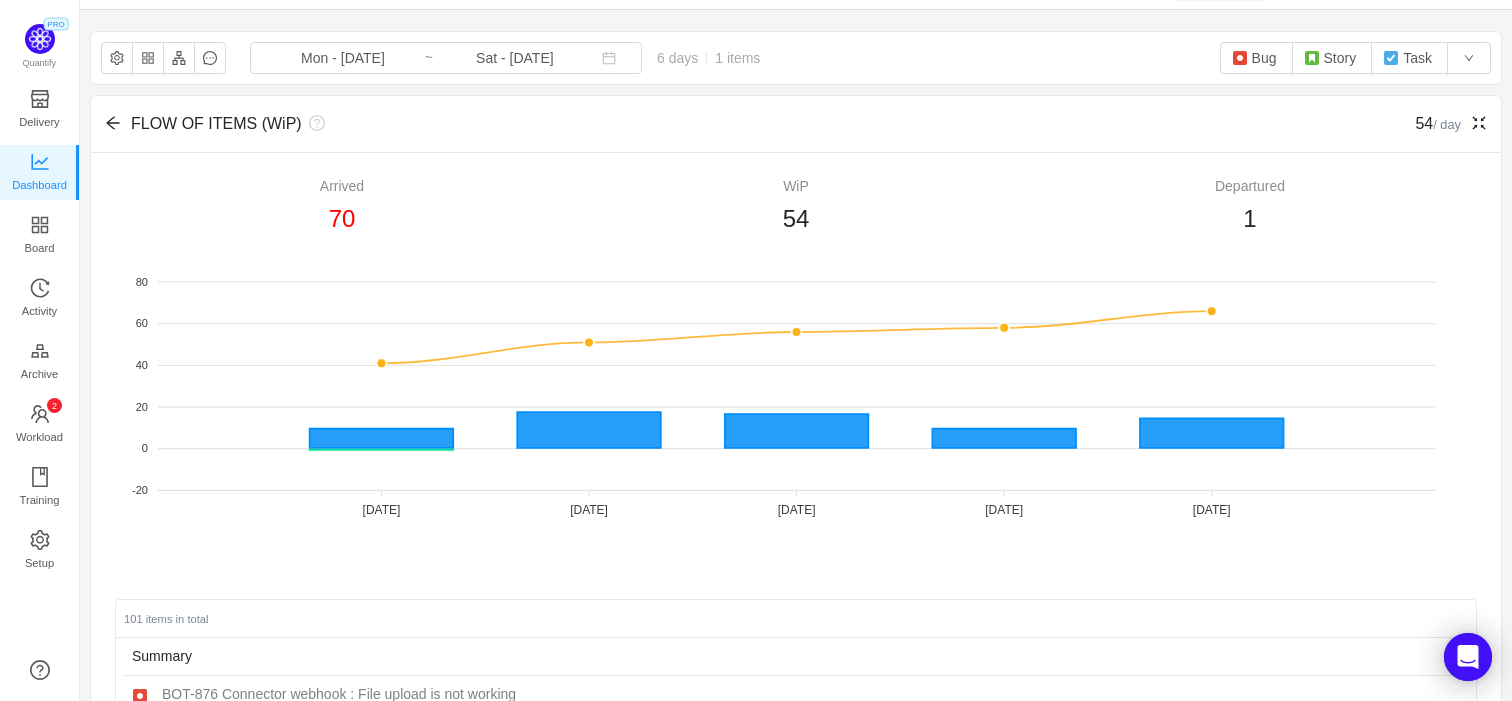 scroll, scrollTop: 0, scrollLeft: 0, axis: both 